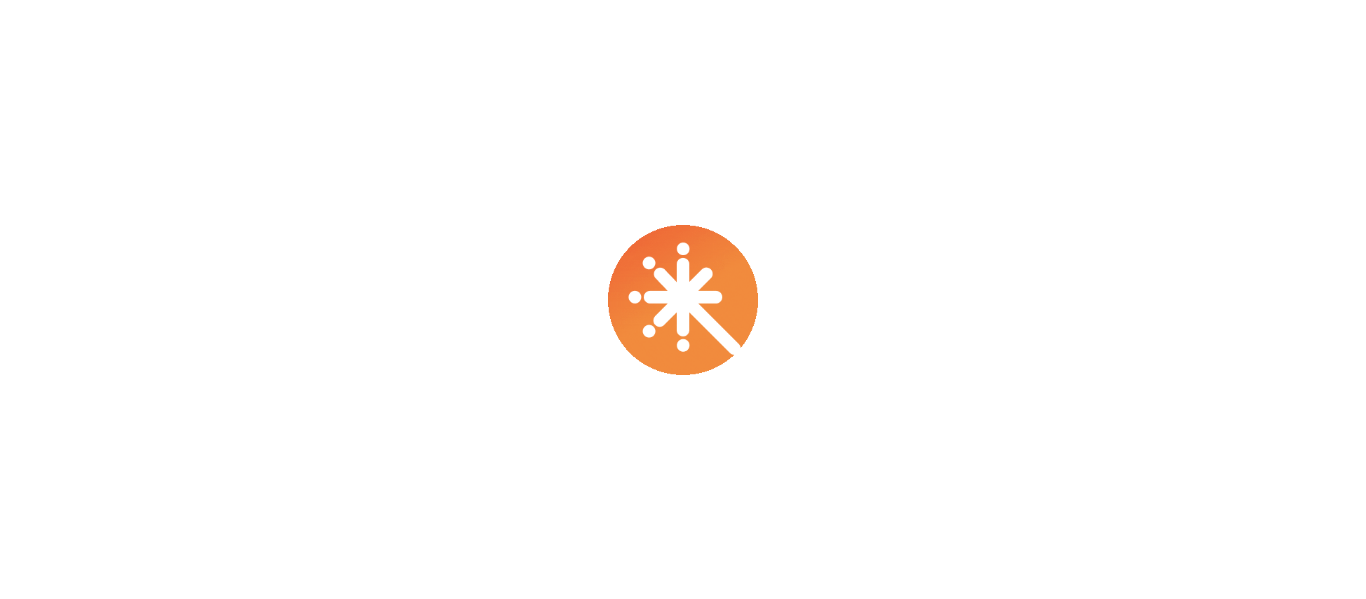 scroll, scrollTop: 0, scrollLeft: 0, axis: both 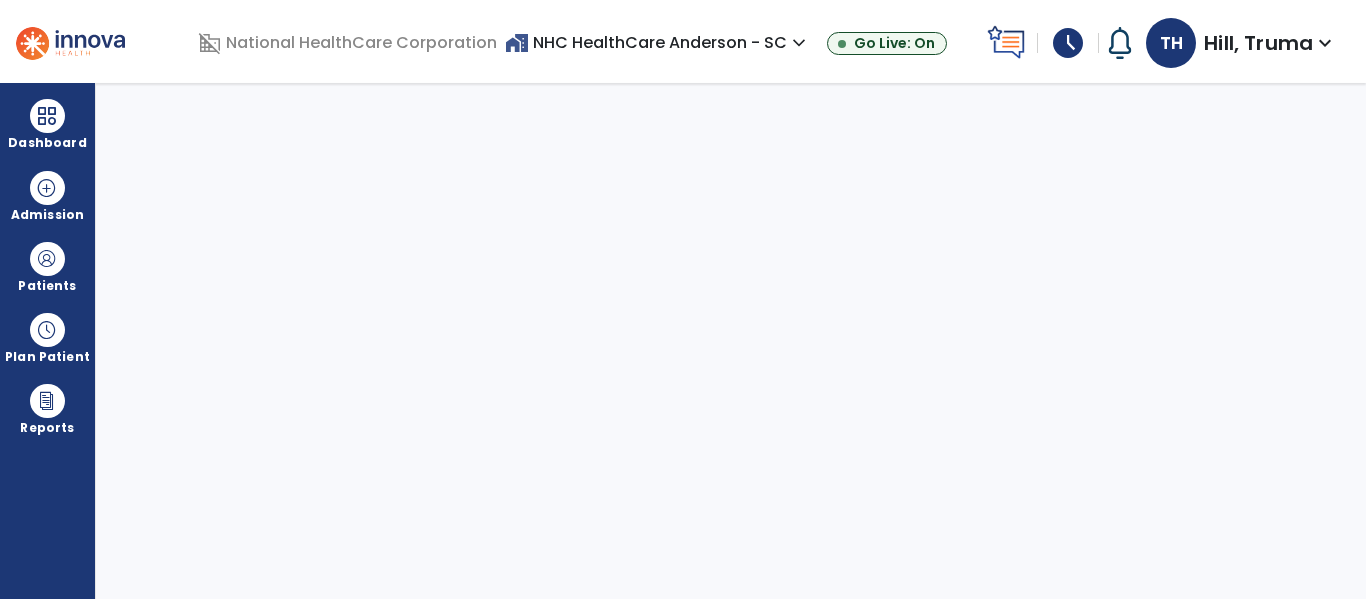 select on "****" 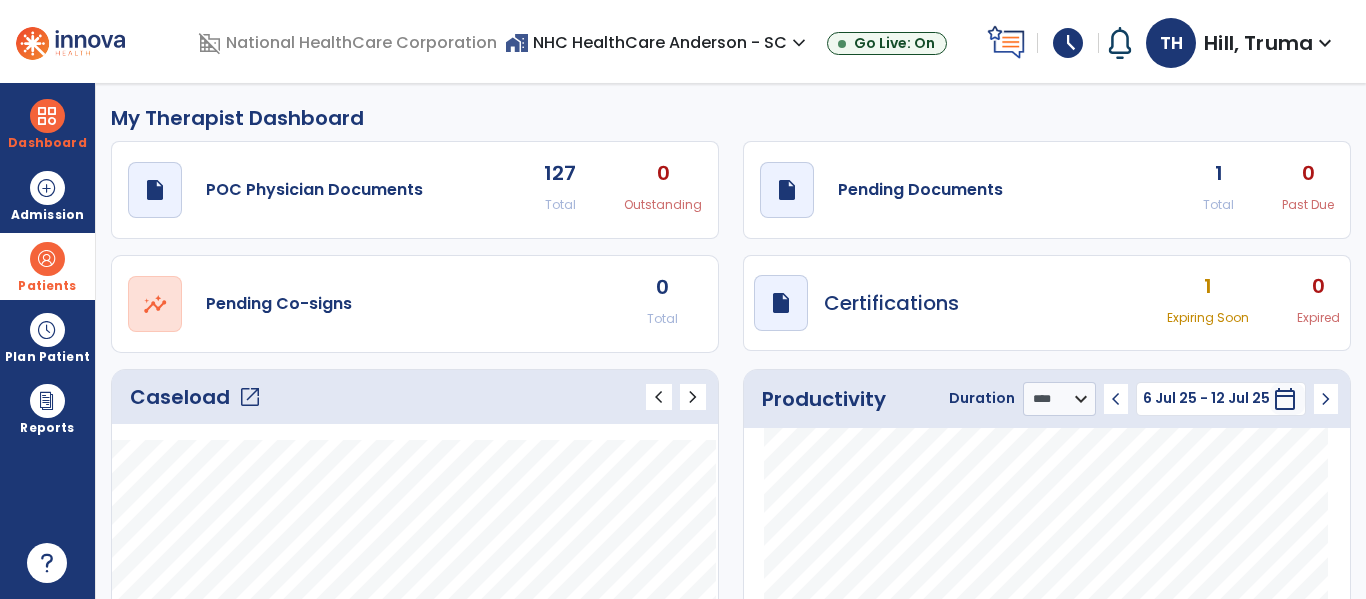 click at bounding box center [47, 259] 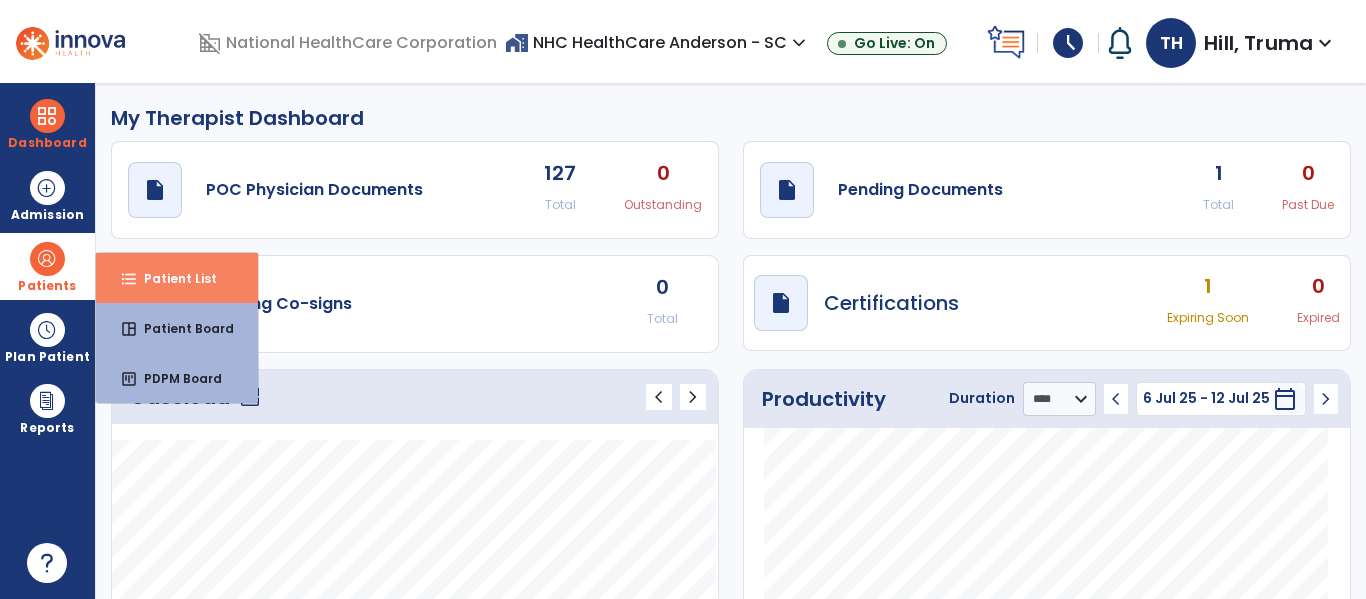 click on "Patient List" at bounding box center [172, 278] 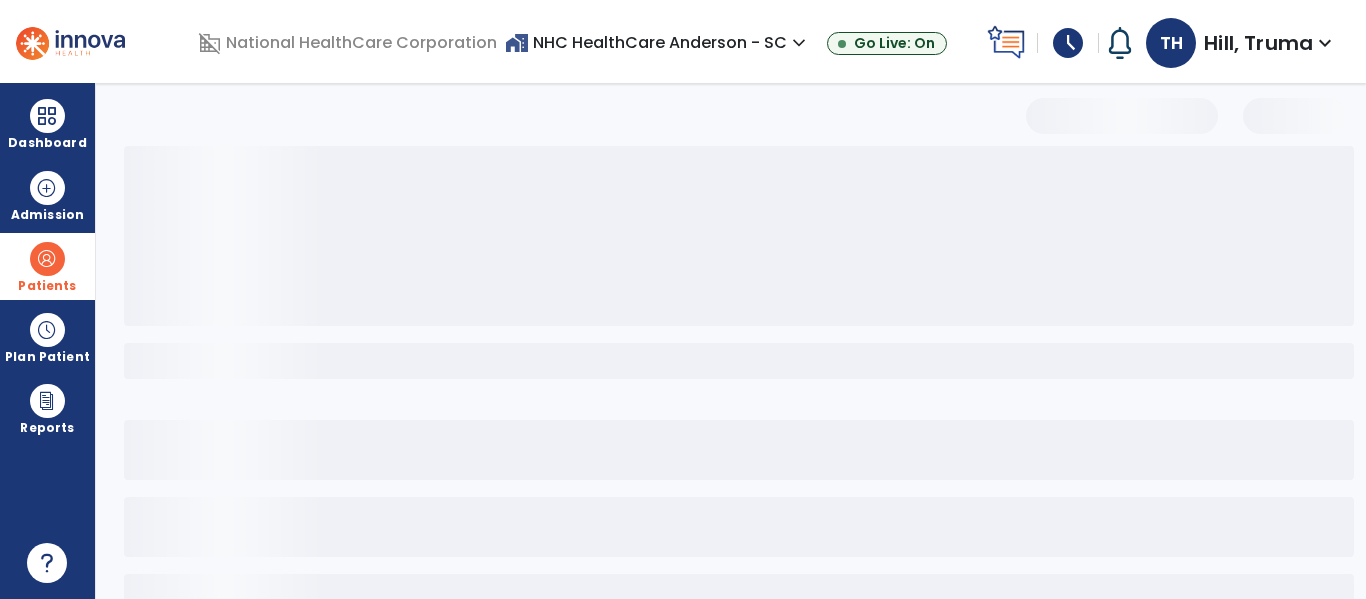 select on "***" 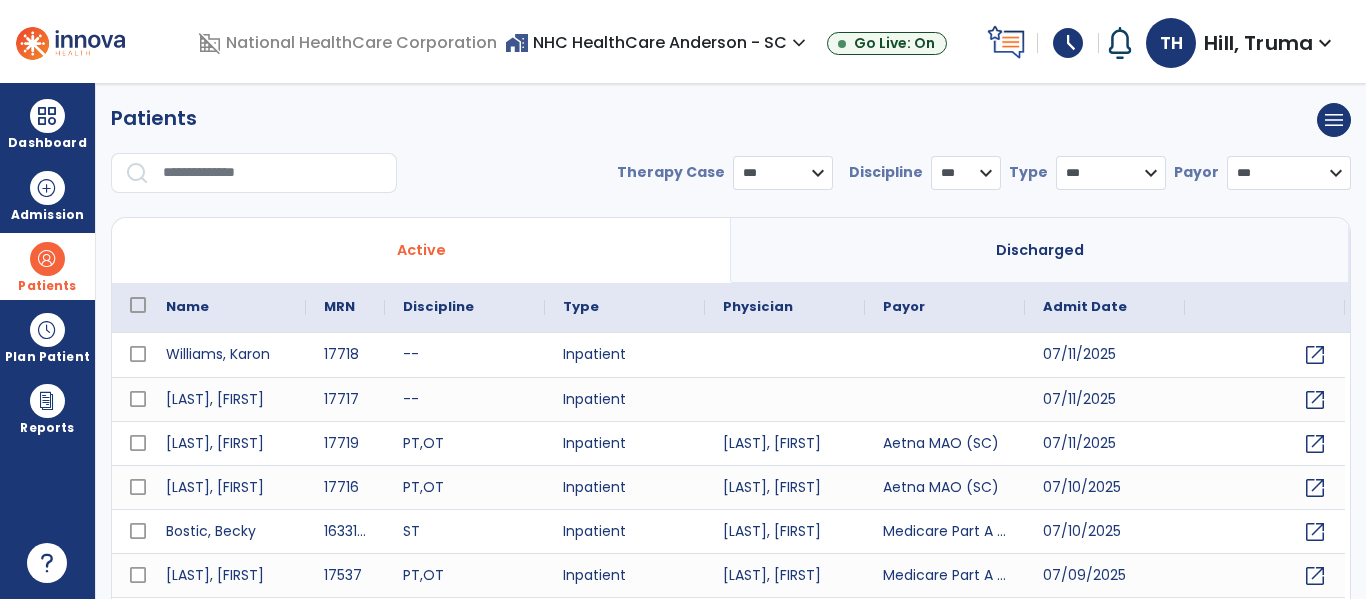 click at bounding box center (273, 173) 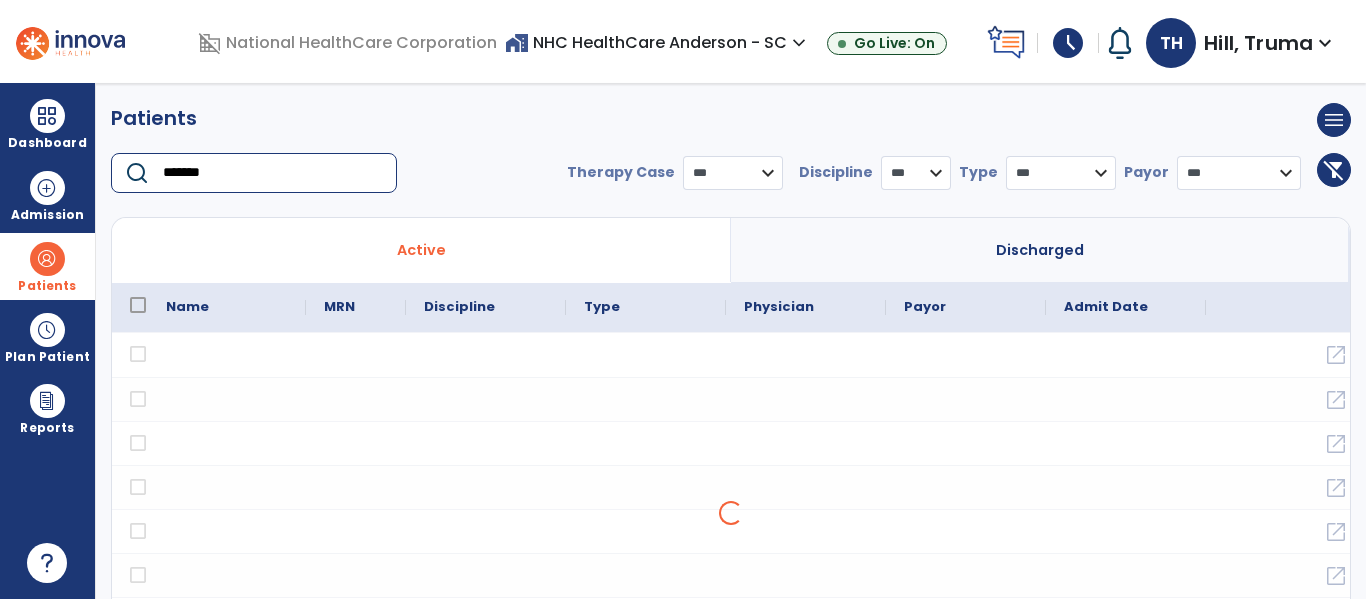 type on "*******" 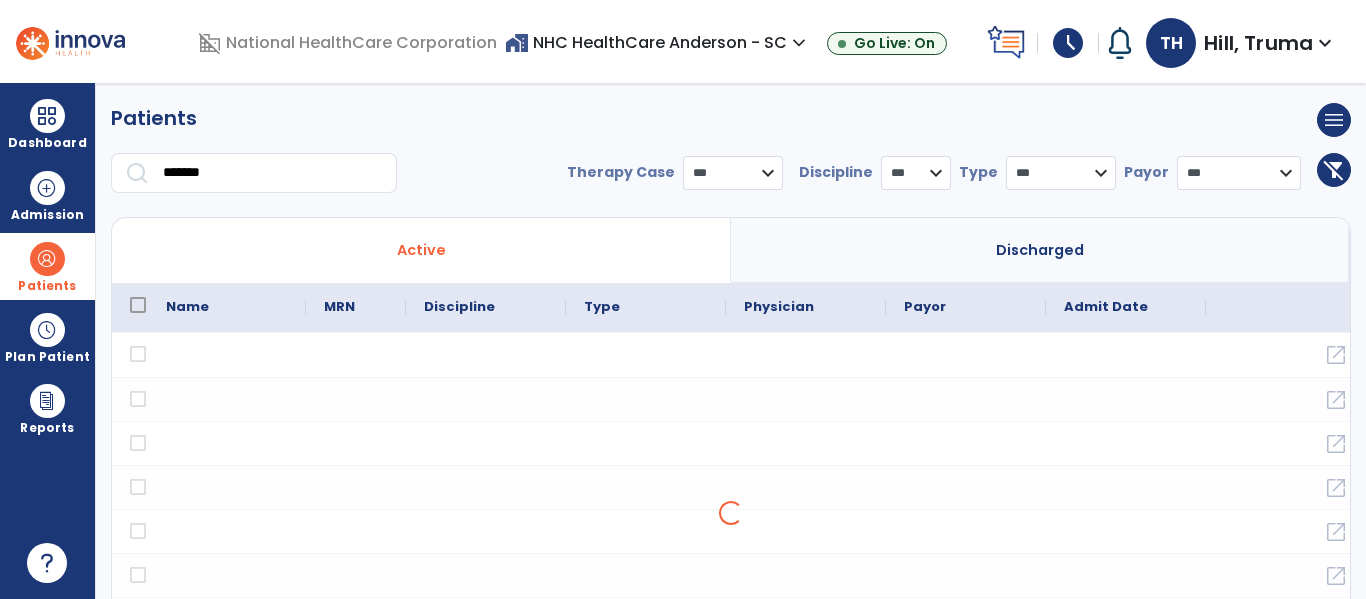 click at bounding box center [137, 171] 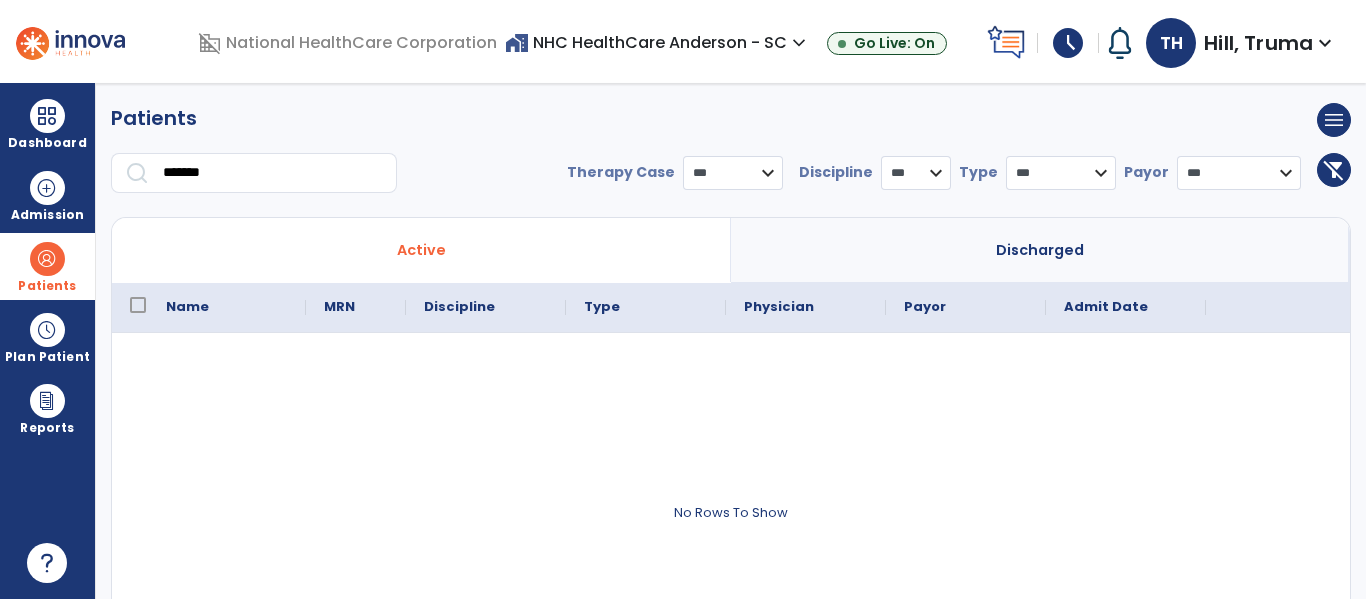 click on "Discharged" at bounding box center [1040, 250] 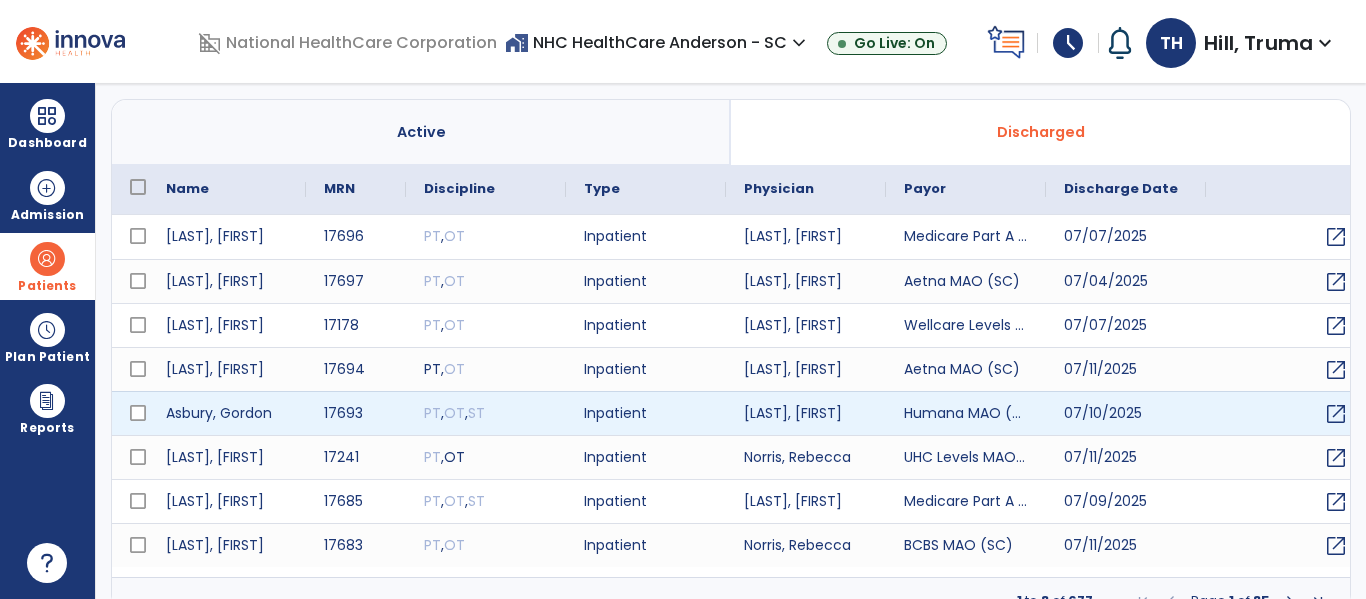 scroll, scrollTop: 144, scrollLeft: 0, axis: vertical 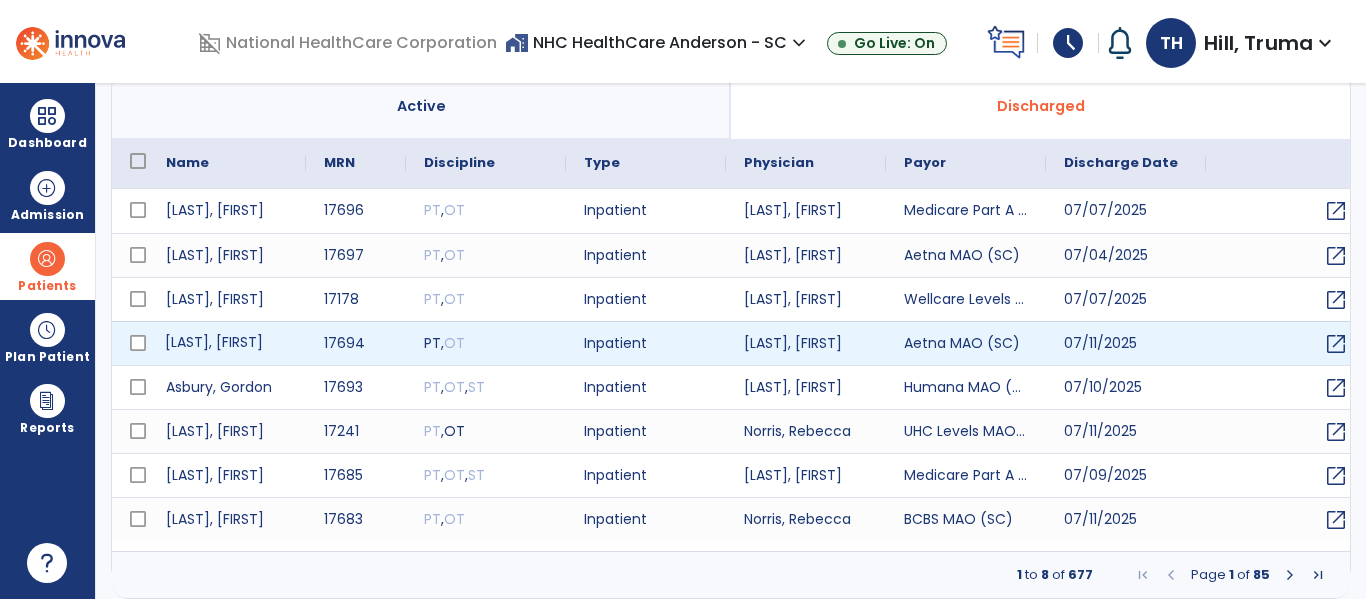 click on "[LAST], [FIRST]" at bounding box center (227, 343) 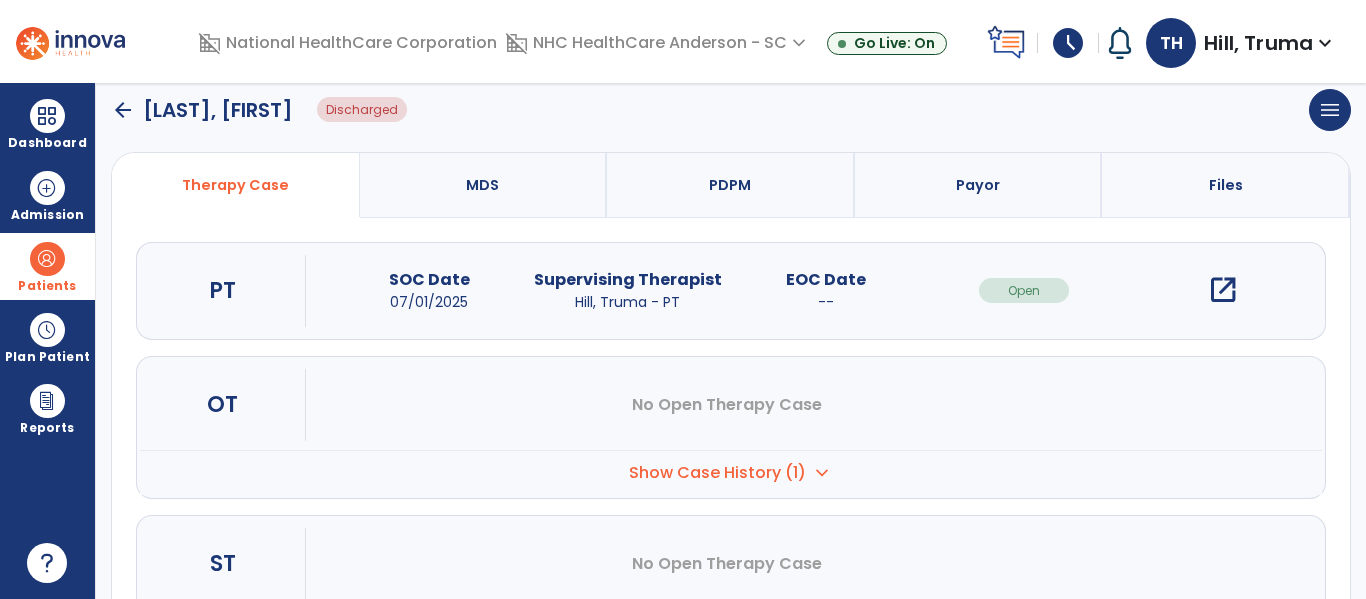 scroll, scrollTop: 0, scrollLeft: 0, axis: both 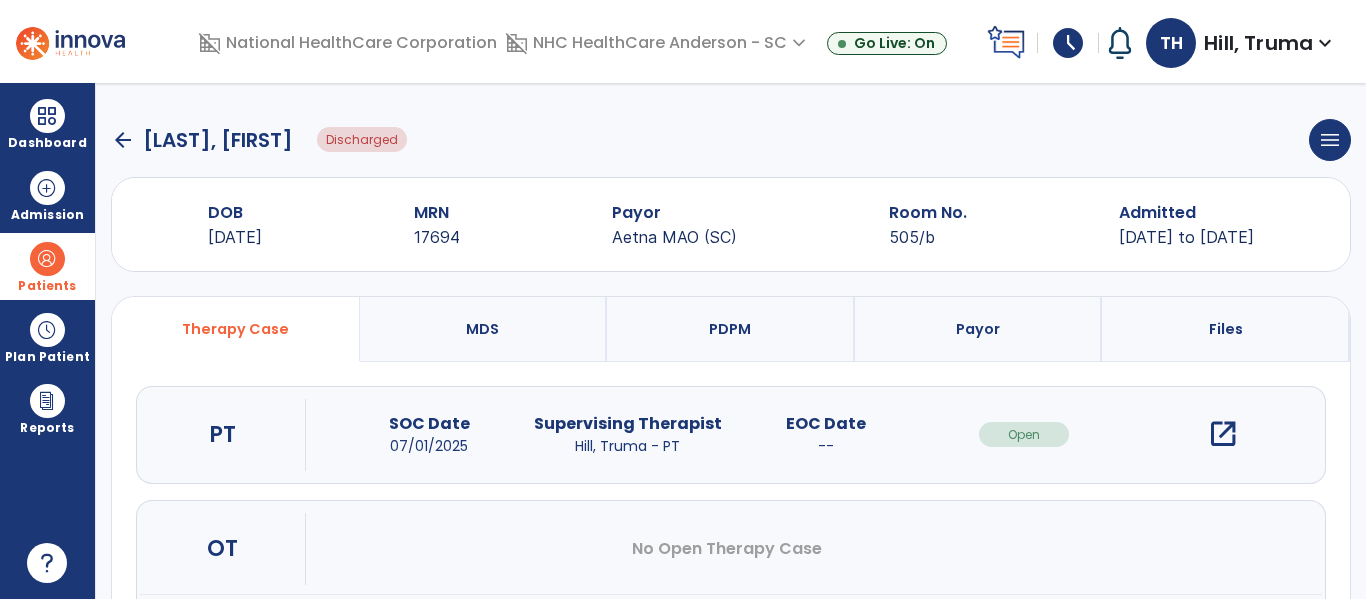 click on "open_in_new" at bounding box center [1223, 434] 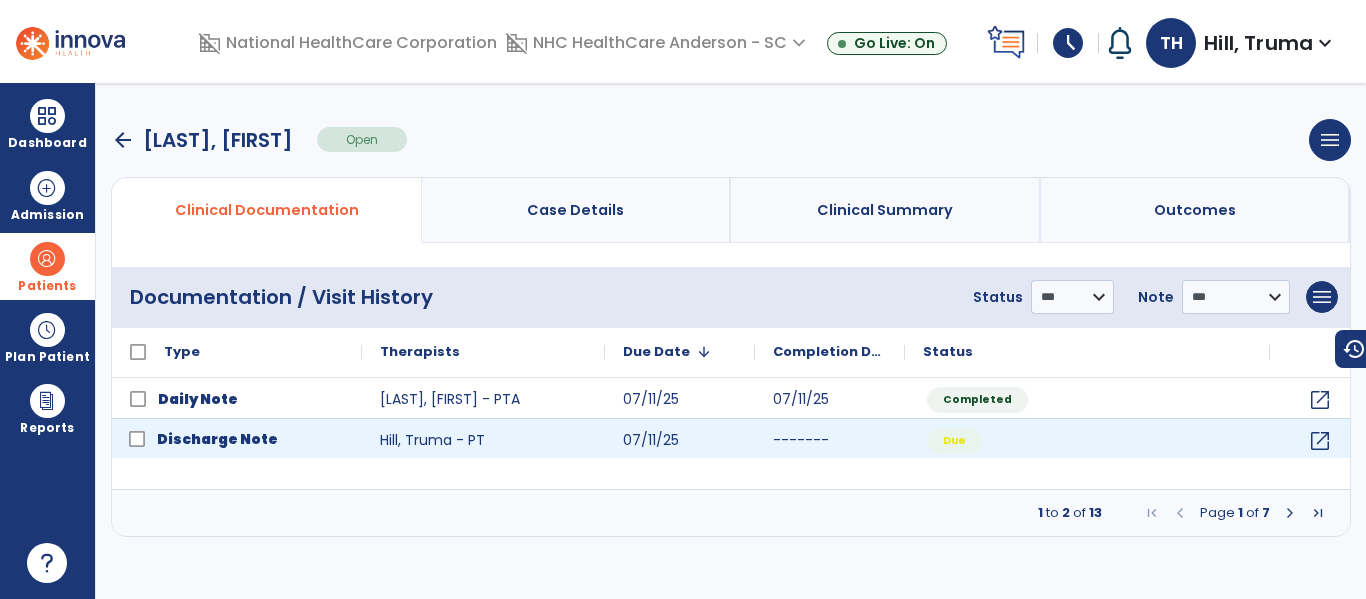 click on "Discharge Note" at bounding box center (217, 439) 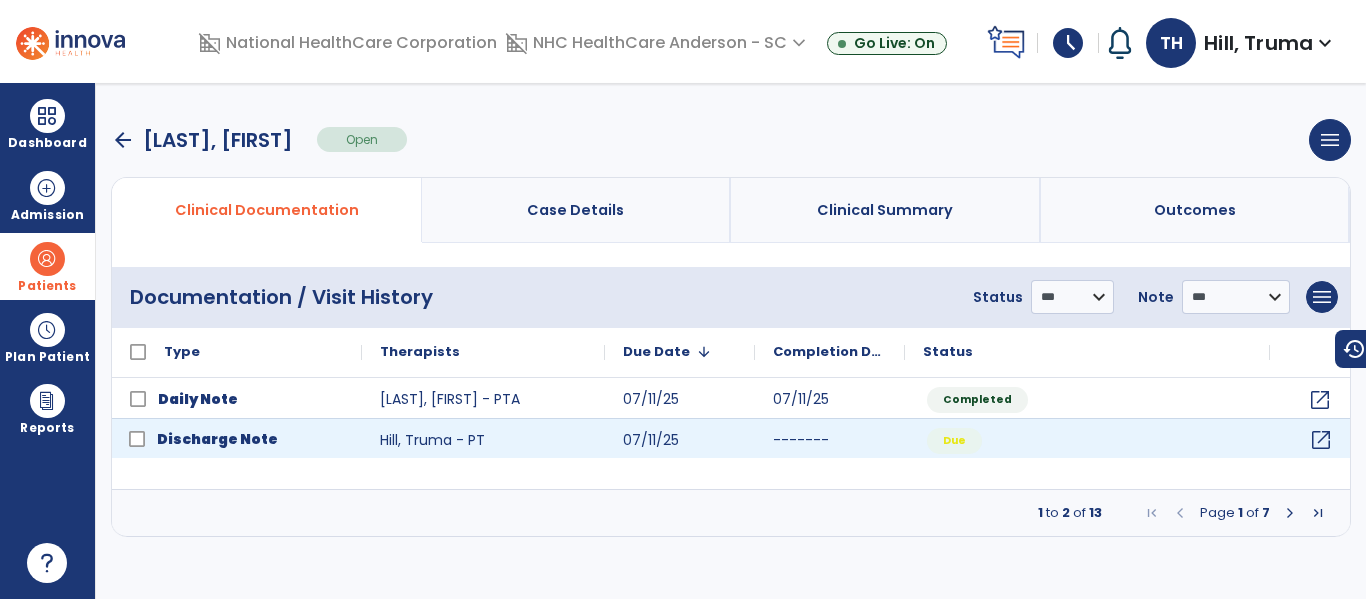 click on "open_in_new" 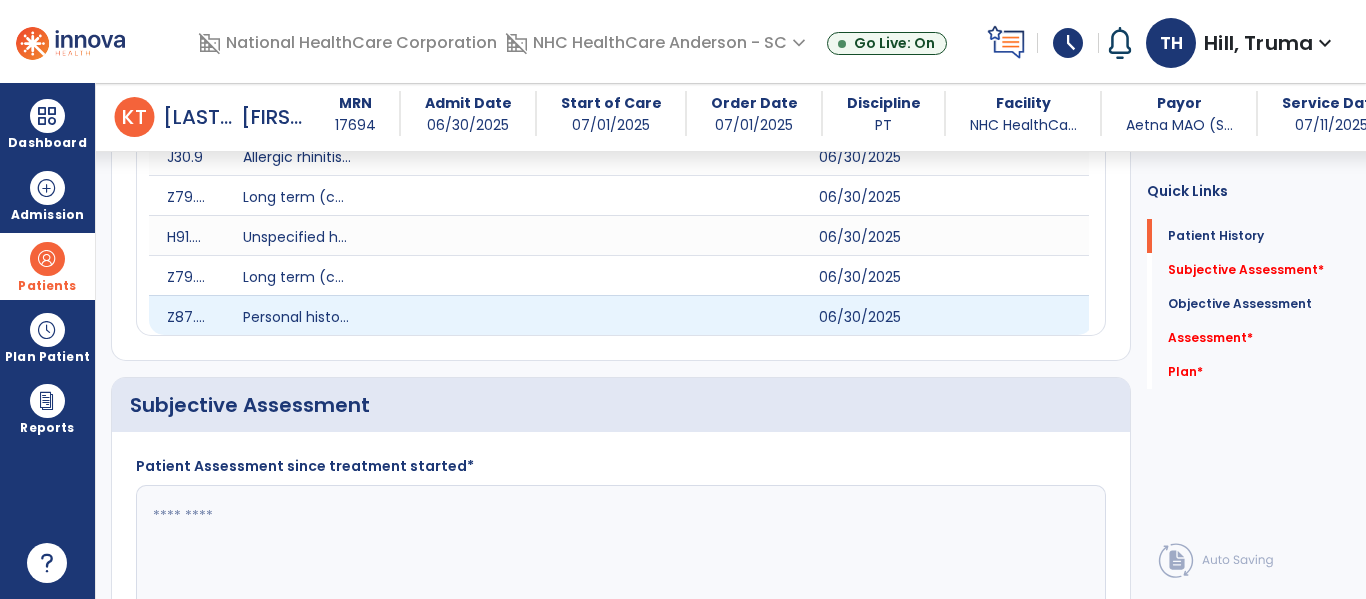 scroll, scrollTop: 800, scrollLeft: 0, axis: vertical 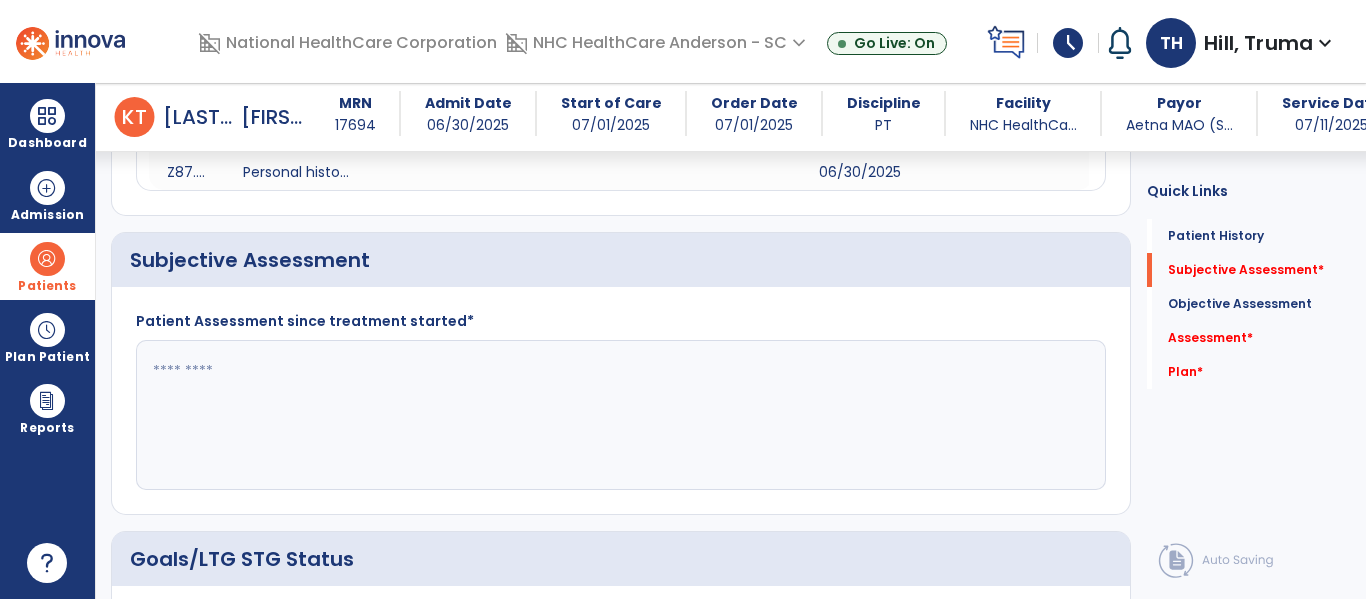 click 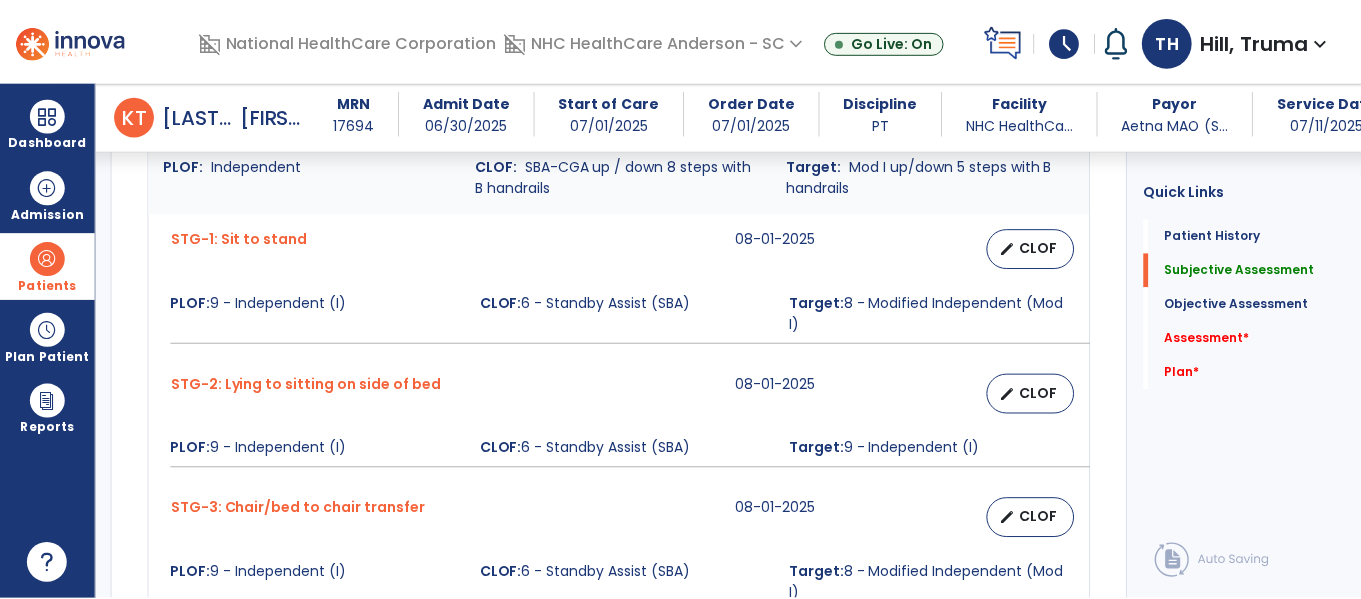 scroll, scrollTop: 1100, scrollLeft: 0, axis: vertical 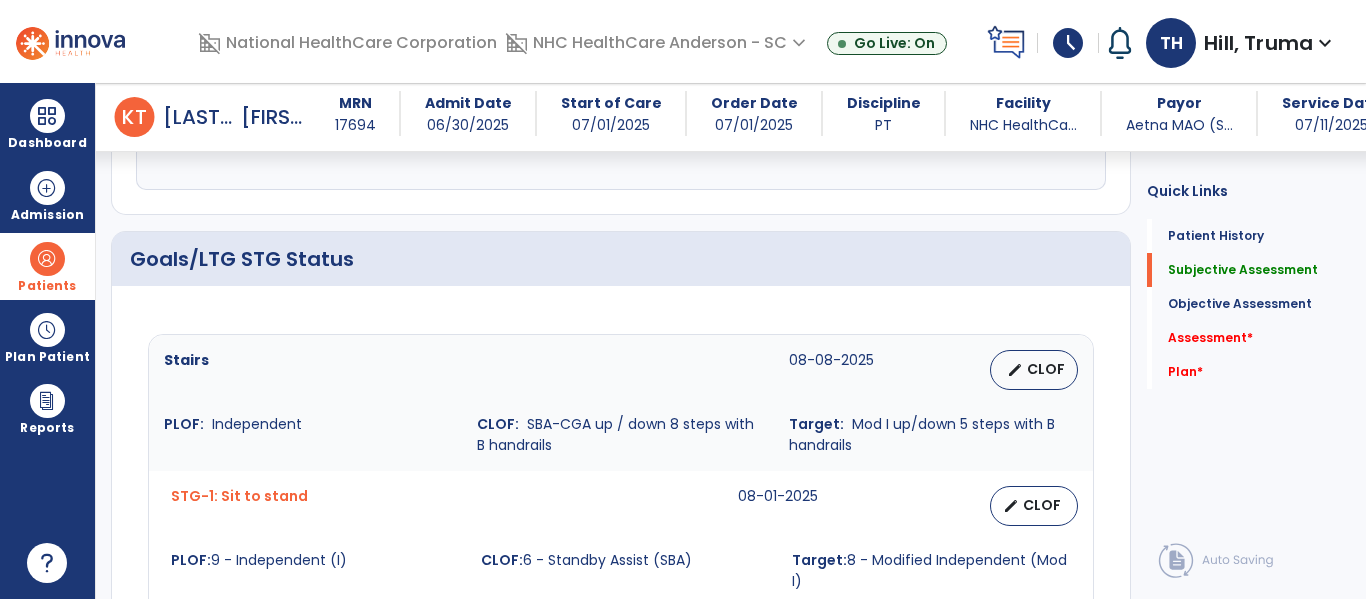 type on "**********" 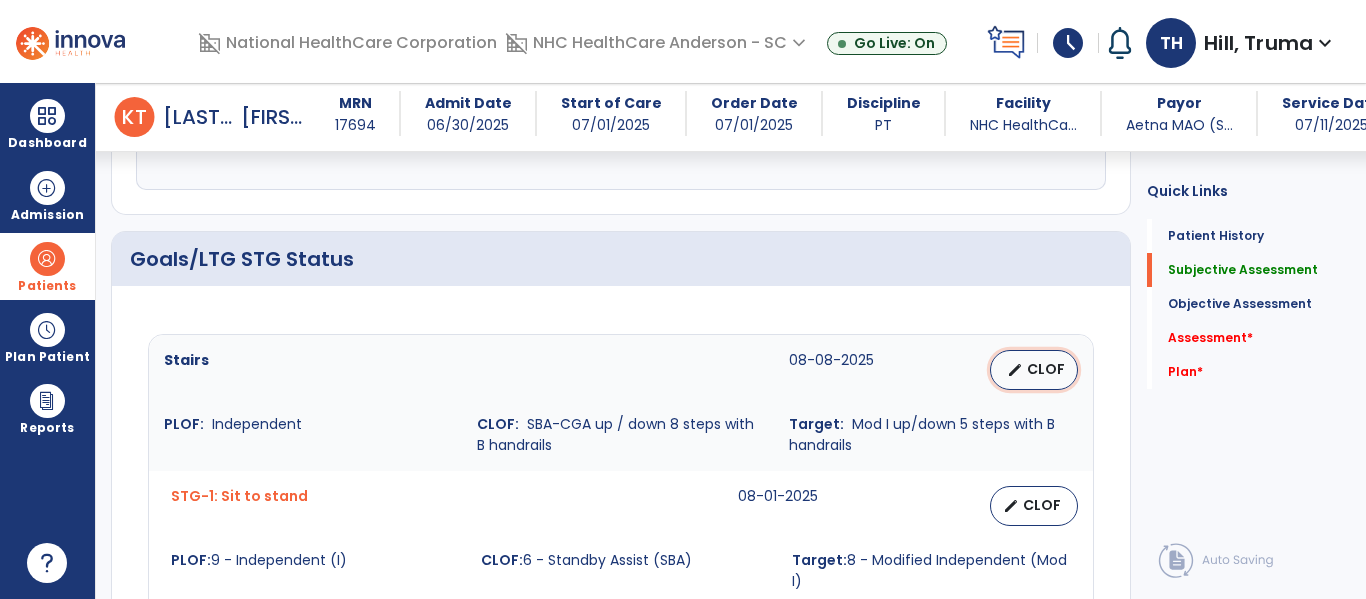 click on "edit" at bounding box center (1015, 370) 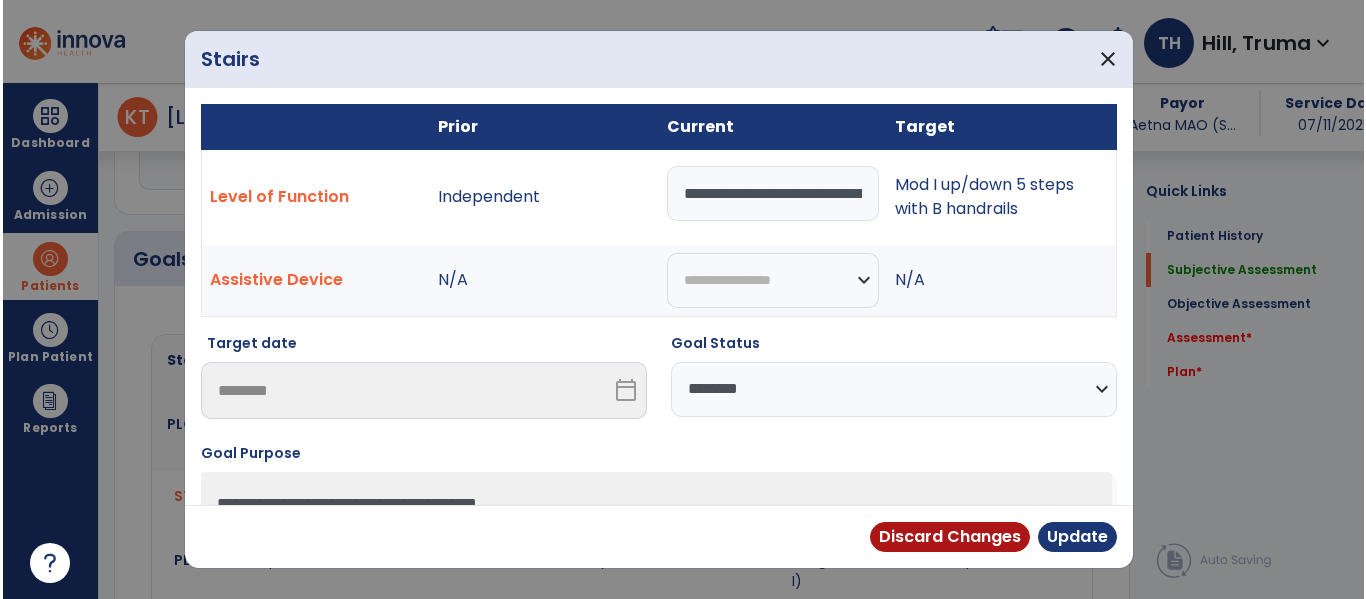 scroll, scrollTop: 1100, scrollLeft: 0, axis: vertical 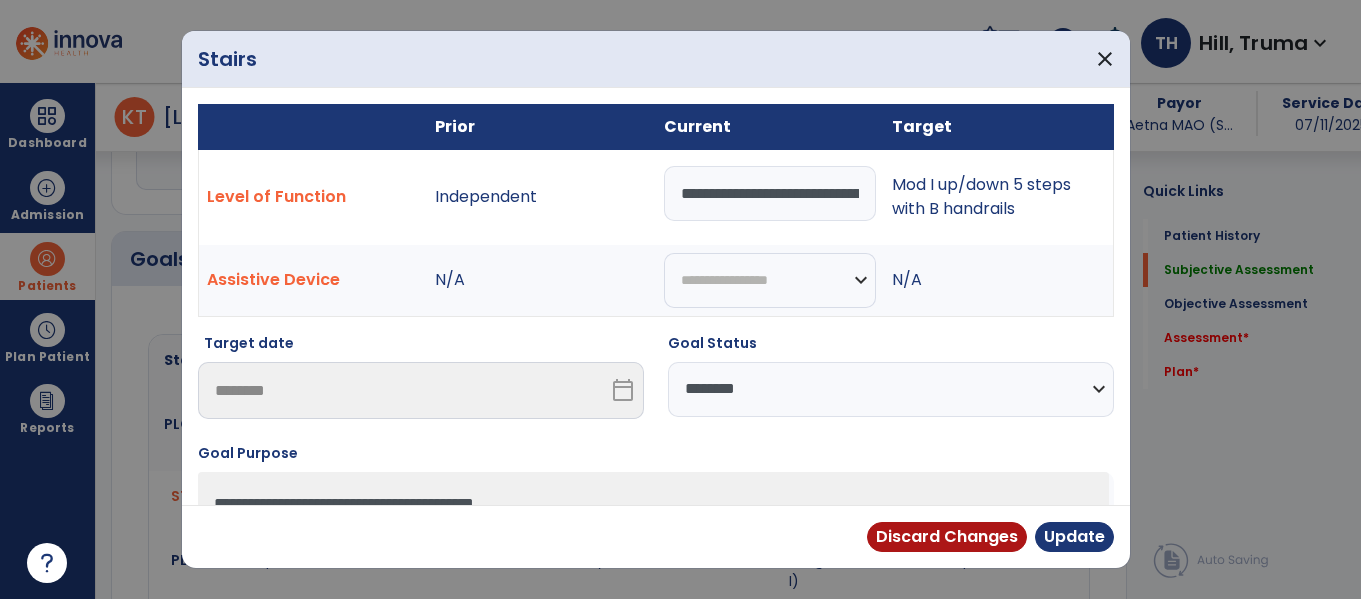 click on "**********" at bounding box center (891, 389) 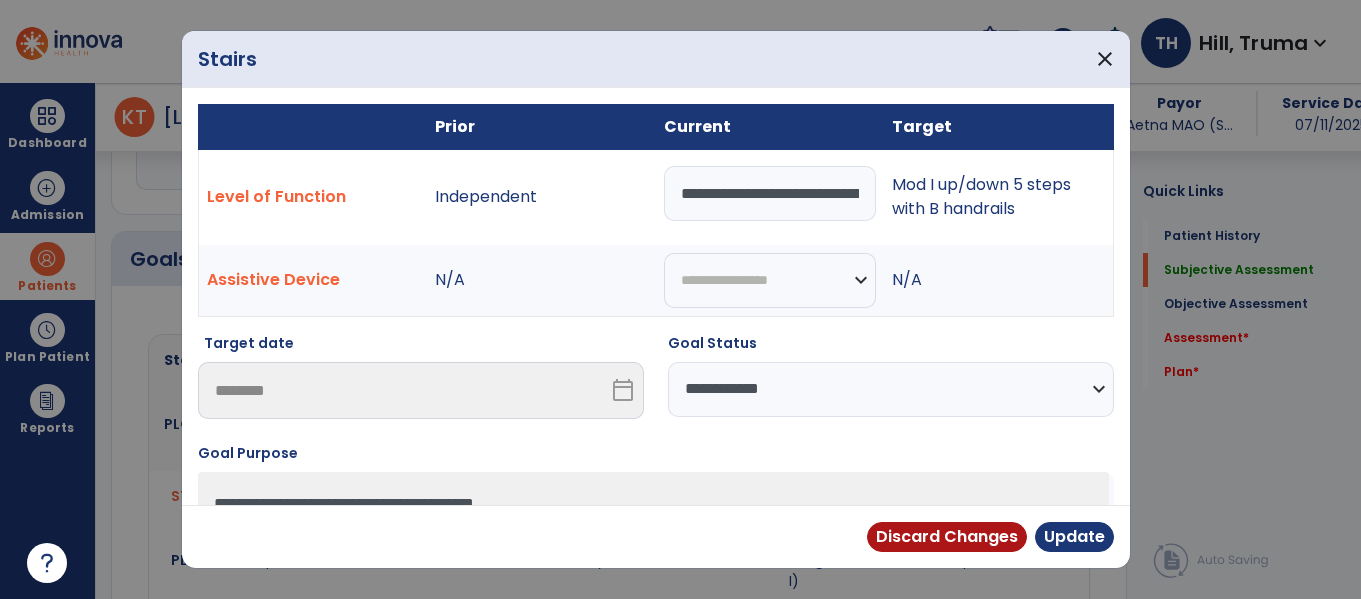click on "**********" at bounding box center (891, 389) 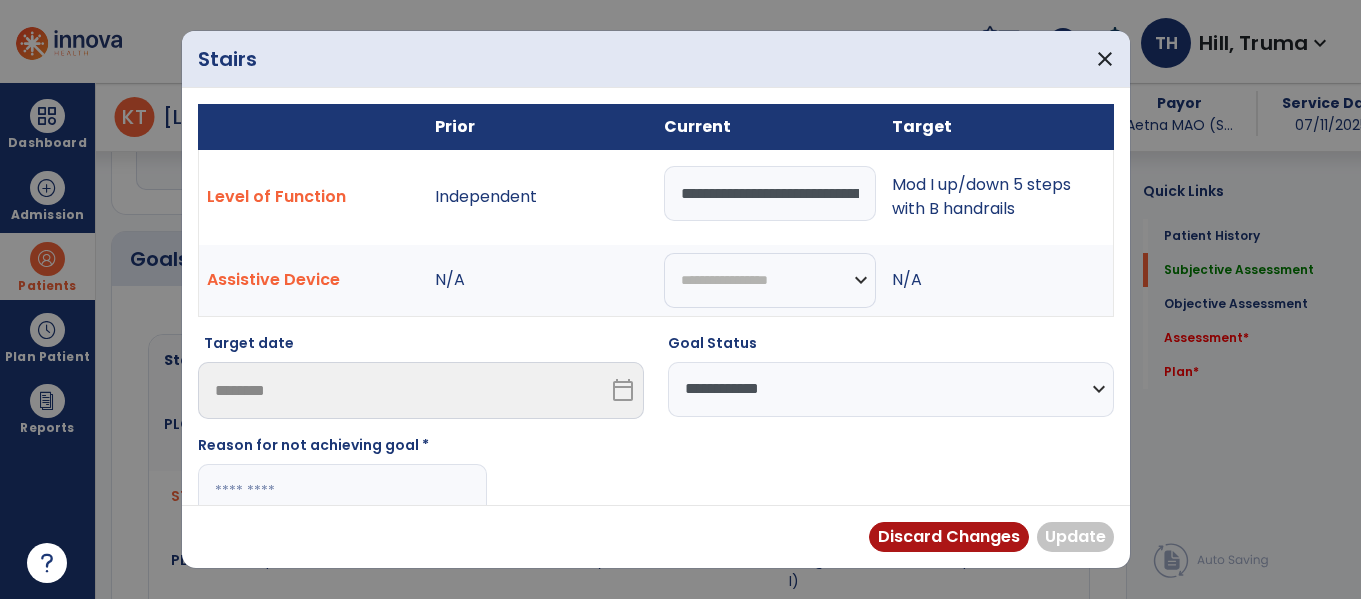 click on "**********" at bounding box center [656, 434] 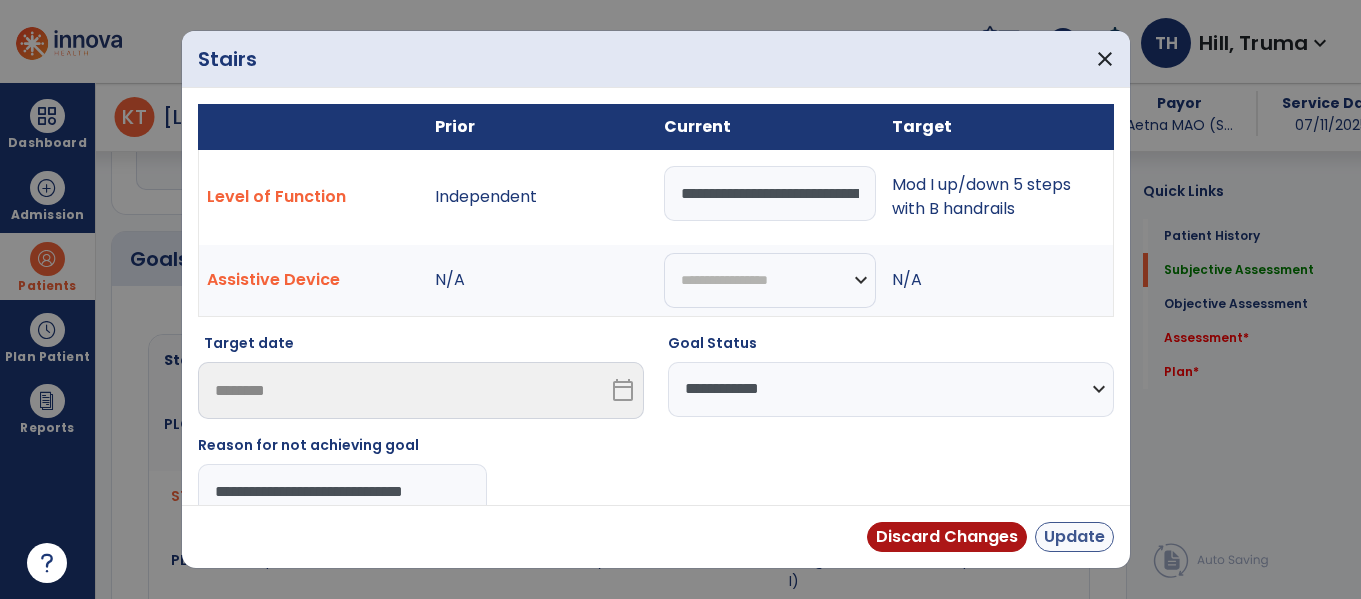 type on "**********" 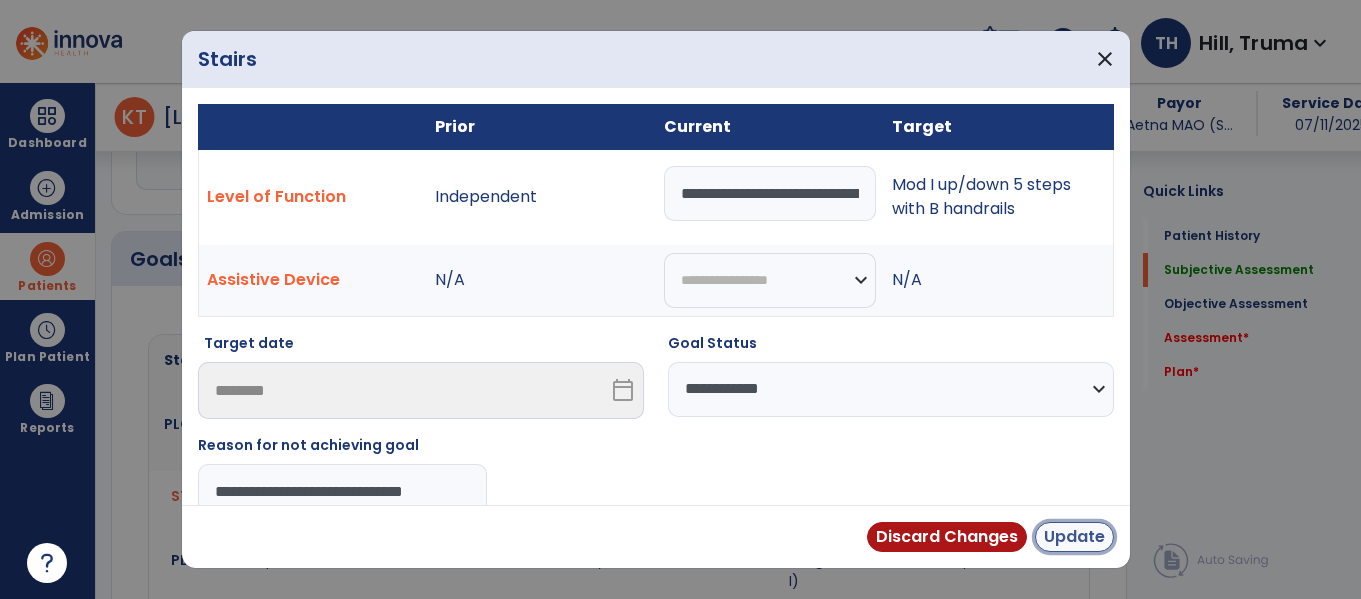 click on "Update" at bounding box center (1074, 537) 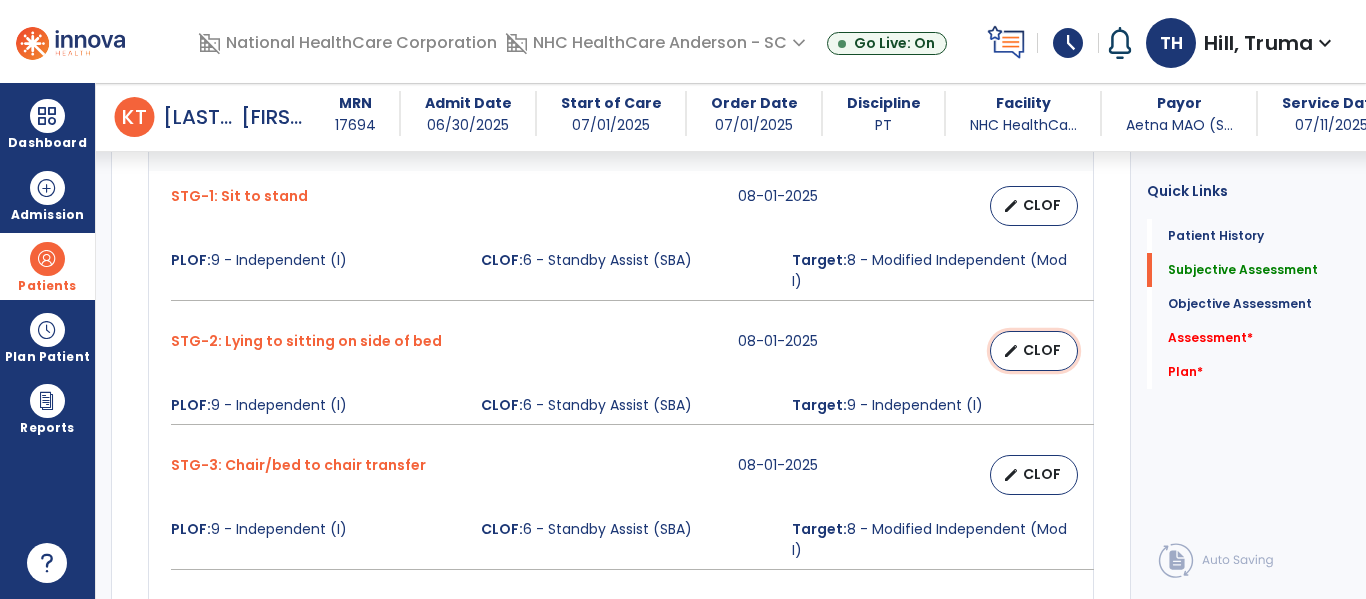 click on "edit   CLOF" at bounding box center [1034, 351] 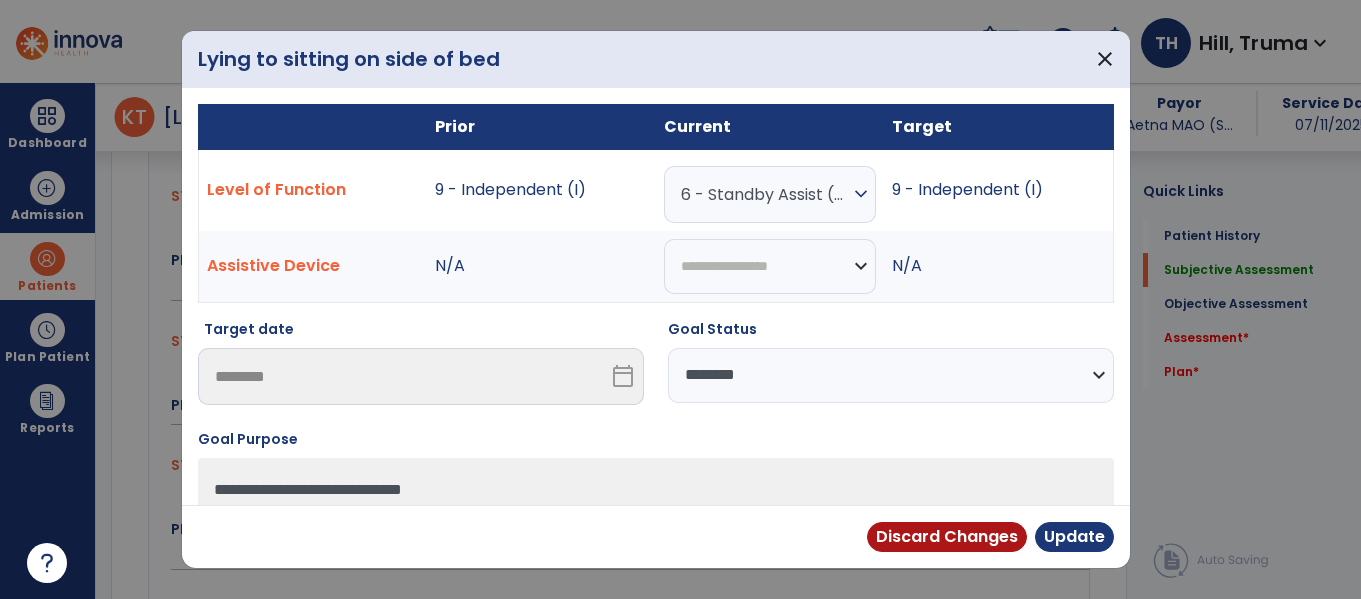 scroll, scrollTop: 1400, scrollLeft: 0, axis: vertical 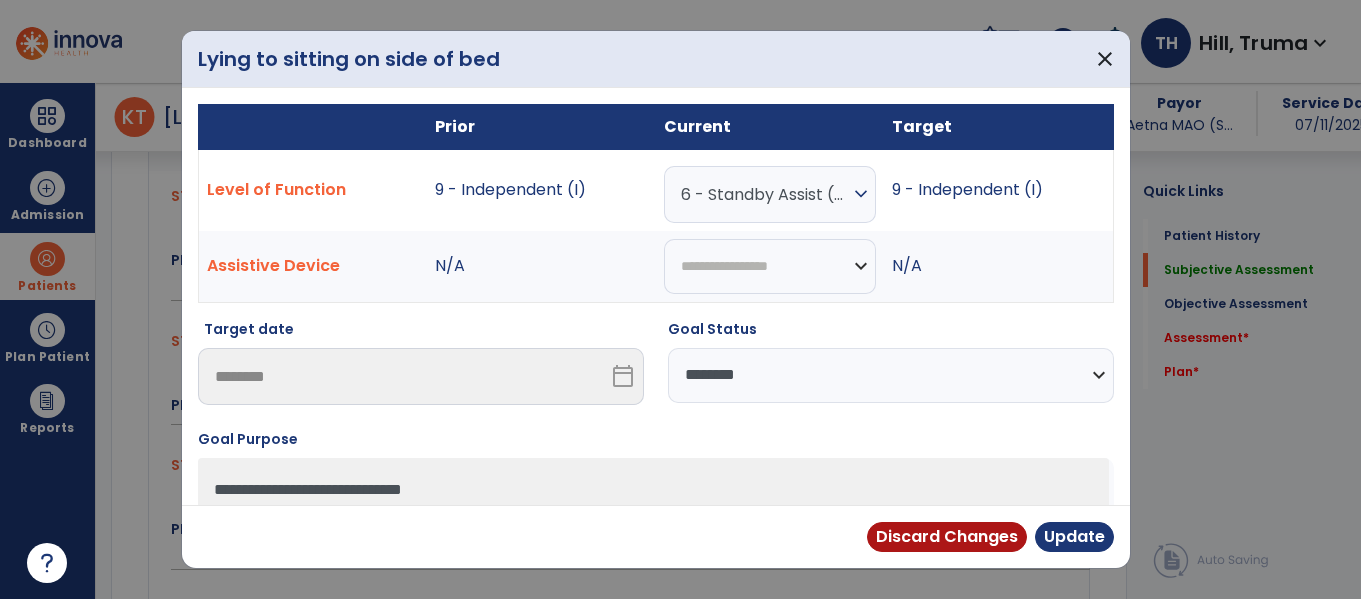 click on "**********" at bounding box center (891, 375) 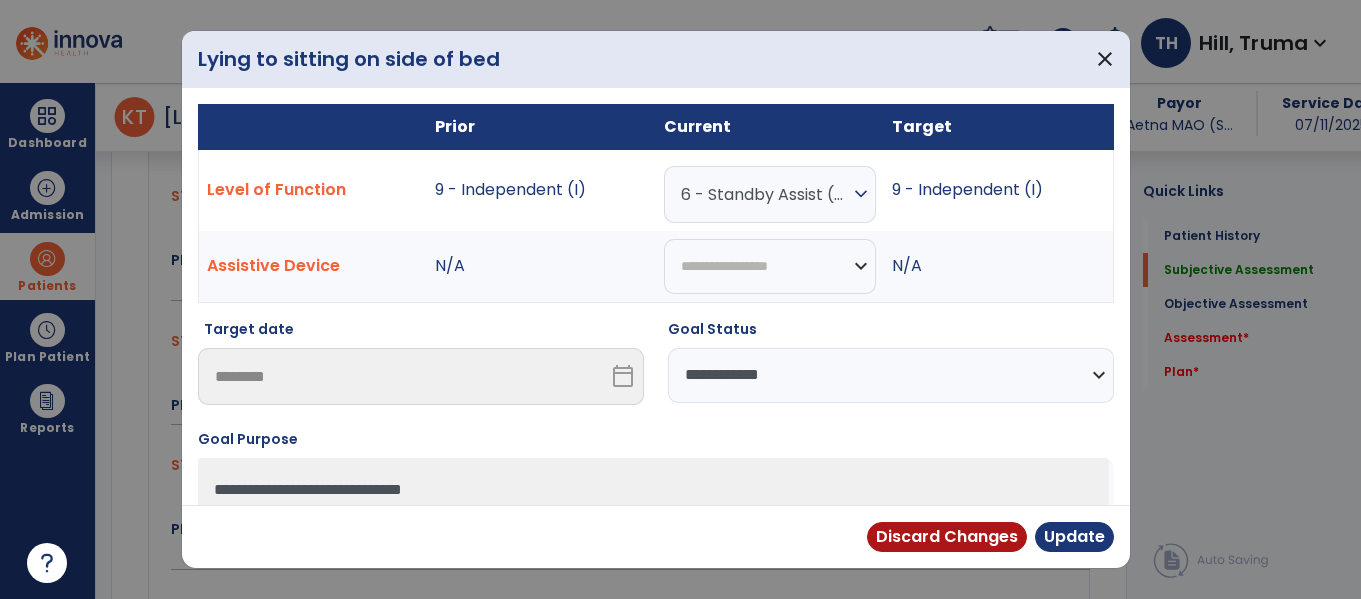 click on "**********" at bounding box center [891, 375] 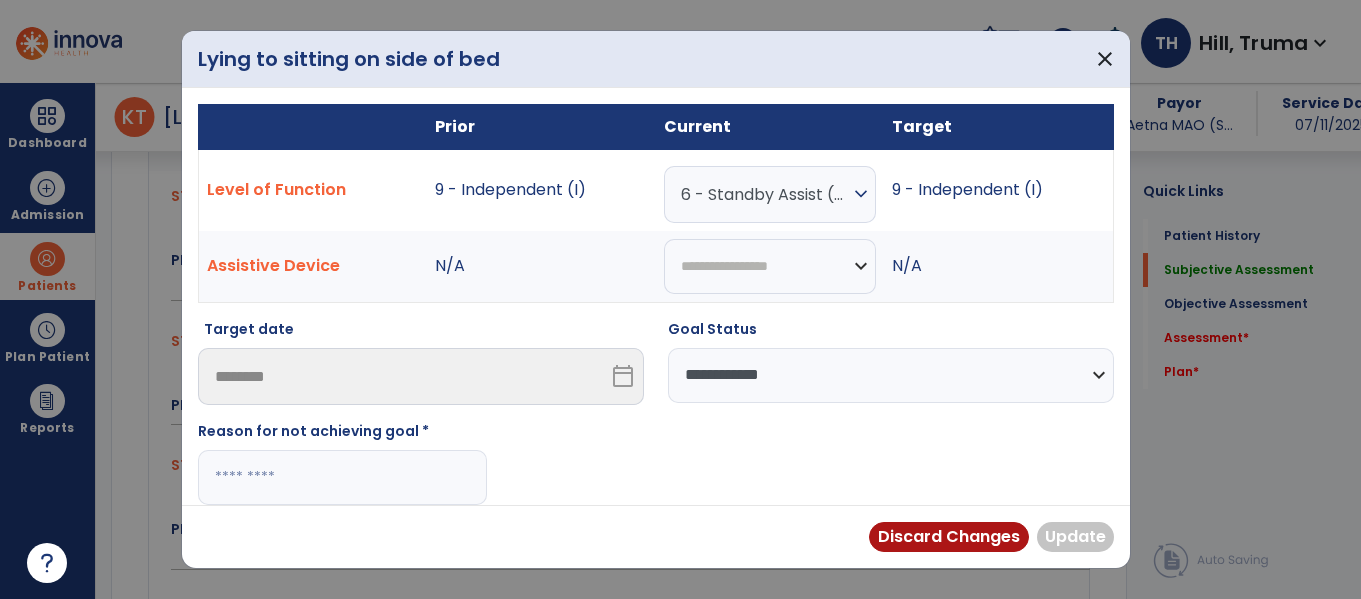 click at bounding box center (342, 477) 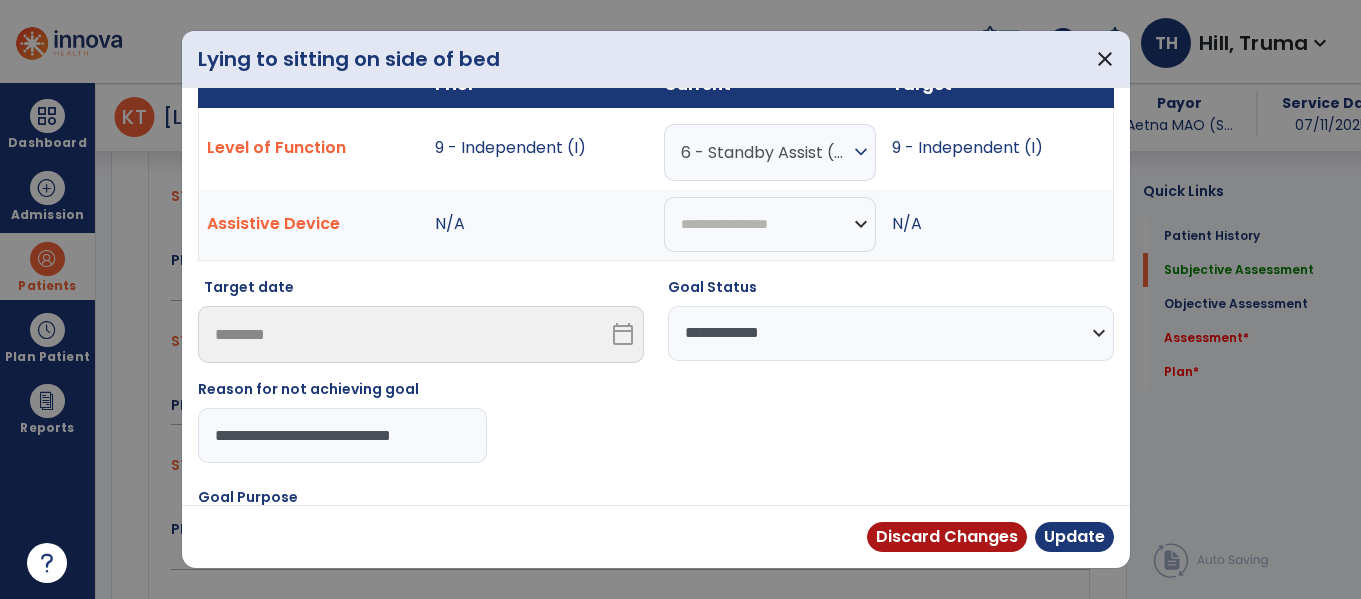 drag, startPoint x: 451, startPoint y: 484, endPoint x: 193, endPoint y: 487, distance: 258.01746 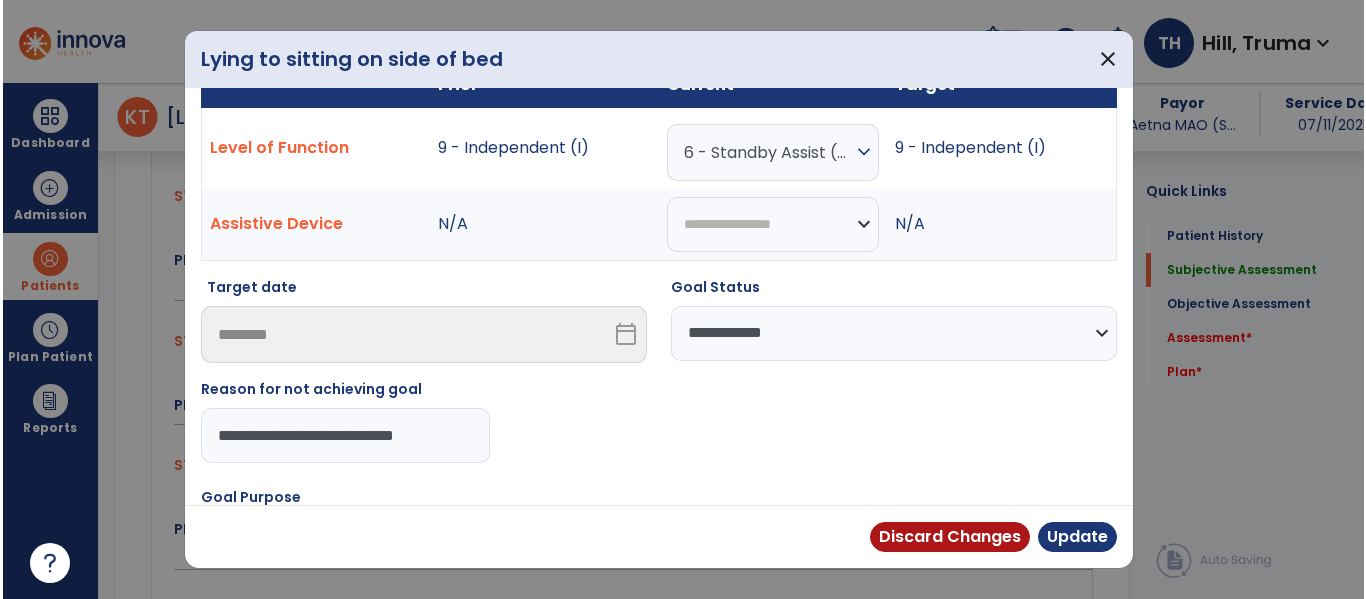scroll, scrollTop: 63, scrollLeft: 0, axis: vertical 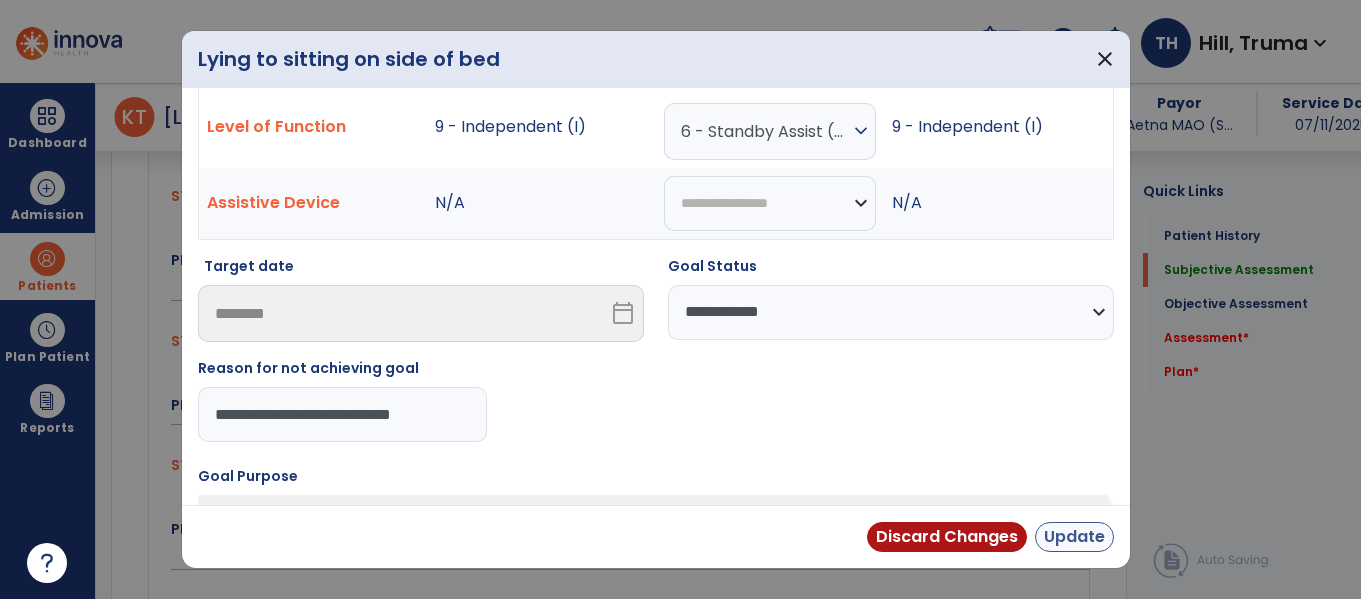 type on "**********" 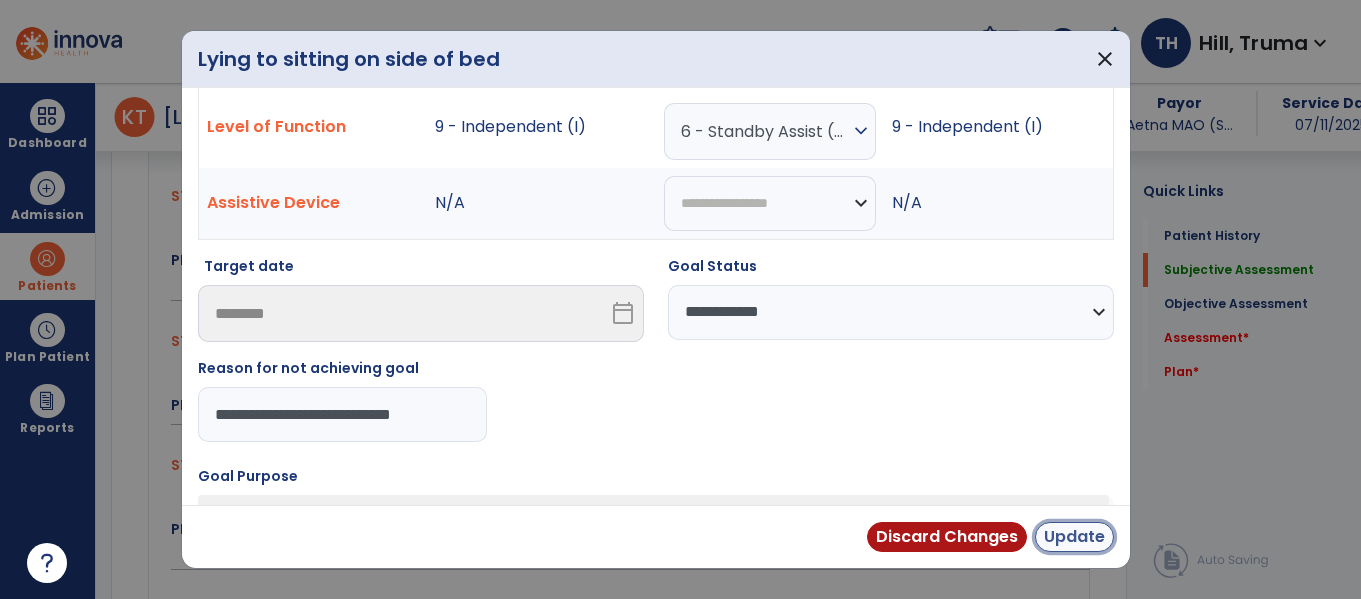 click on "Update" at bounding box center [1074, 537] 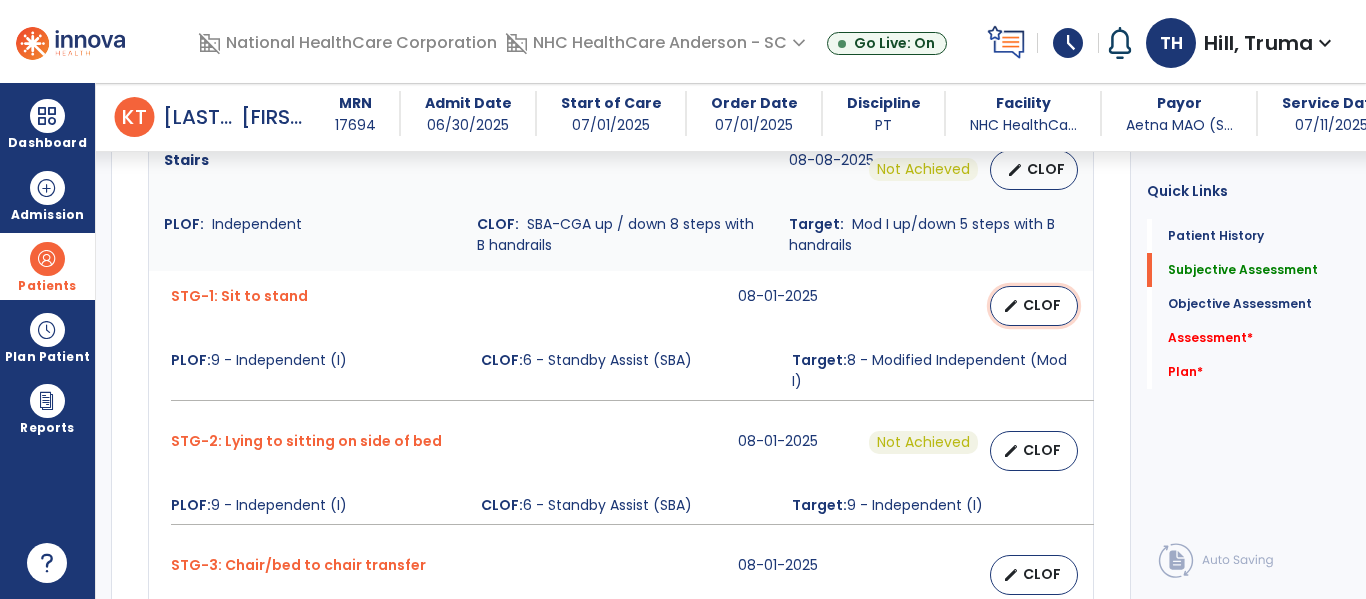 click on "CLOF" at bounding box center (1042, 305) 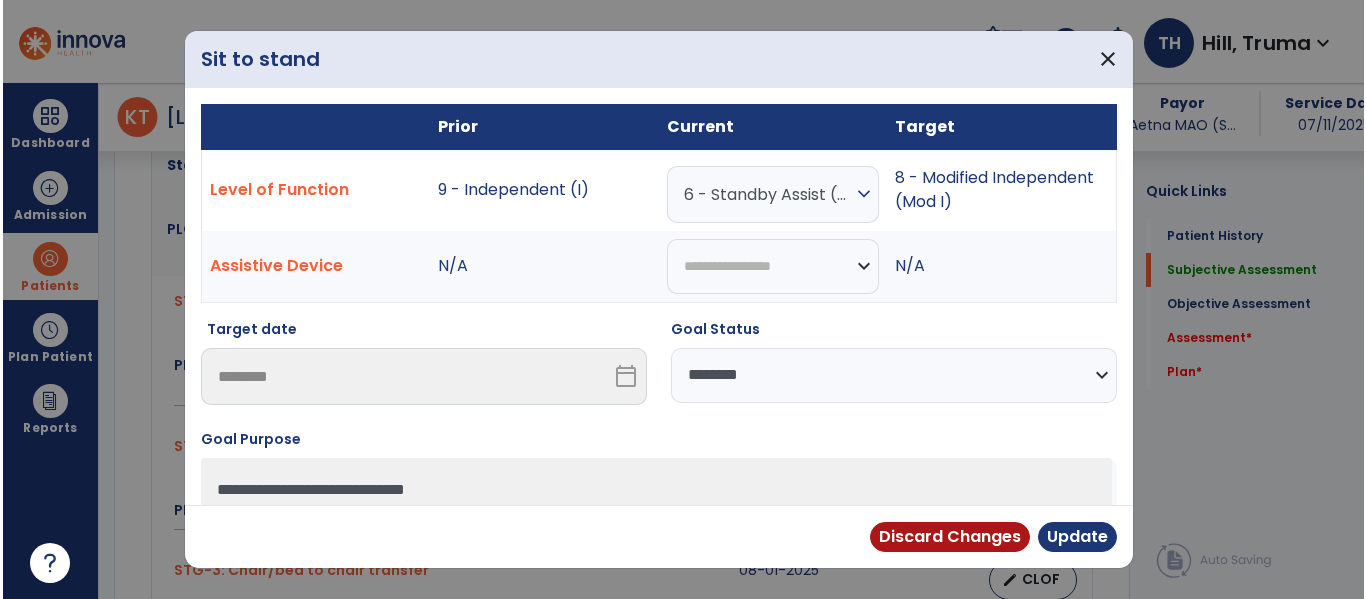 scroll, scrollTop: 1300, scrollLeft: 0, axis: vertical 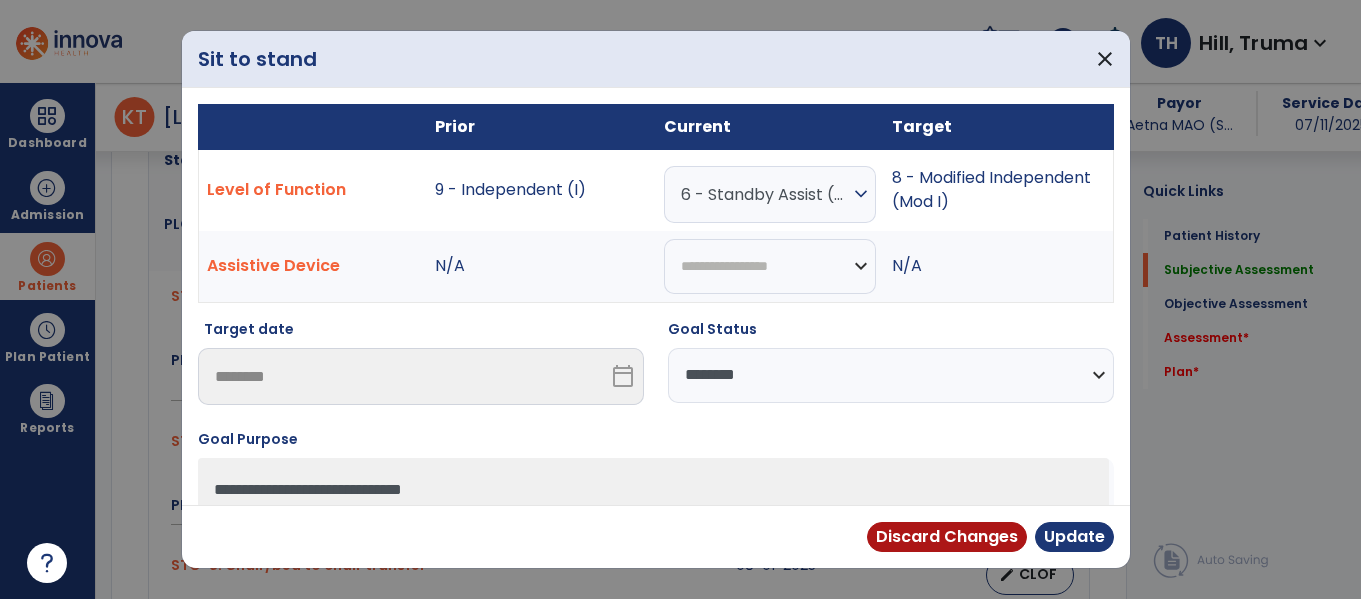 click on "**********" at bounding box center [891, 375] 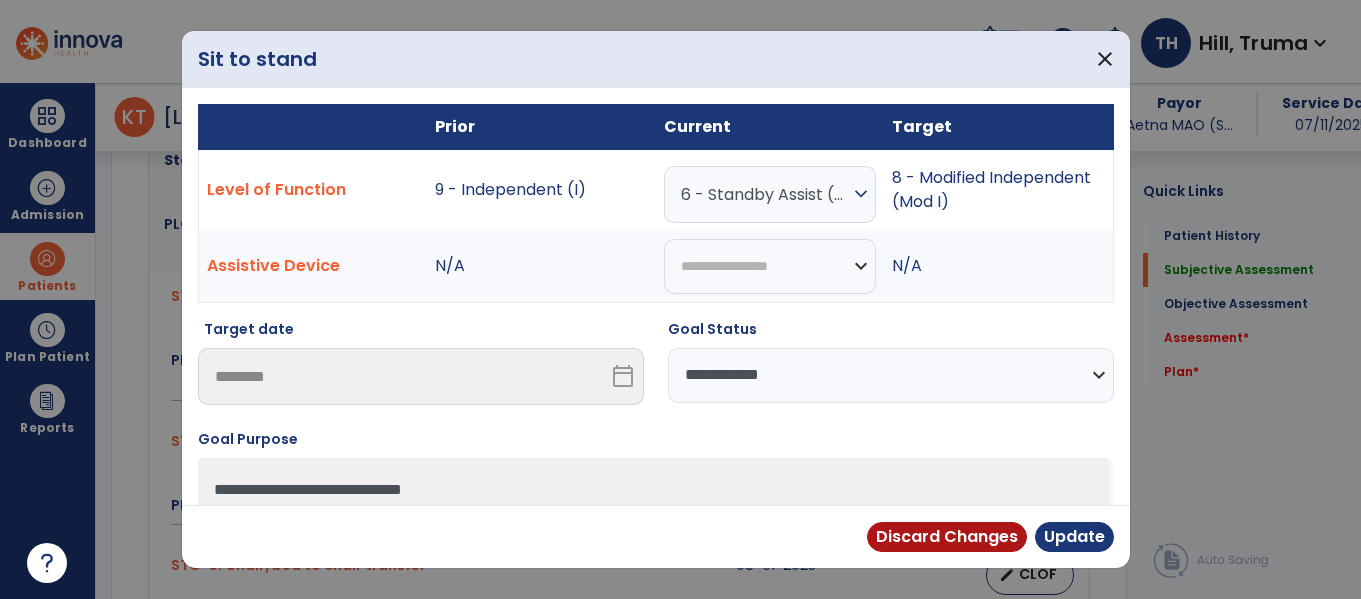click on "**********" at bounding box center (891, 375) 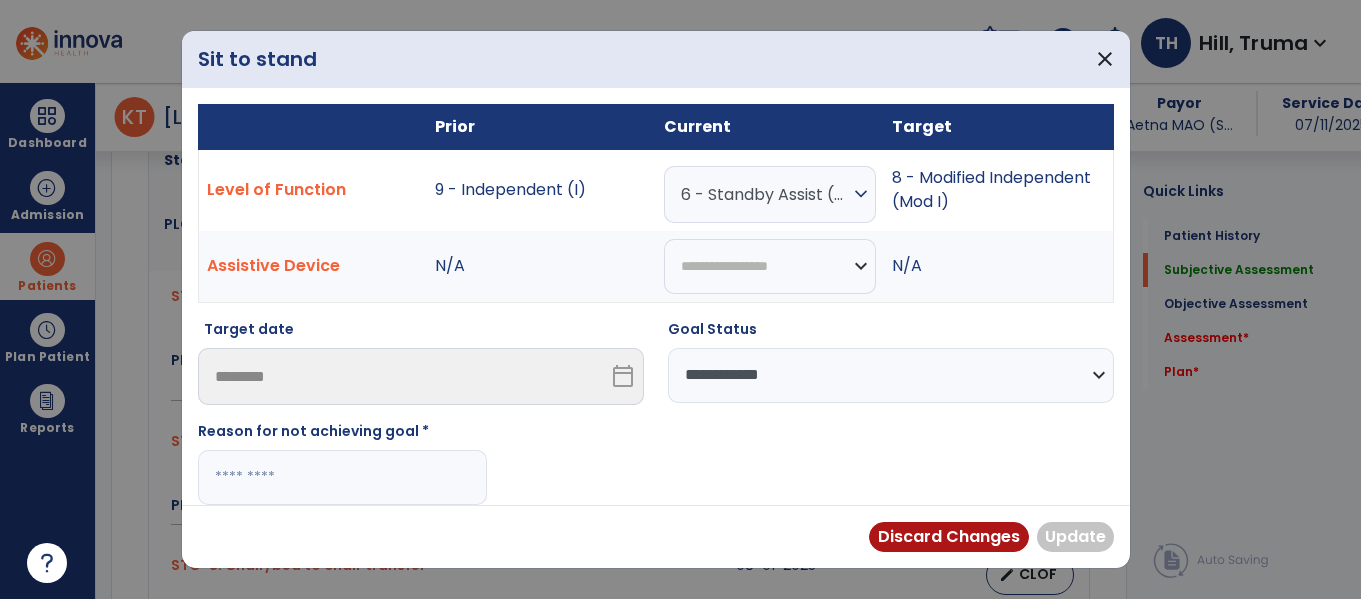 click at bounding box center (342, 477) 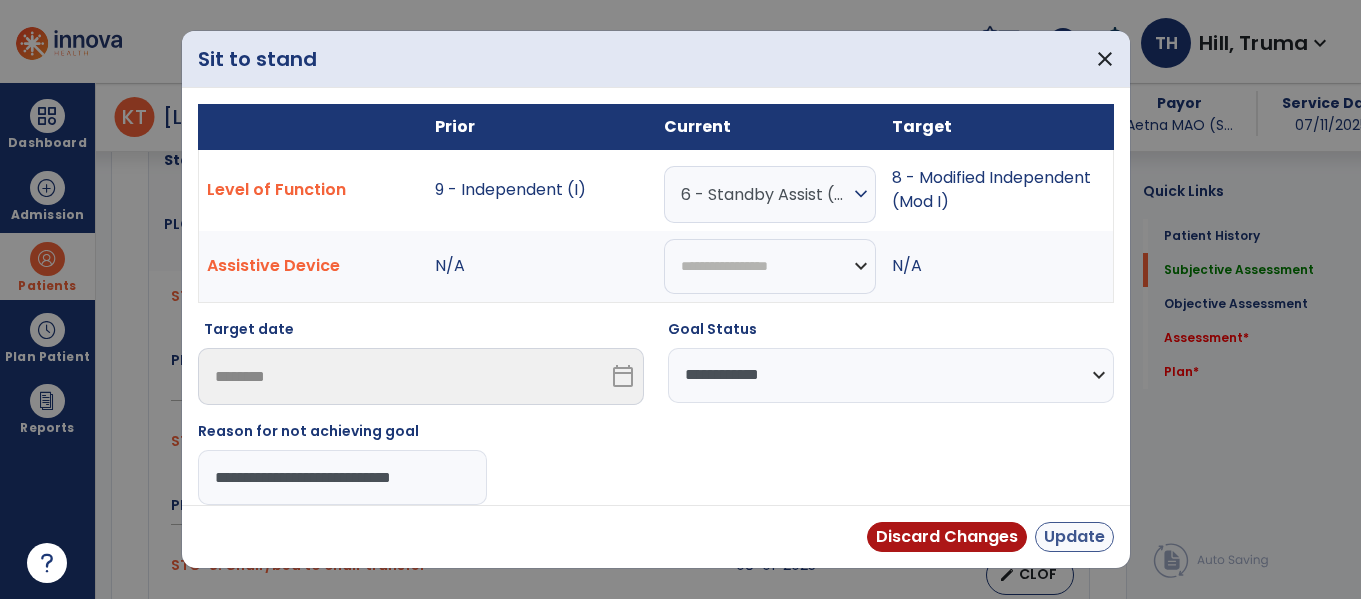 type on "**********" 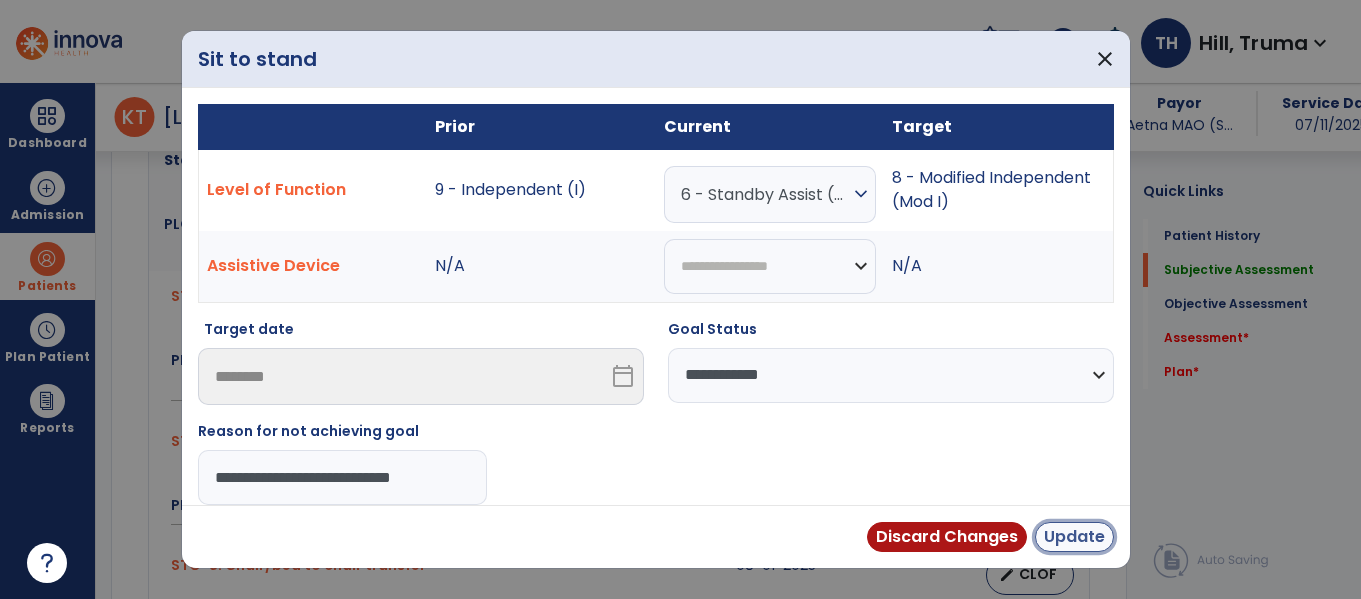click on "Update" at bounding box center (1074, 537) 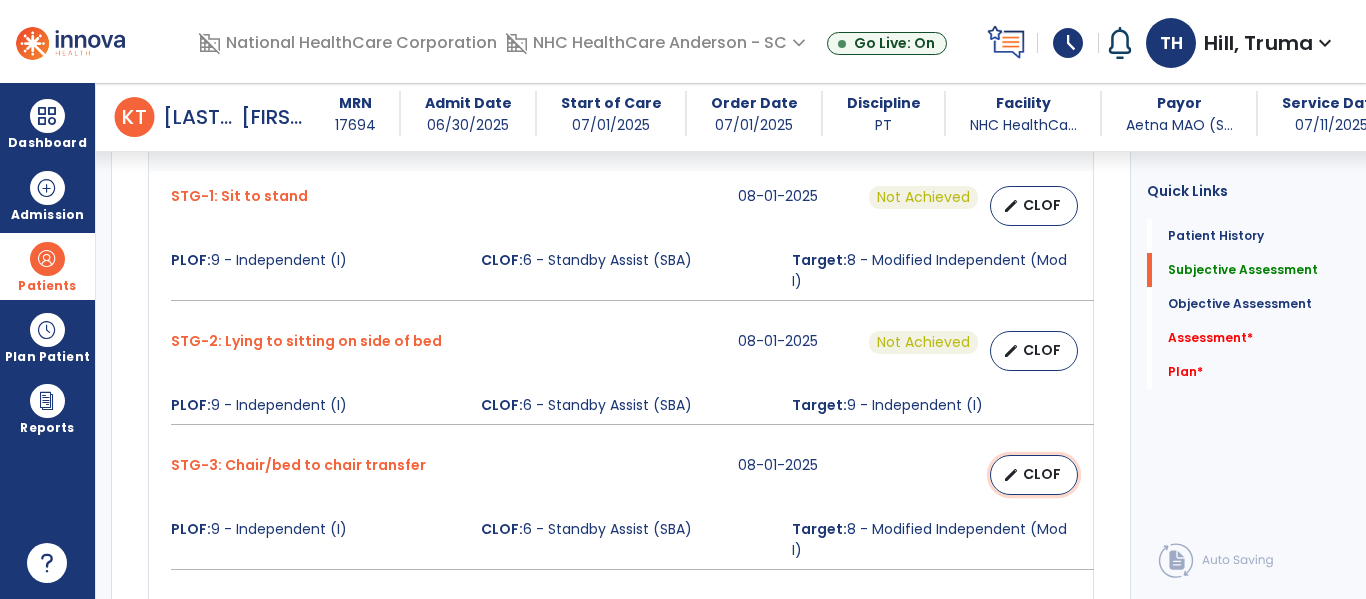 click on "edit   CLOF" at bounding box center (1034, 475) 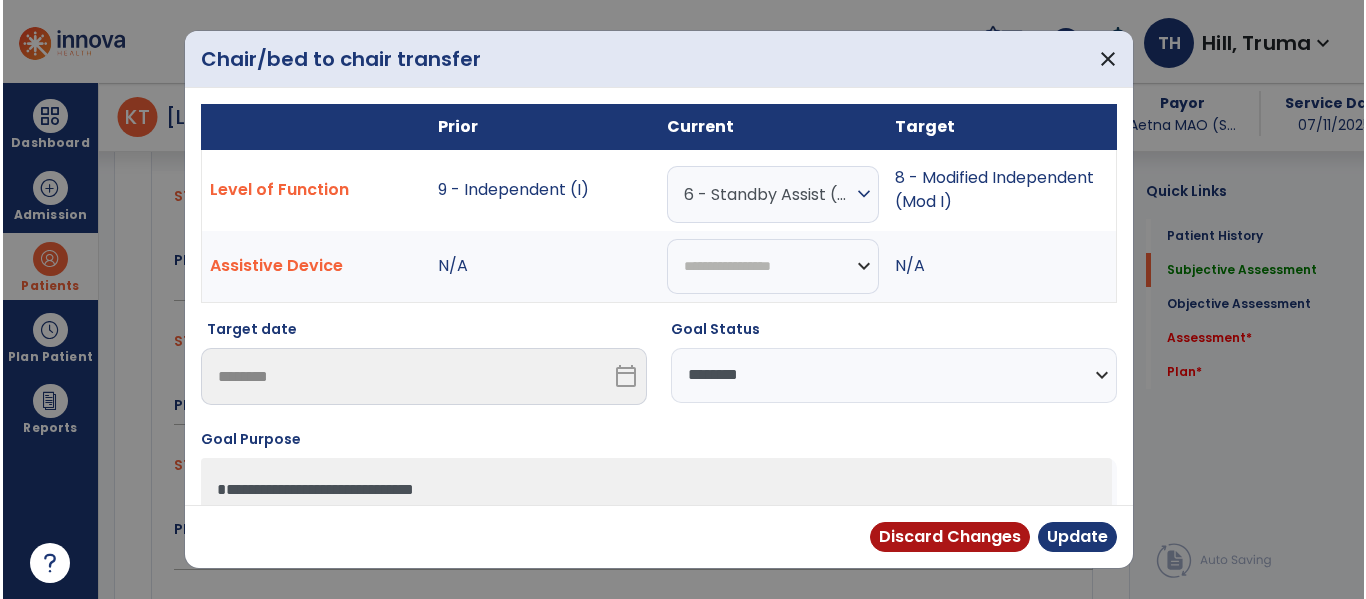 scroll, scrollTop: 1400, scrollLeft: 0, axis: vertical 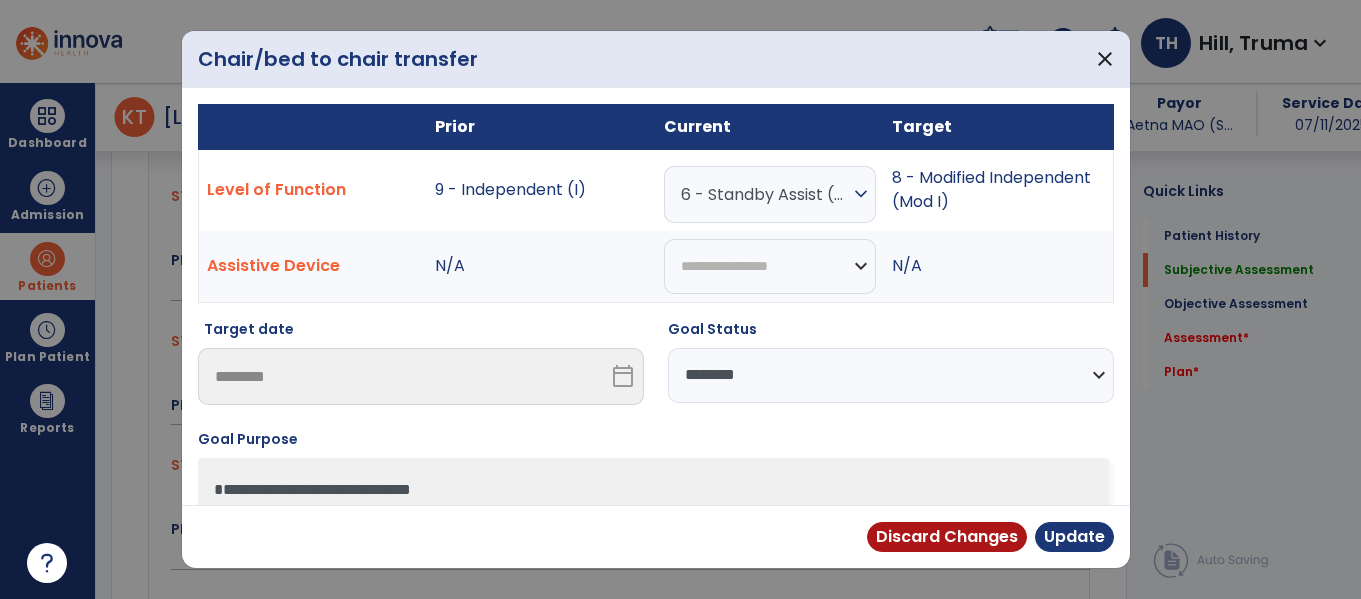 click on "**********" at bounding box center (891, 375) 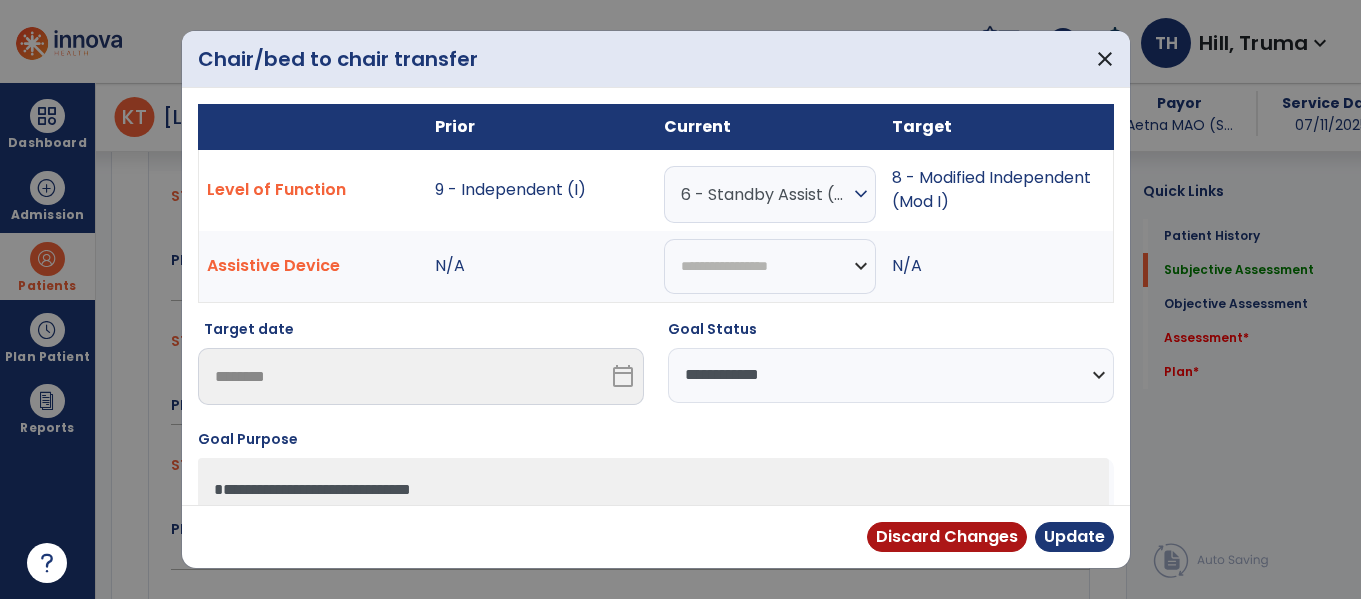 click on "**********" at bounding box center (891, 375) 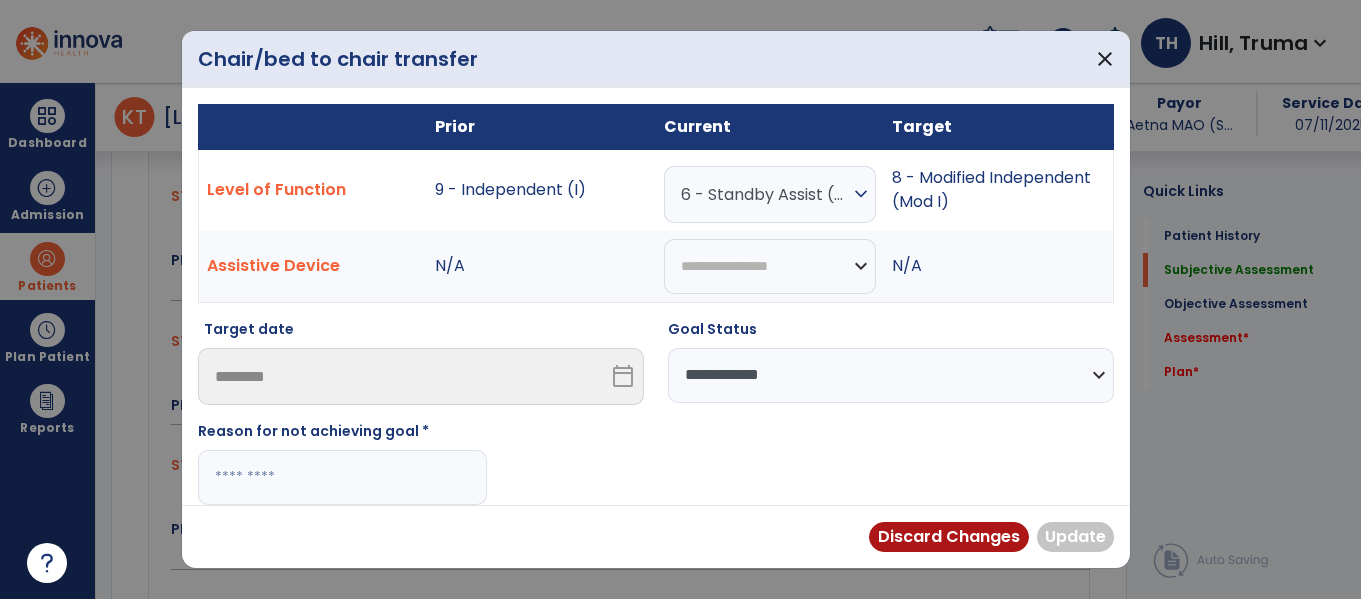 click at bounding box center (342, 477) 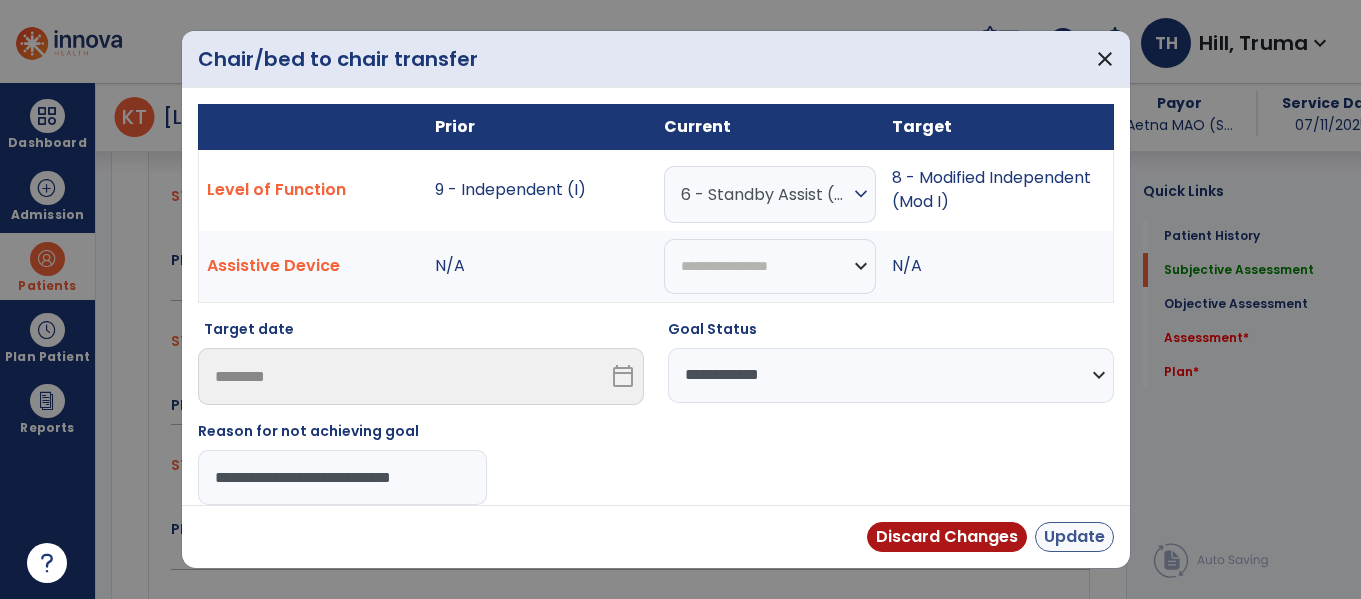 type on "**********" 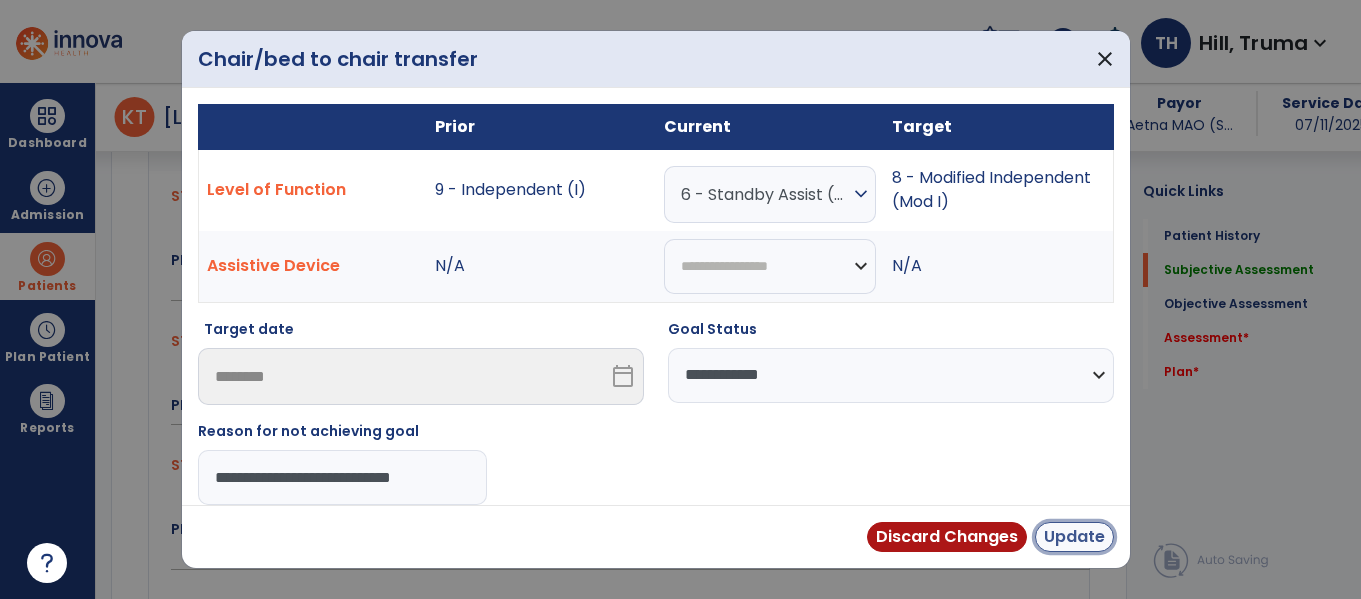 click on "Update" at bounding box center (1074, 537) 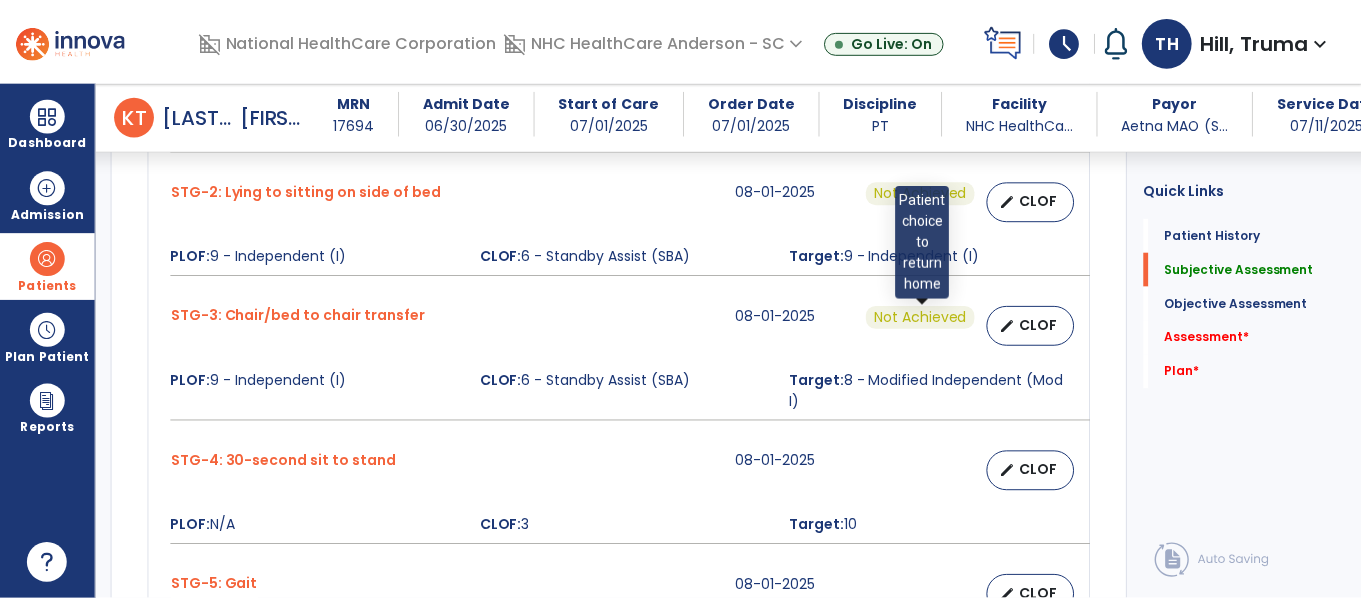 scroll, scrollTop: 1700, scrollLeft: 0, axis: vertical 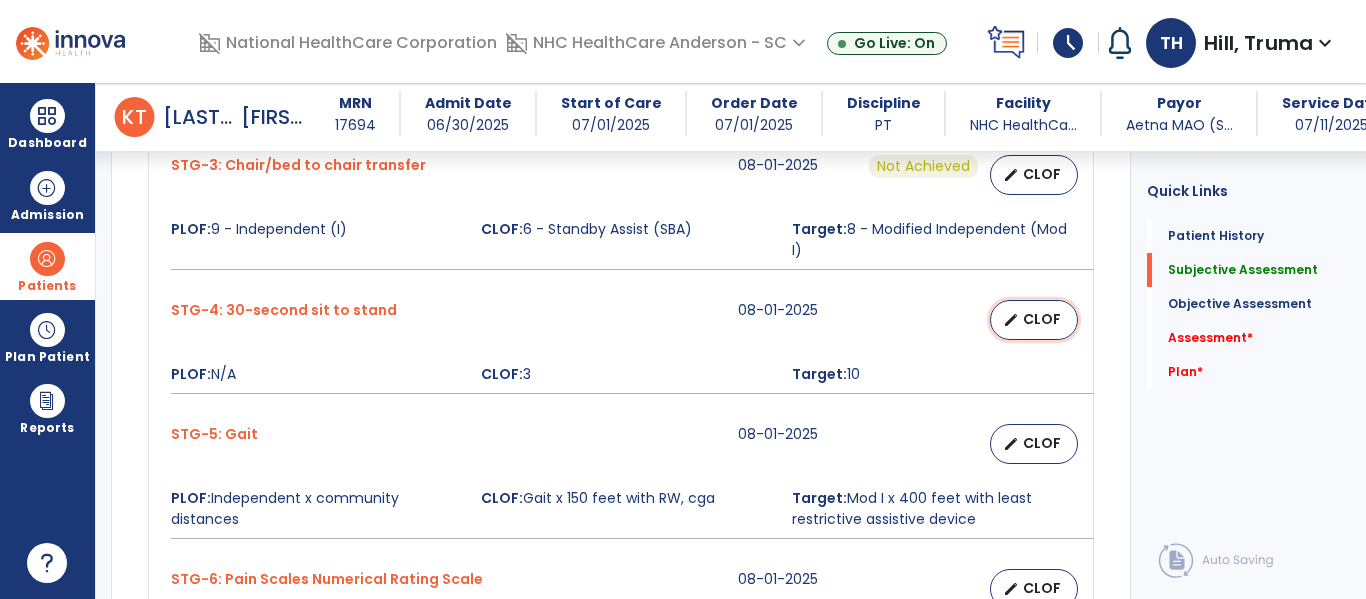 click on "CLOF" at bounding box center [1042, 319] 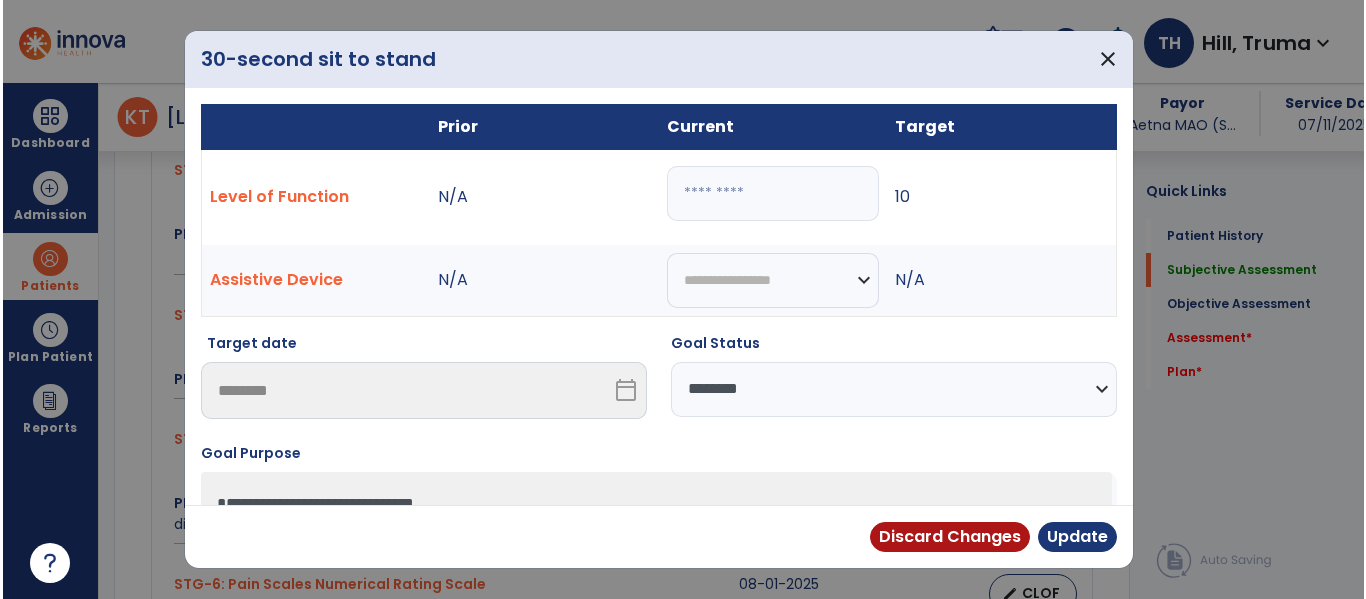 scroll, scrollTop: 1700, scrollLeft: 0, axis: vertical 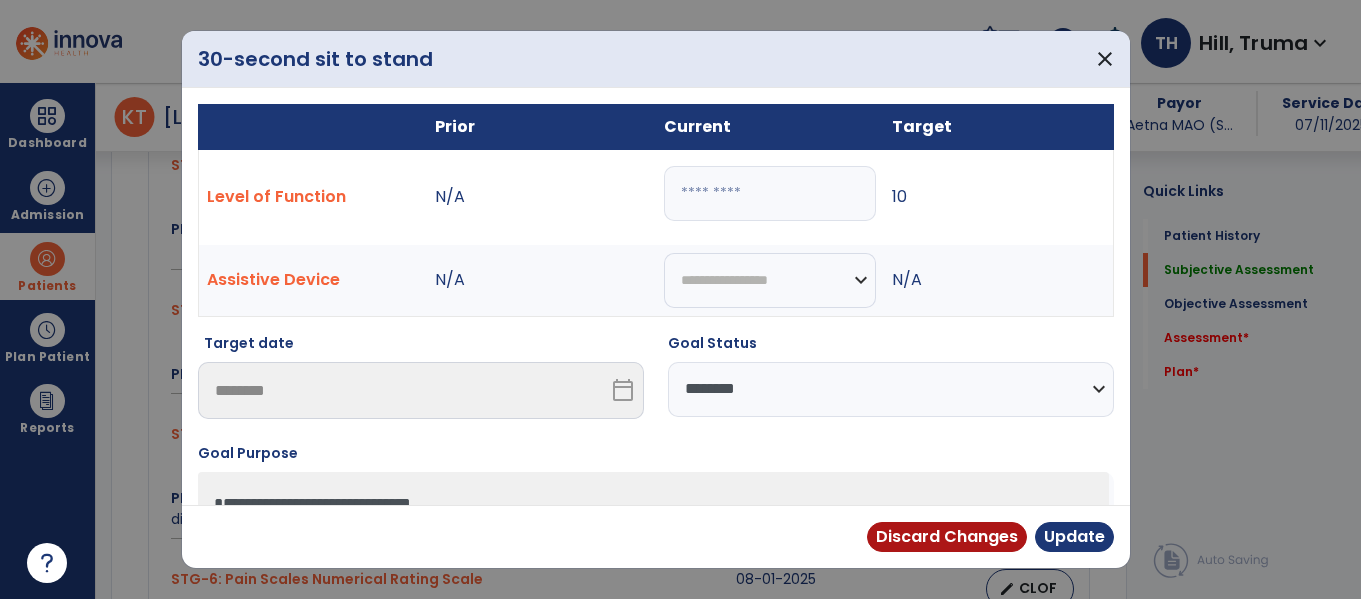 drag, startPoint x: 822, startPoint y: 389, endPoint x: 824, endPoint y: 399, distance: 10.198039 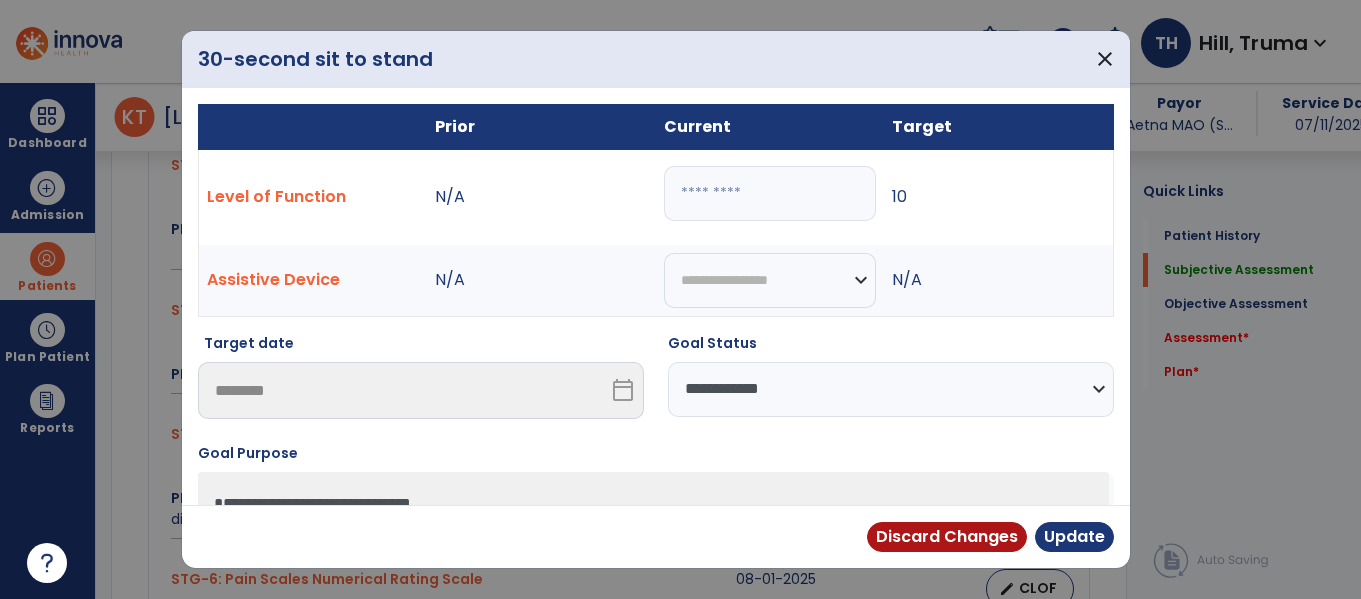 click on "**********" at bounding box center [891, 389] 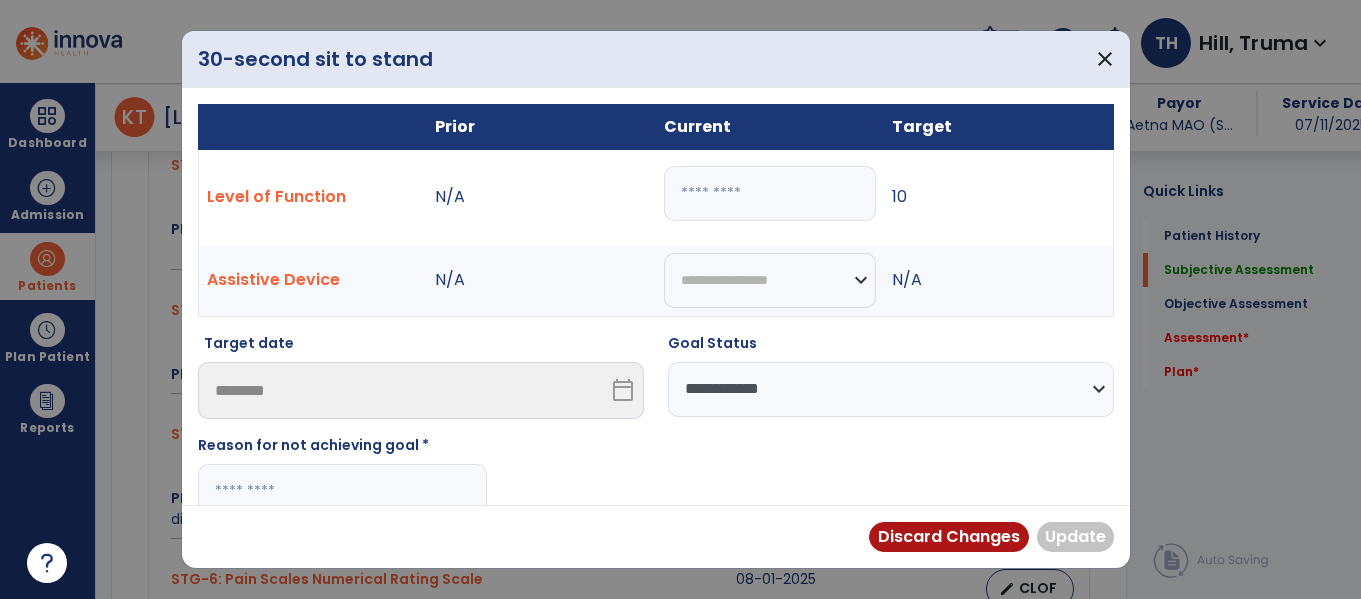 click at bounding box center (342, 491) 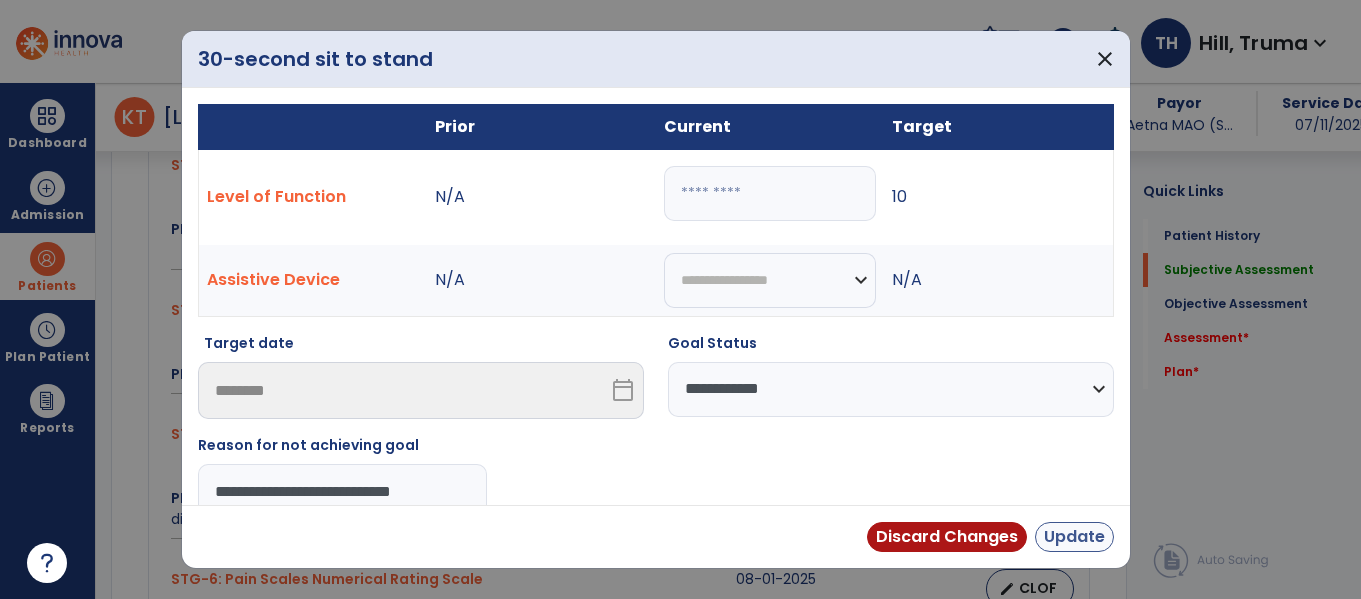 type on "**********" 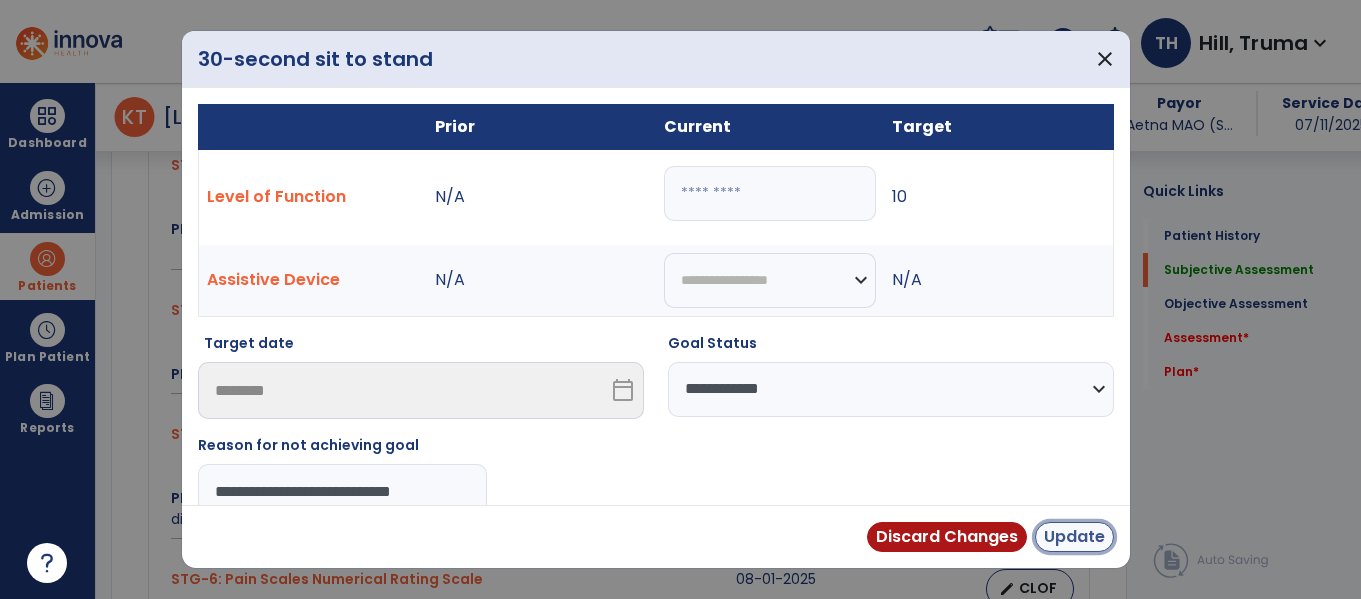 click on "Update" at bounding box center (1074, 537) 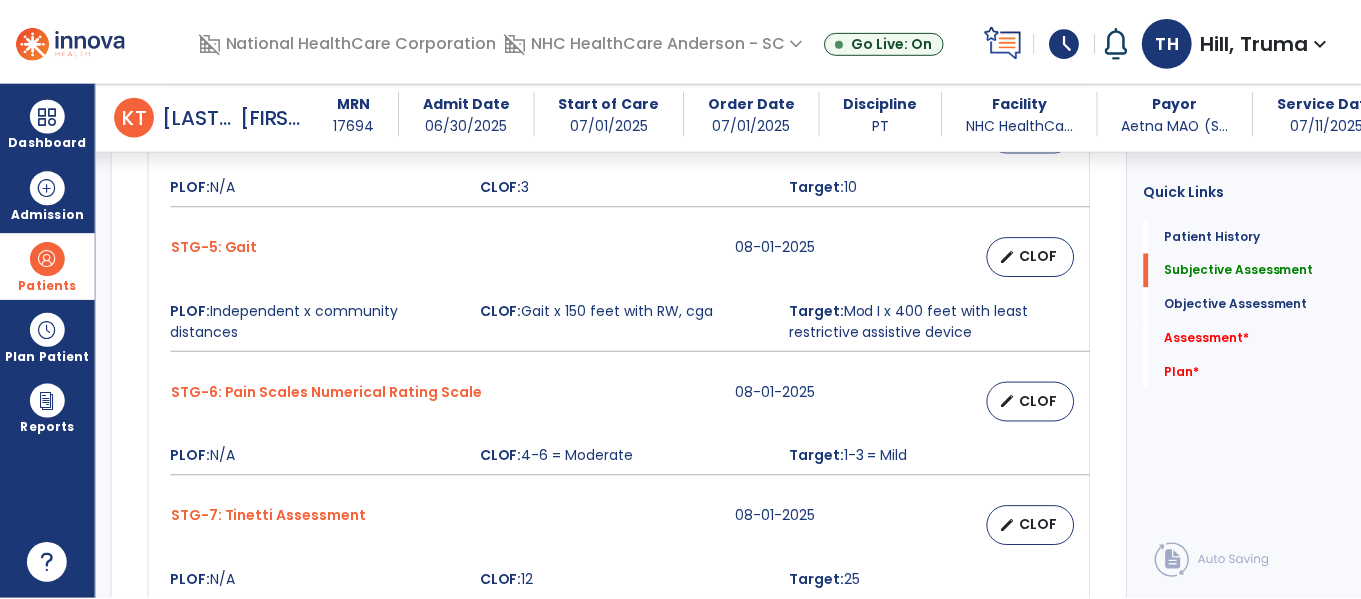 scroll, scrollTop: 1900, scrollLeft: 0, axis: vertical 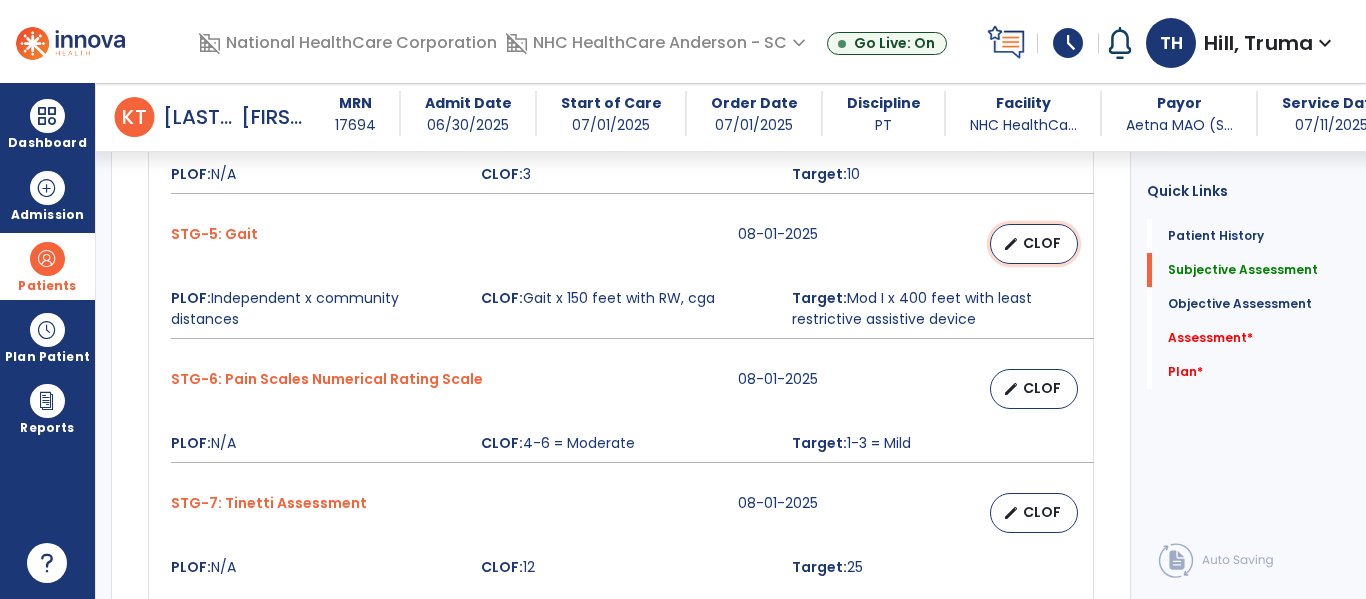 click on "edit" at bounding box center (1011, 244) 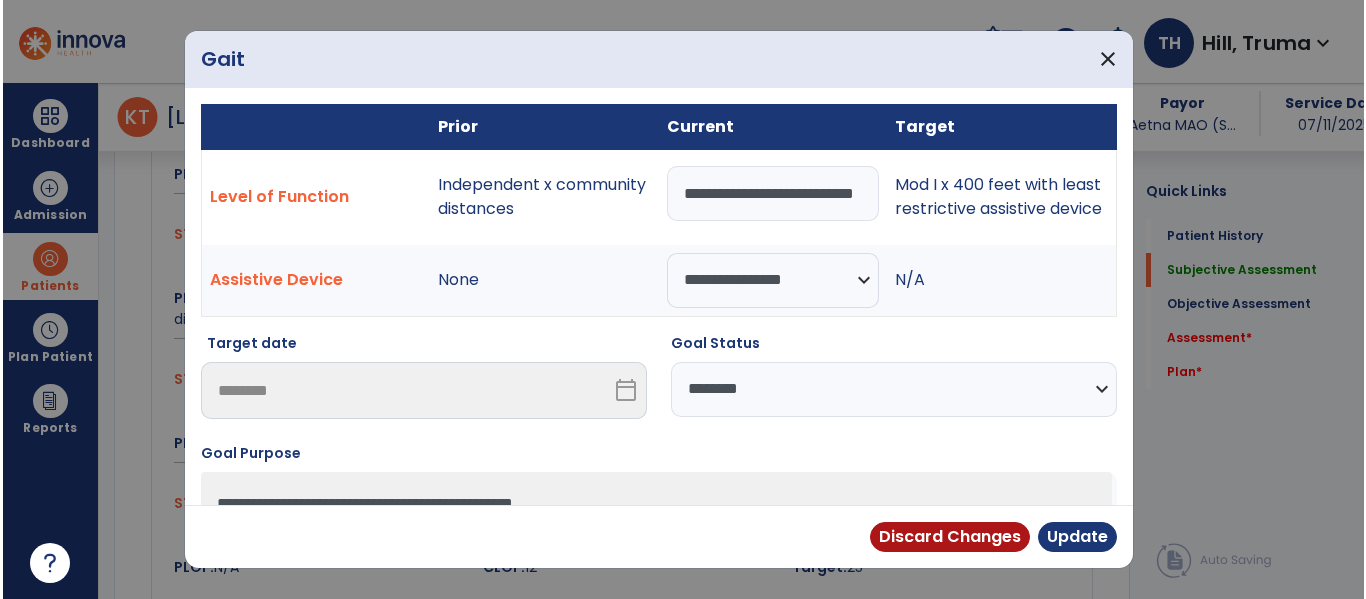 scroll, scrollTop: 1900, scrollLeft: 0, axis: vertical 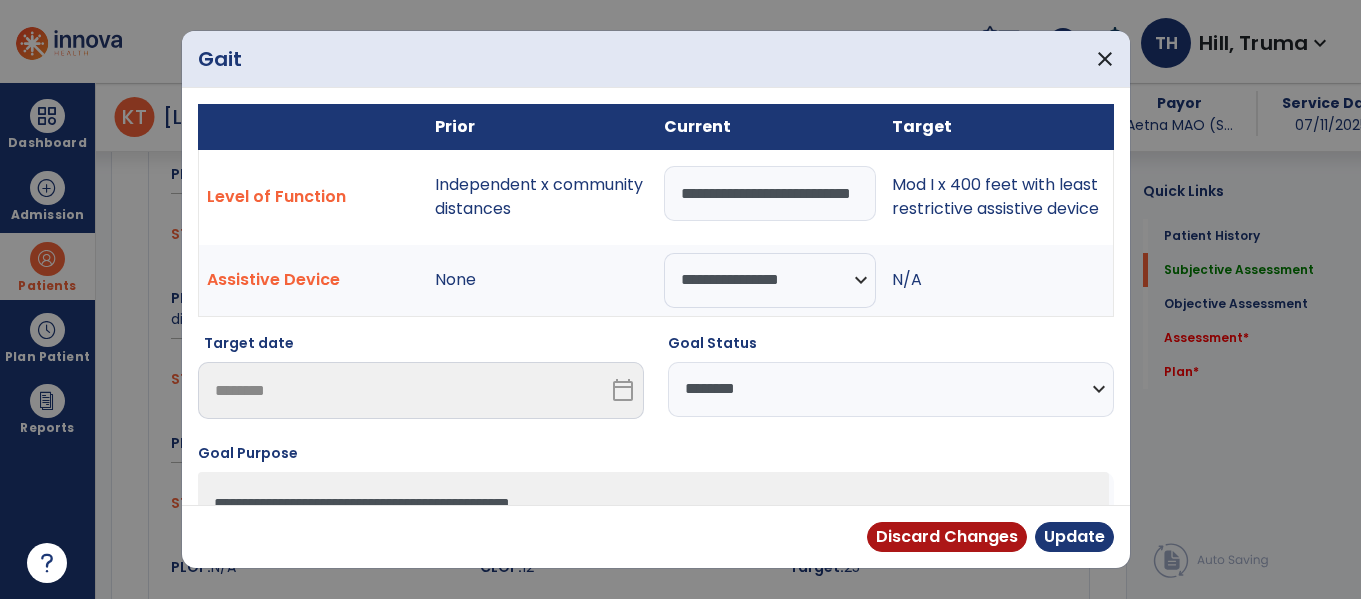 drag, startPoint x: 830, startPoint y: 383, endPoint x: 827, endPoint y: 393, distance: 10.440307 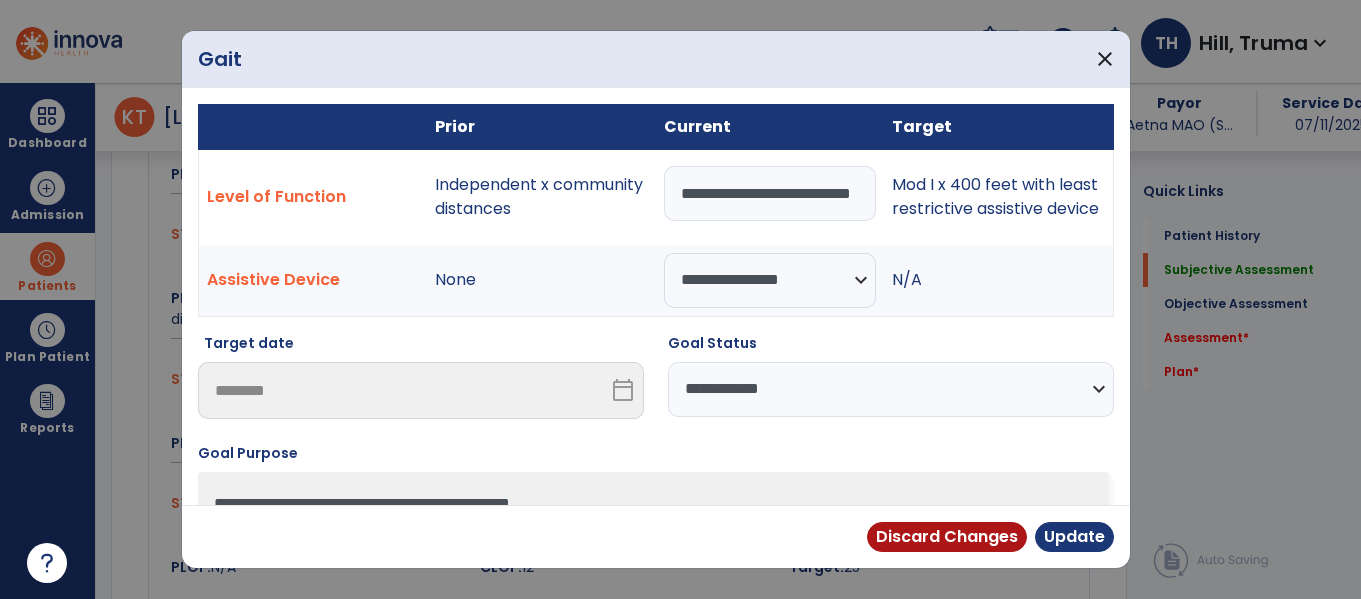 click on "**********" at bounding box center (891, 389) 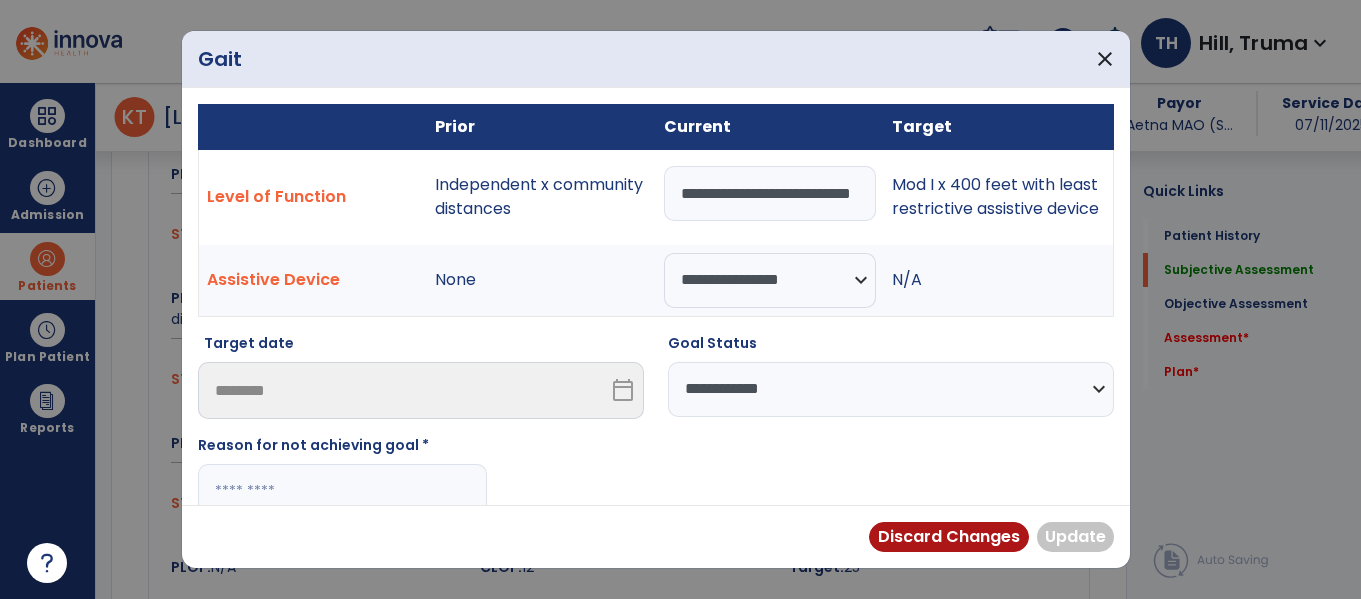 click at bounding box center [342, 491] 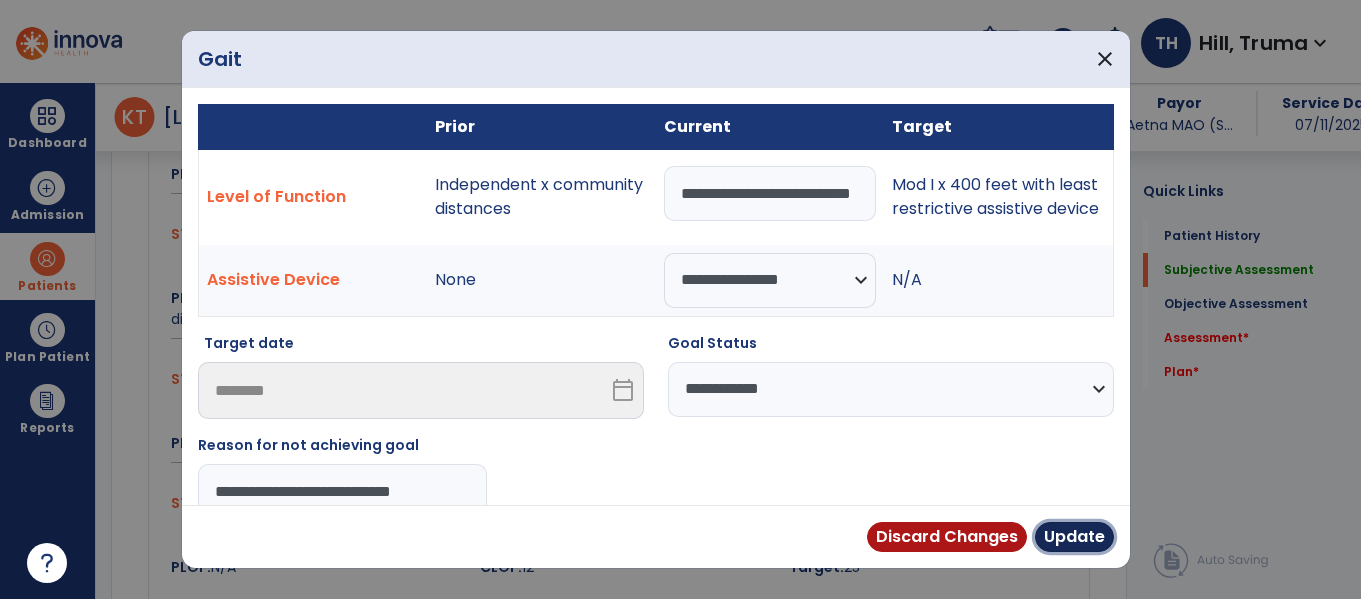 click on "Update" at bounding box center [1074, 537] 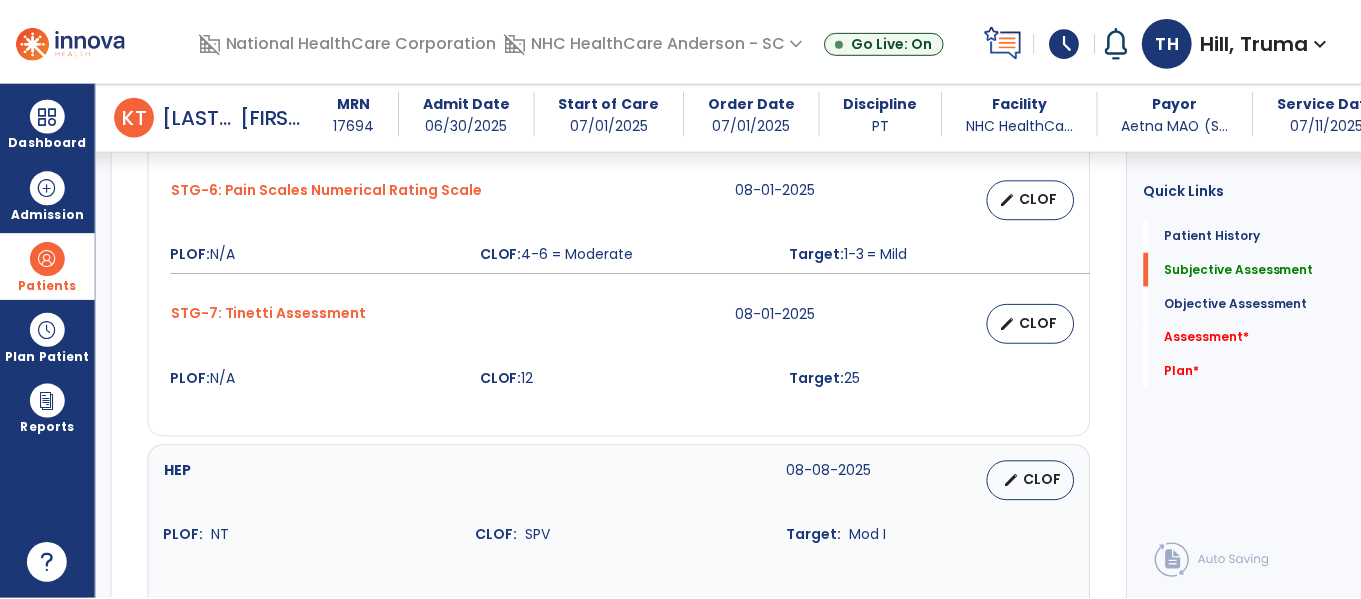 scroll, scrollTop: 2100, scrollLeft: 0, axis: vertical 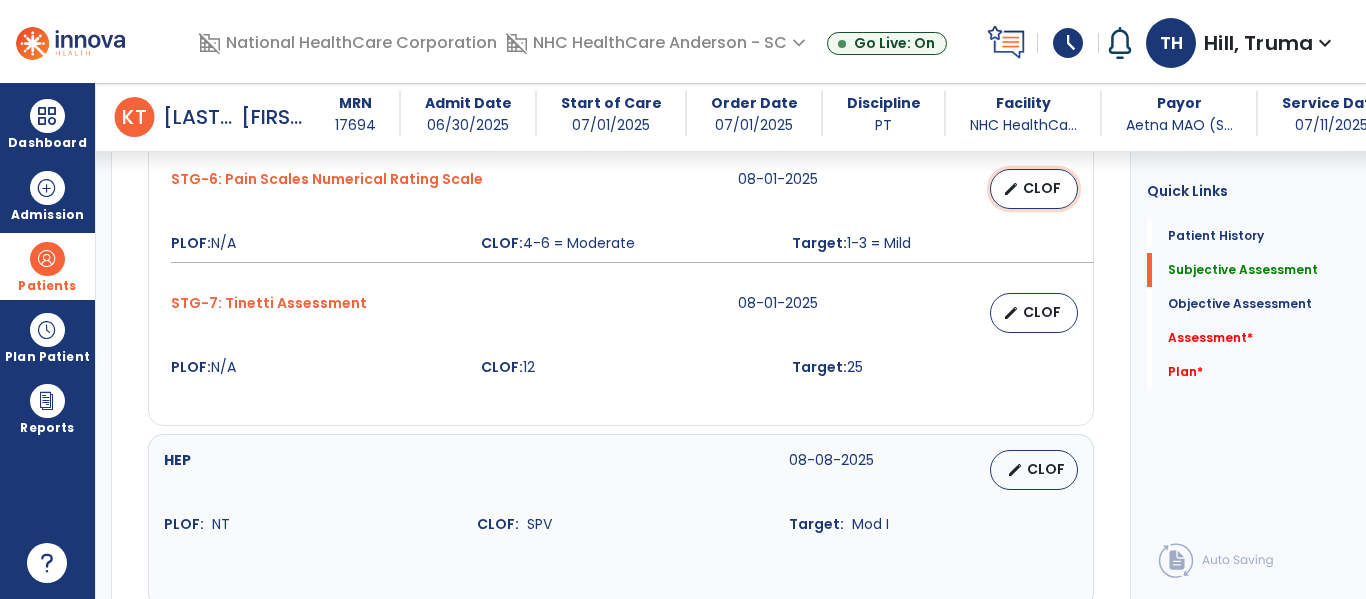 click on "CLOF" at bounding box center [1042, 188] 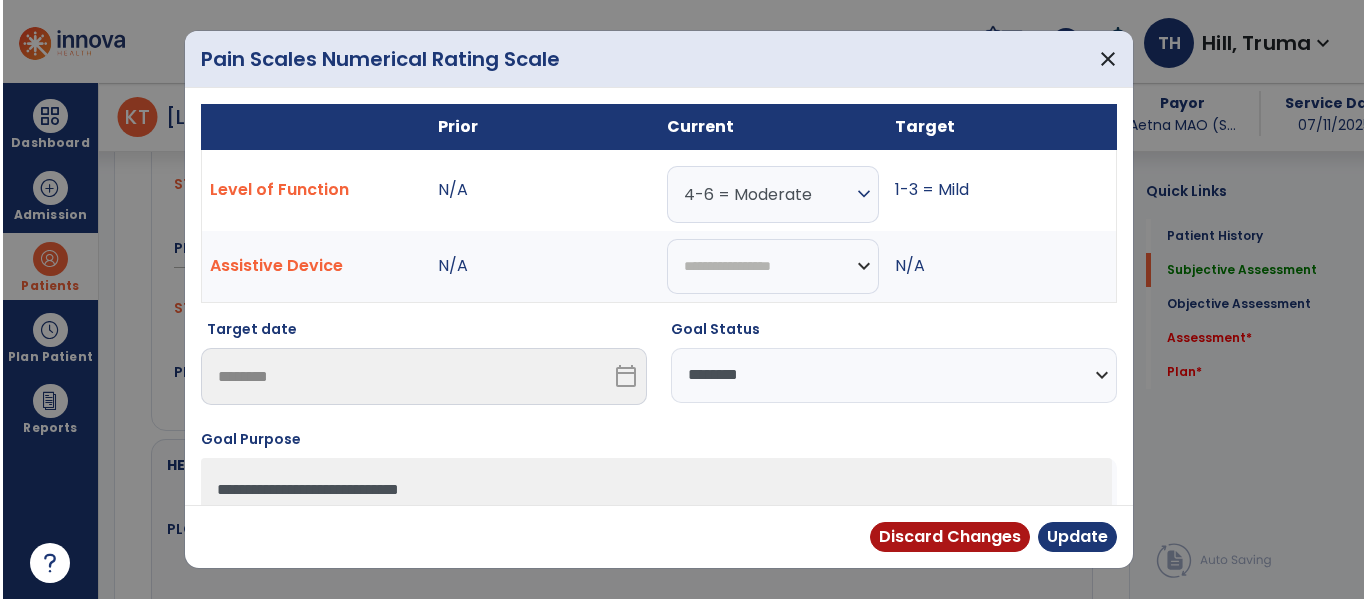 scroll, scrollTop: 2100, scrollLeft: 0, axis: vertical 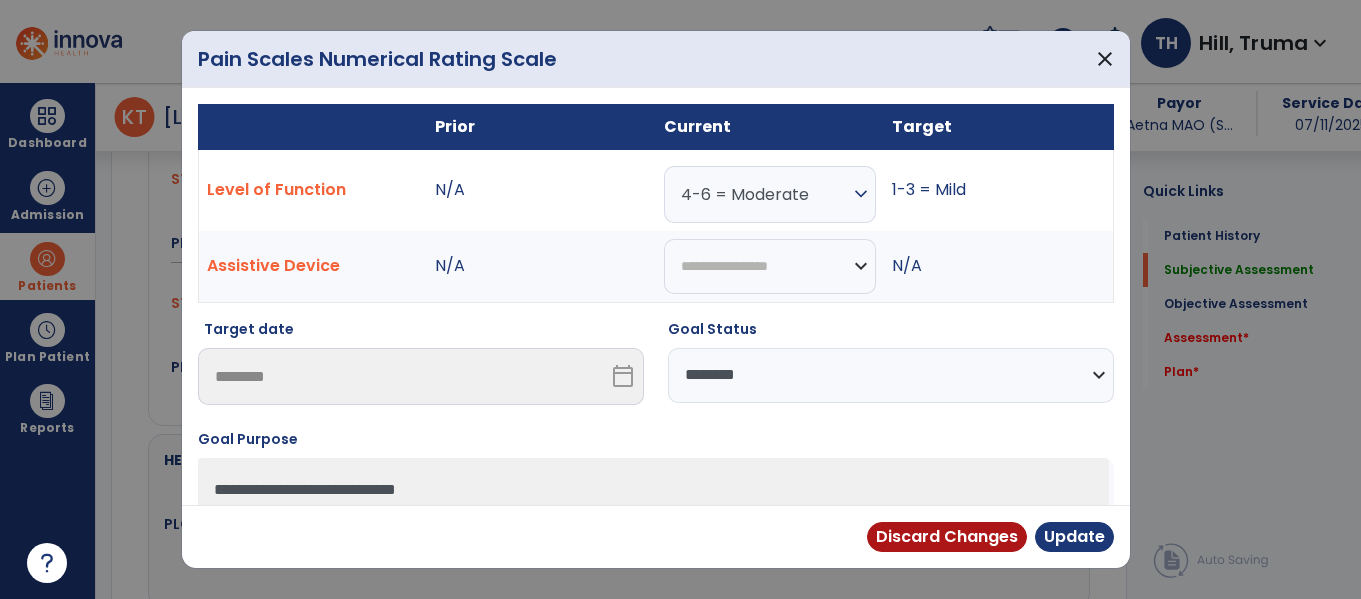 click on "**********" at bounding box center [891, 375] 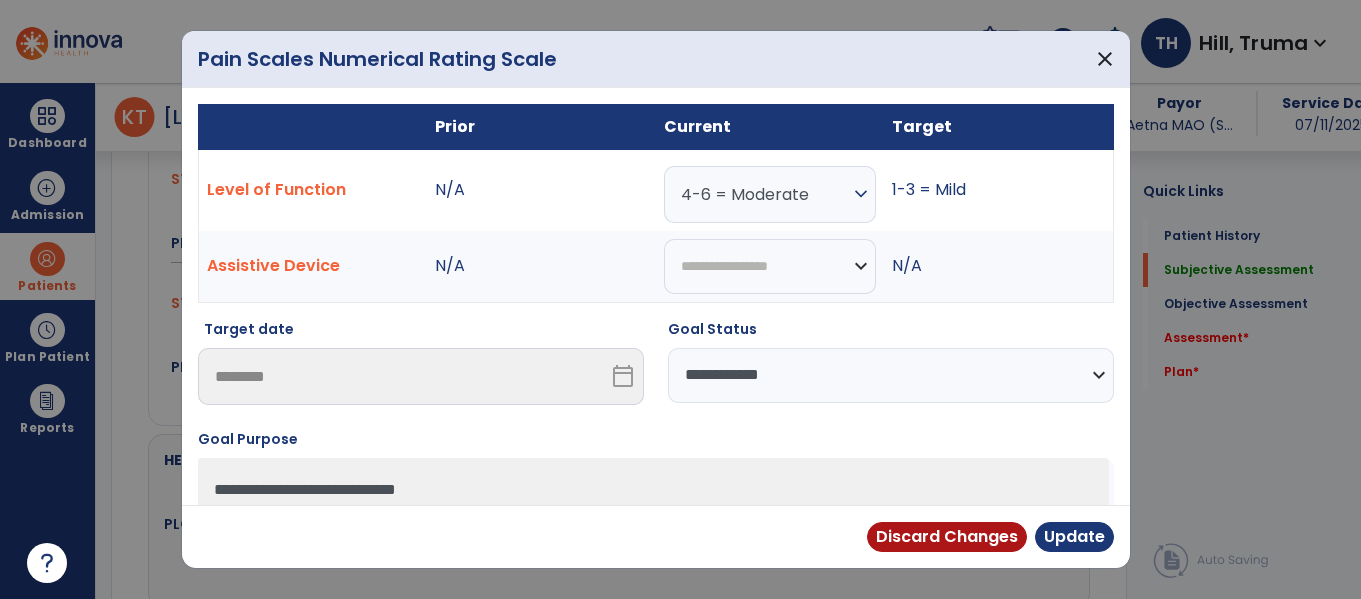 click on "**********" at bounding box center [891, 375] 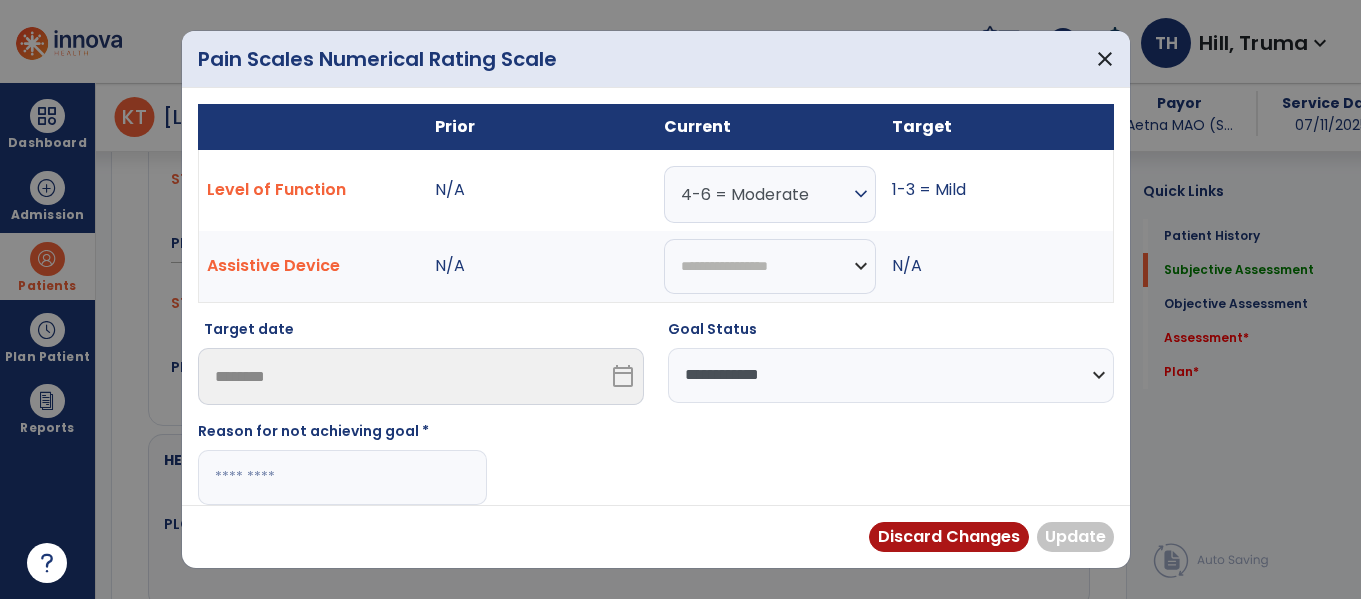 click on "Discard Changes  Update" at bounding box center [656, 536] 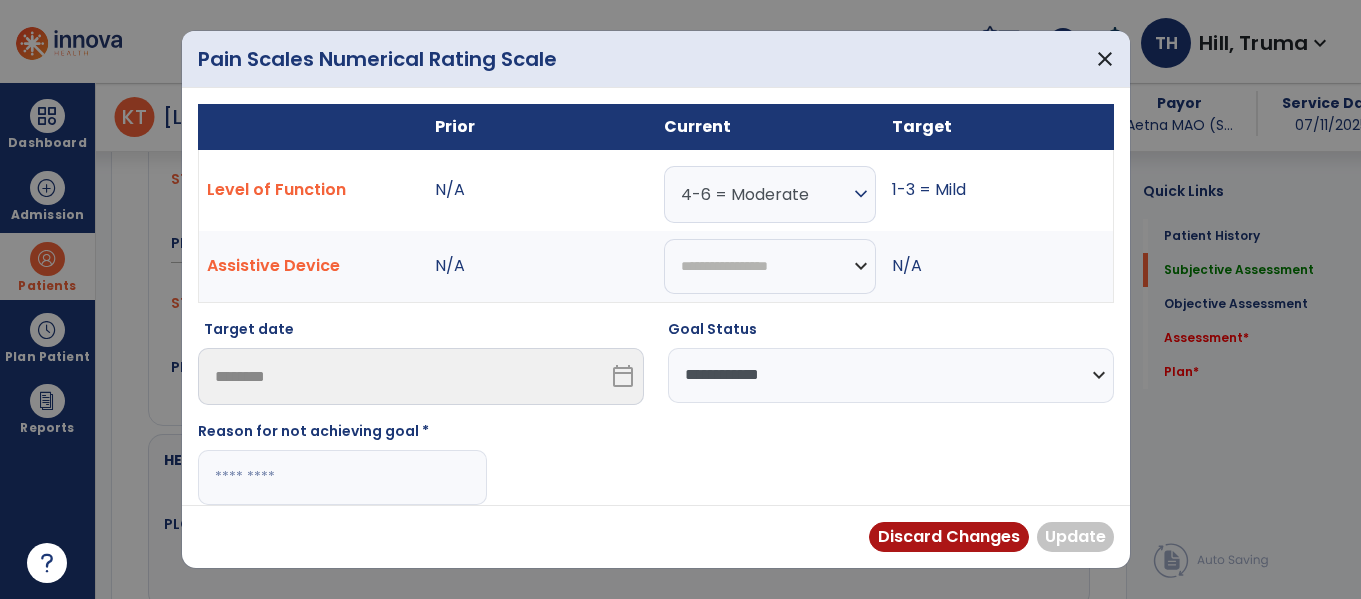 click at bounding box center [342, 477] 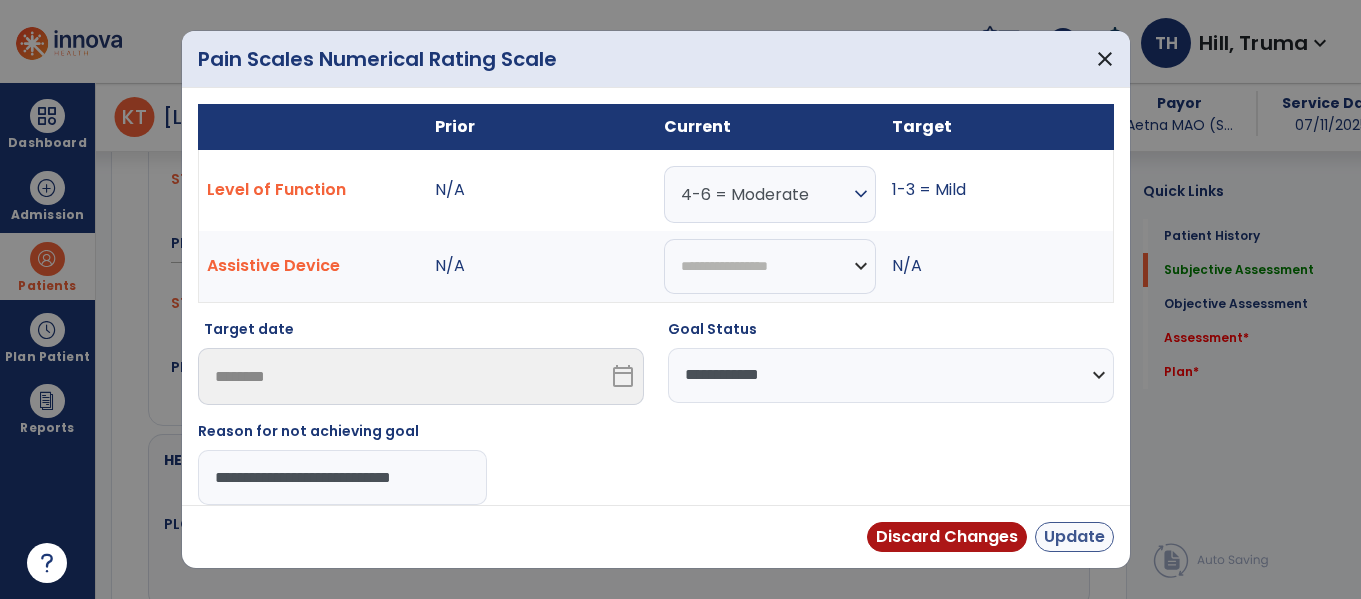 type on "**********" 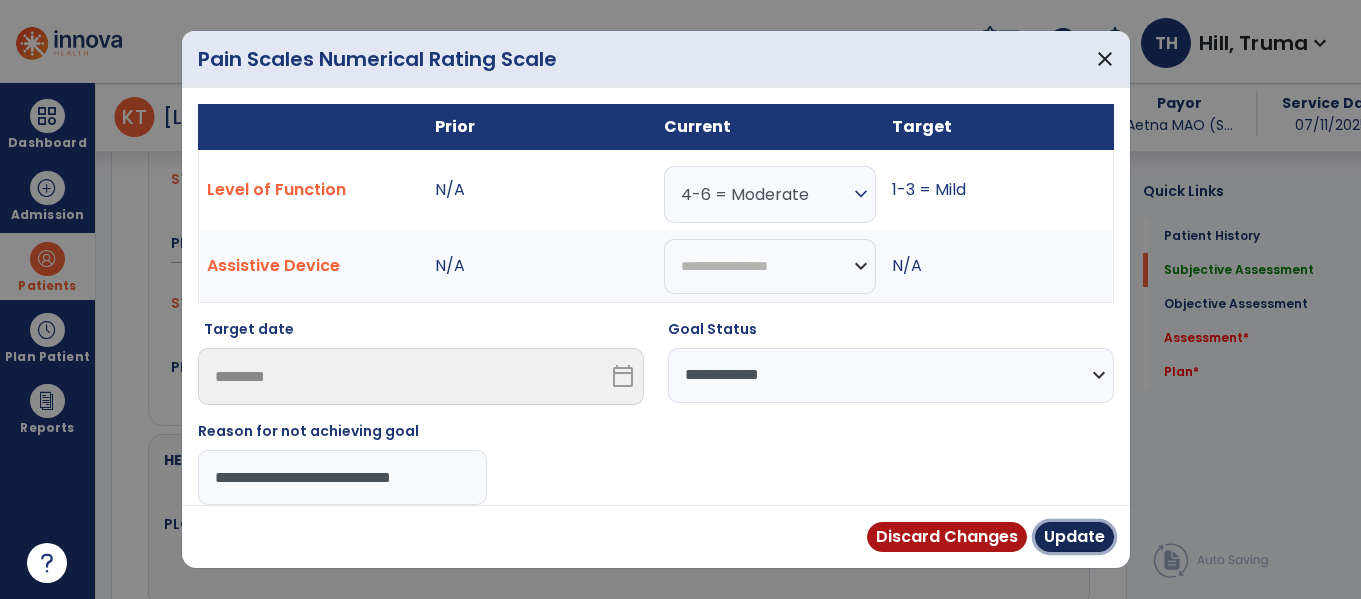 click on "Update" at bounding box center (1074, 537) 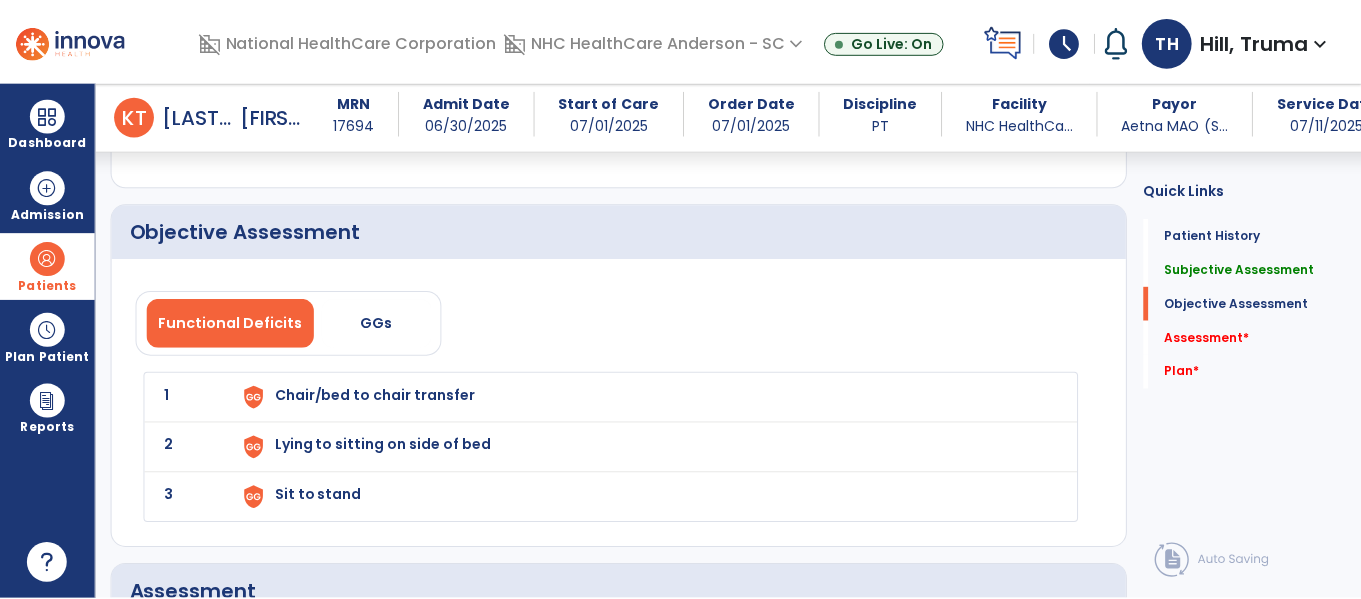 scroll, scrollTop: 2600, scrollLeft: 0, axis: vertical 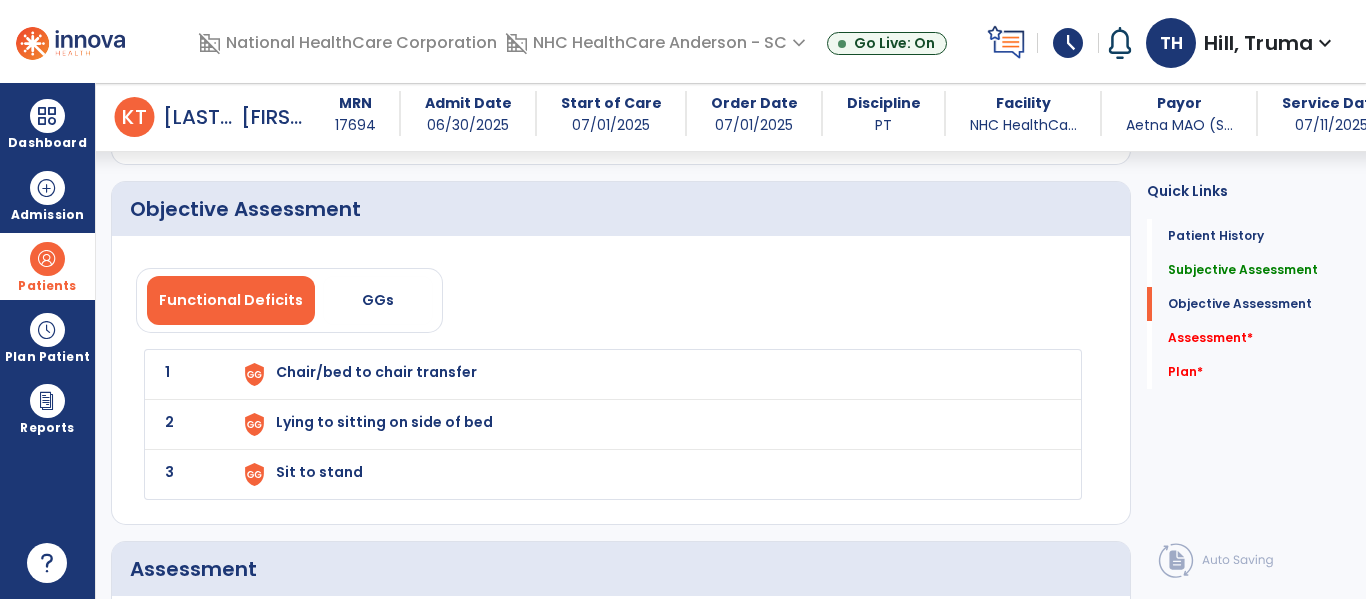 click on "Chair/bed to chair transfer" at bounding box center [376, 372] 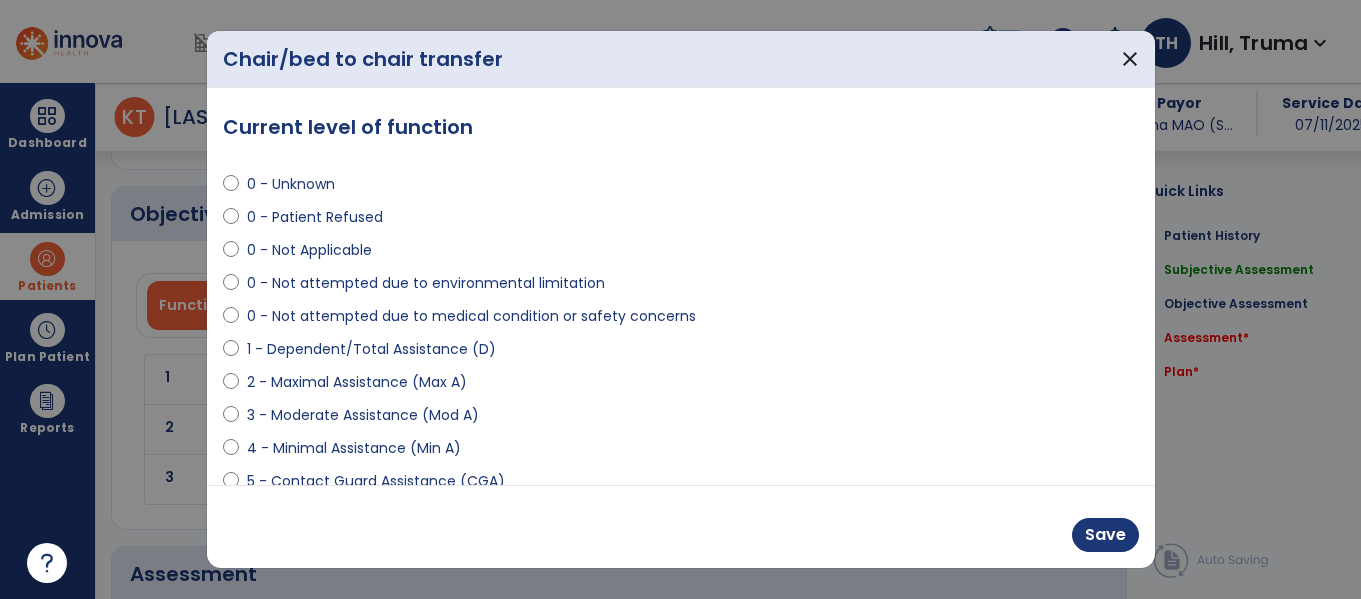 scroll, scrollTop: 2600, scrollLeft: 0, axis: vertical 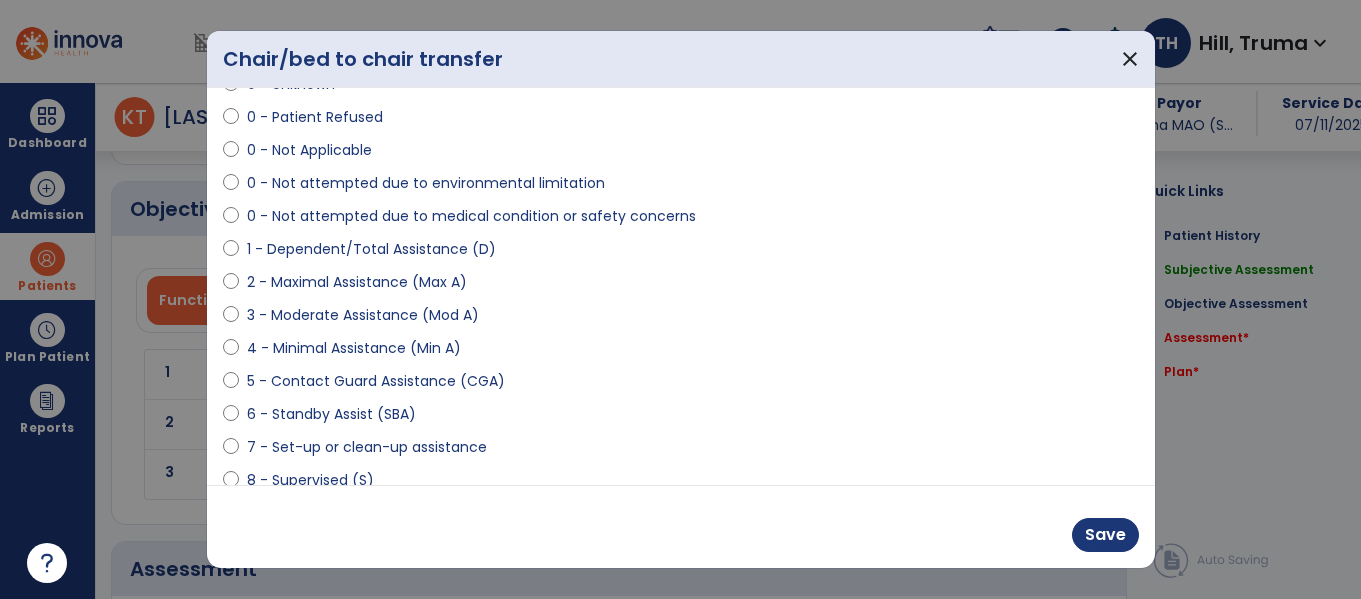 click on "5 - Contact Guard Assistance (CGA)" at bounding box center (376, 381) 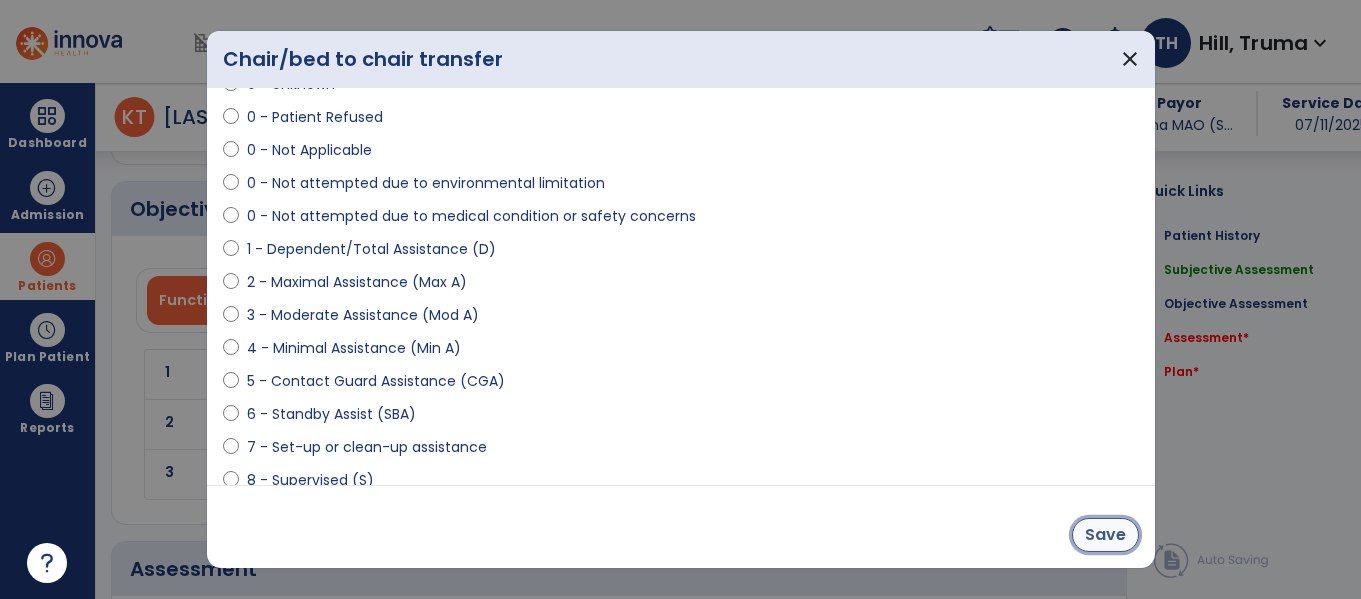 click on "Save" at bounding box center [1105, 535] 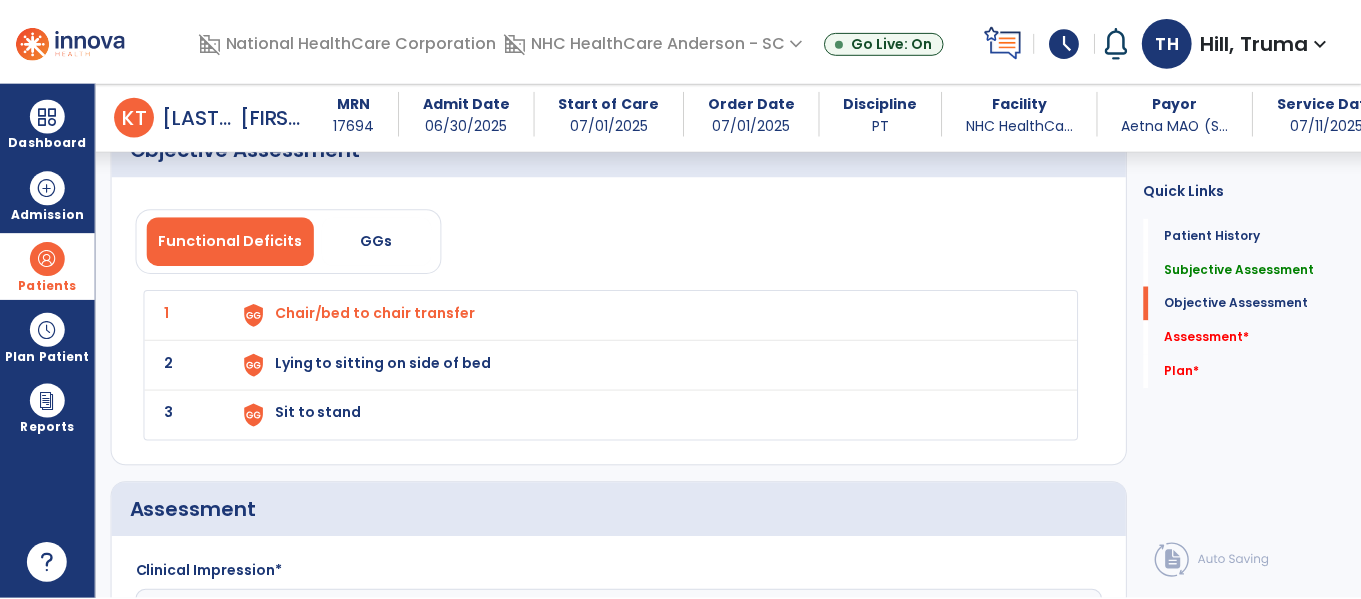 scroll, scrollTop: 2700, scrollLeft: 0, axis: vertical 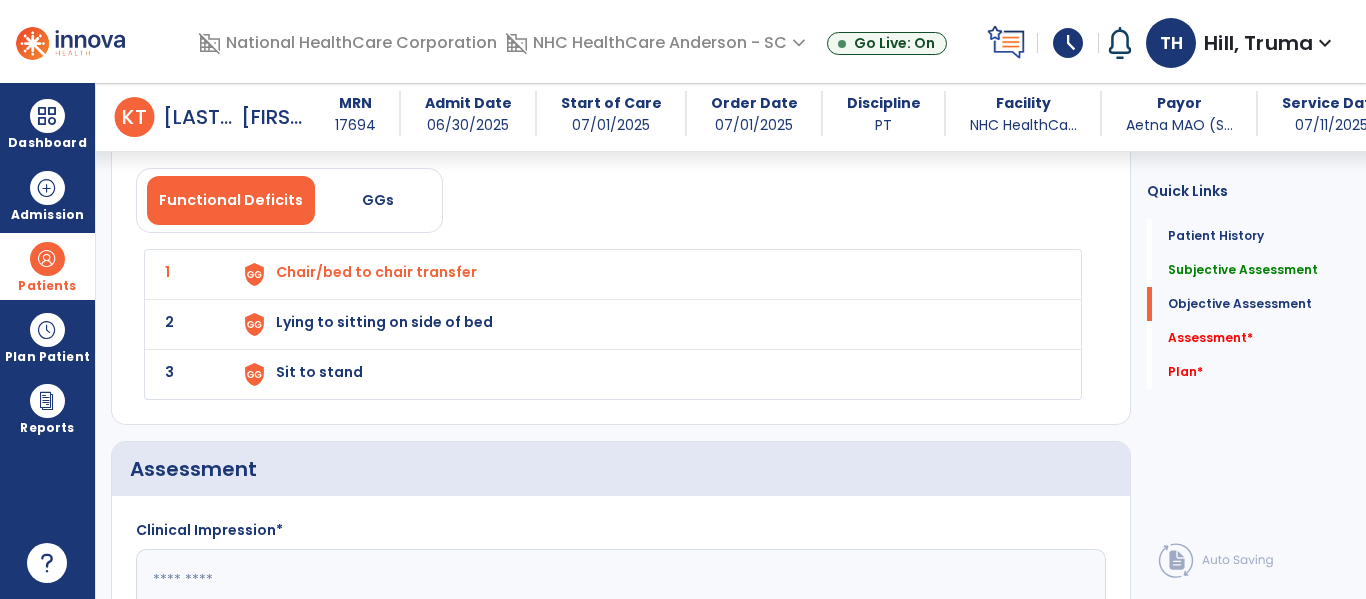 click on "Chair/bed to chair transfer" at bounding box center [376, 272] 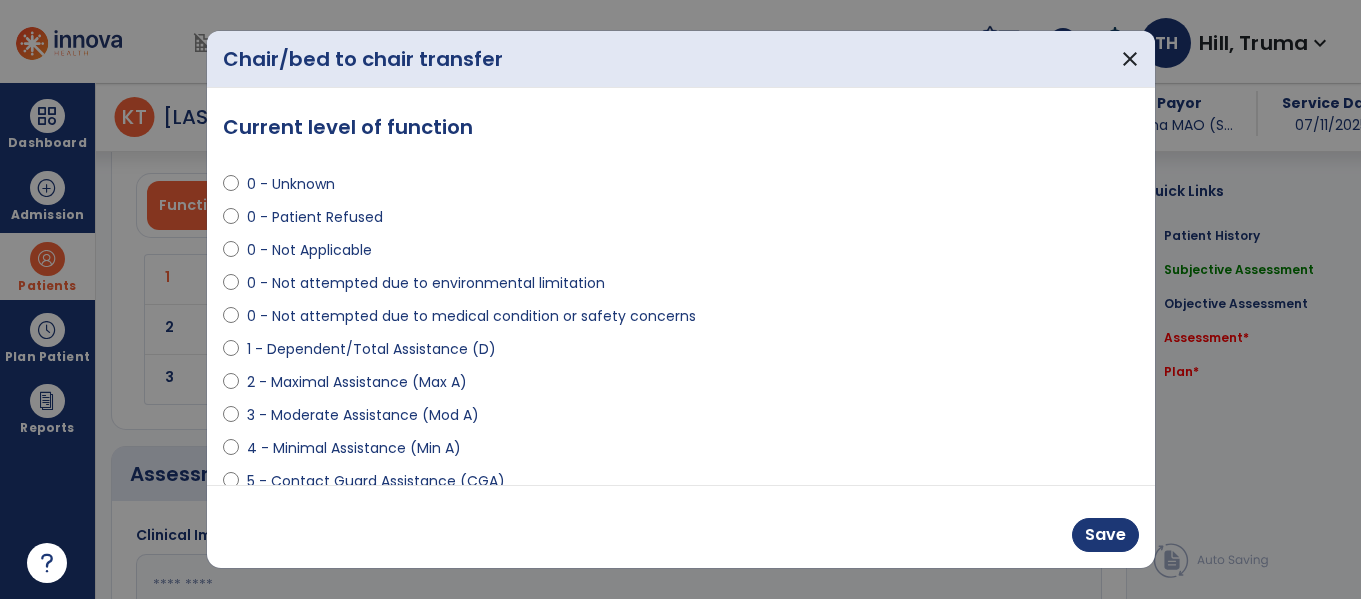 scroll, scrollTop: 2700, scrollLeft: 0, axis: vertical 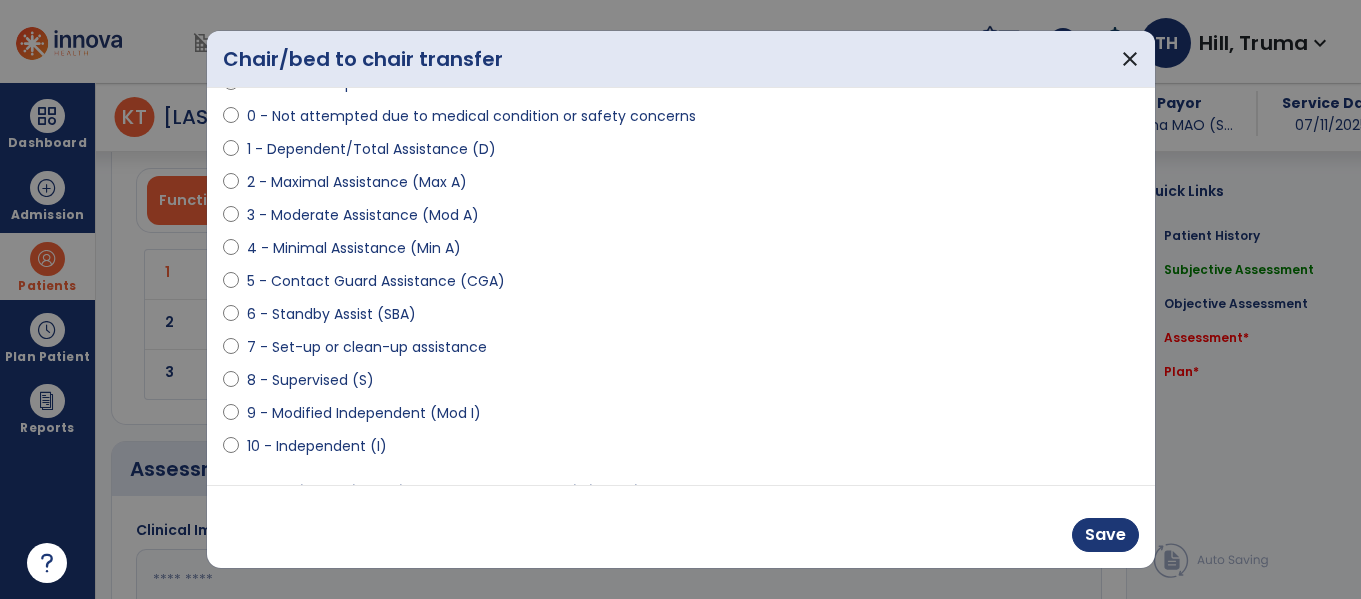 drag, startPoint x: 340, startPoint y: 317, endPoint x: 352, endPoint y: 313, distance: 12.649111 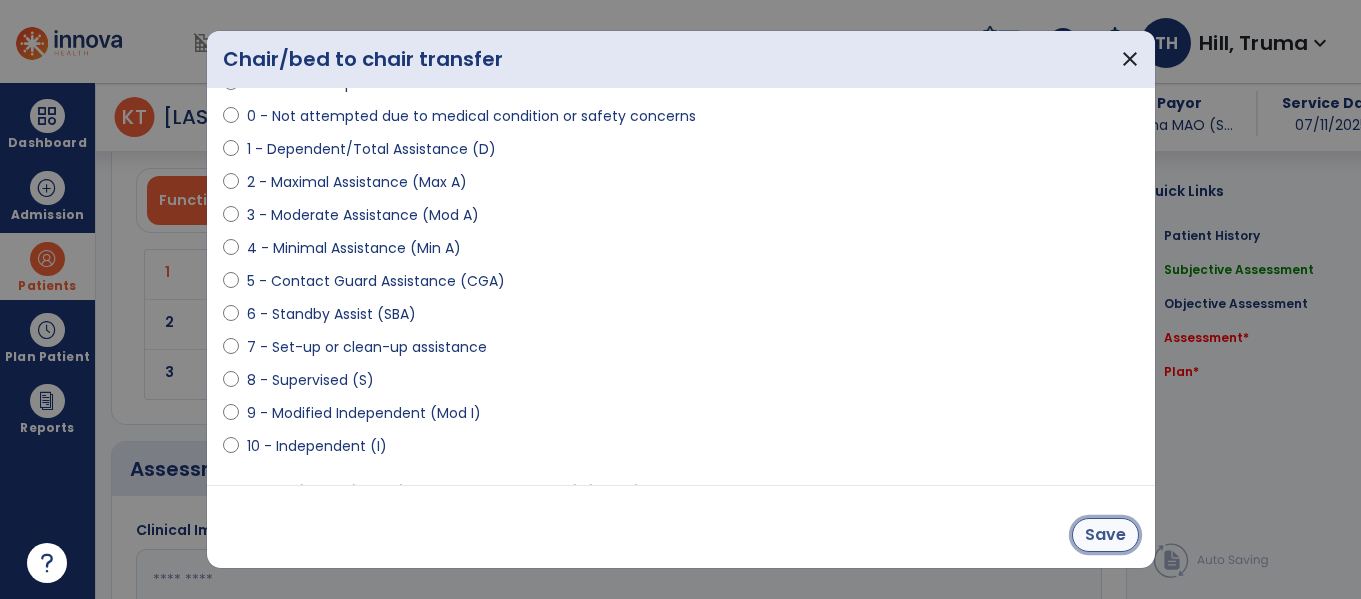 click on "Save" at bounding box center (1105, 535) 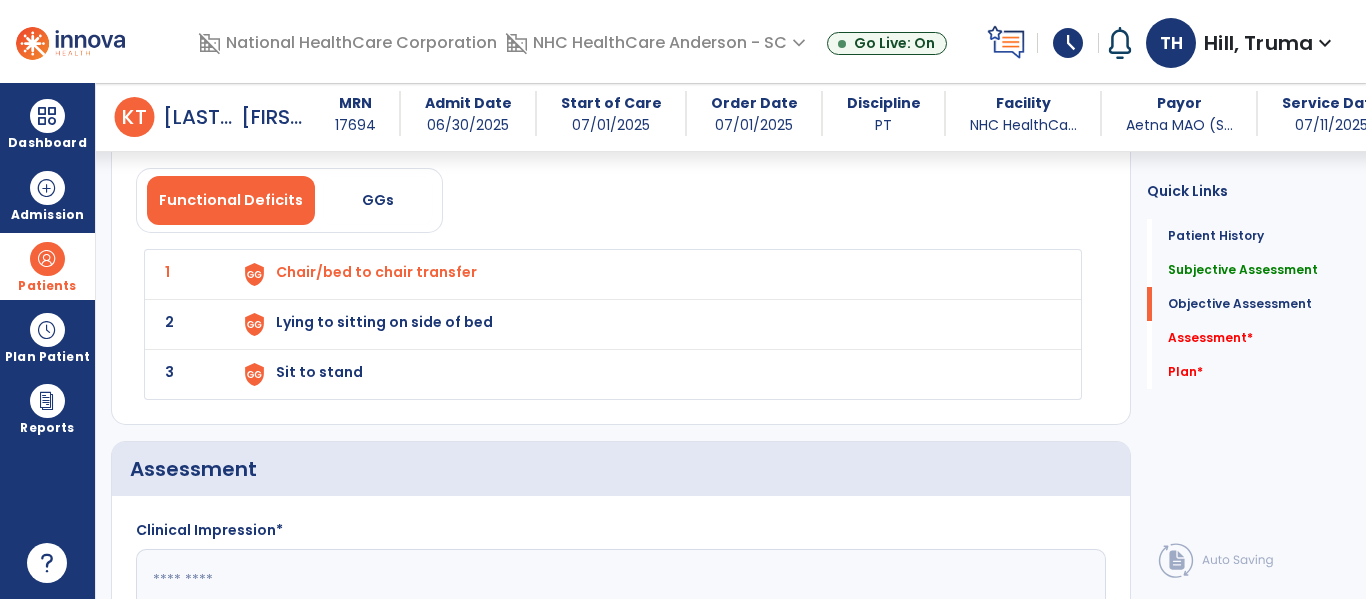 click on "Lying to sitting on side of bed" at bounding box center (376, 272) 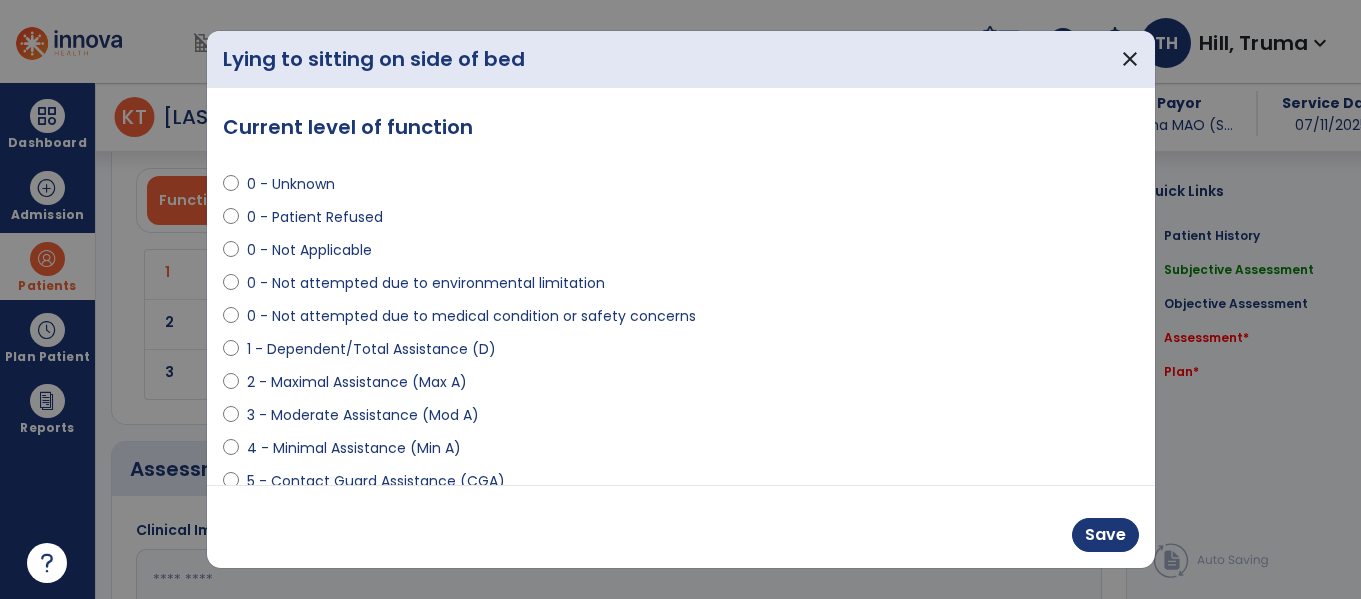 scroll, scrollTop: 2700, scrollLeft: 0, axis: vertical 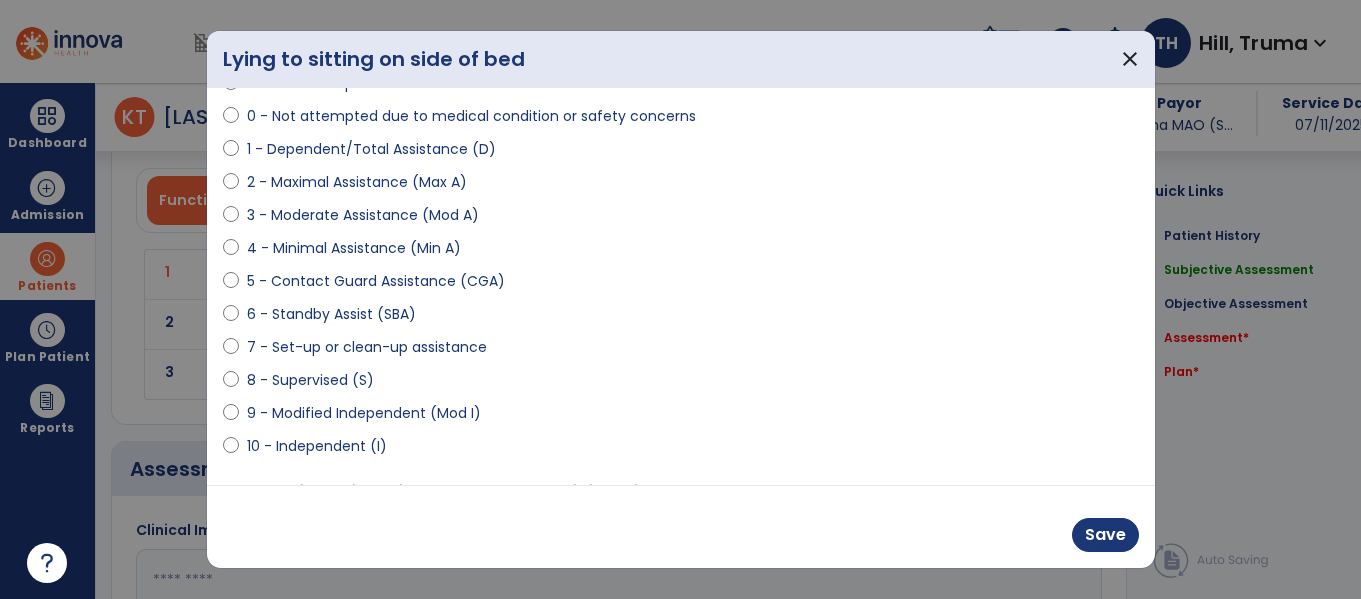 click on "6 - Standby Assist (SBA)" at bounding box center [331, 314] 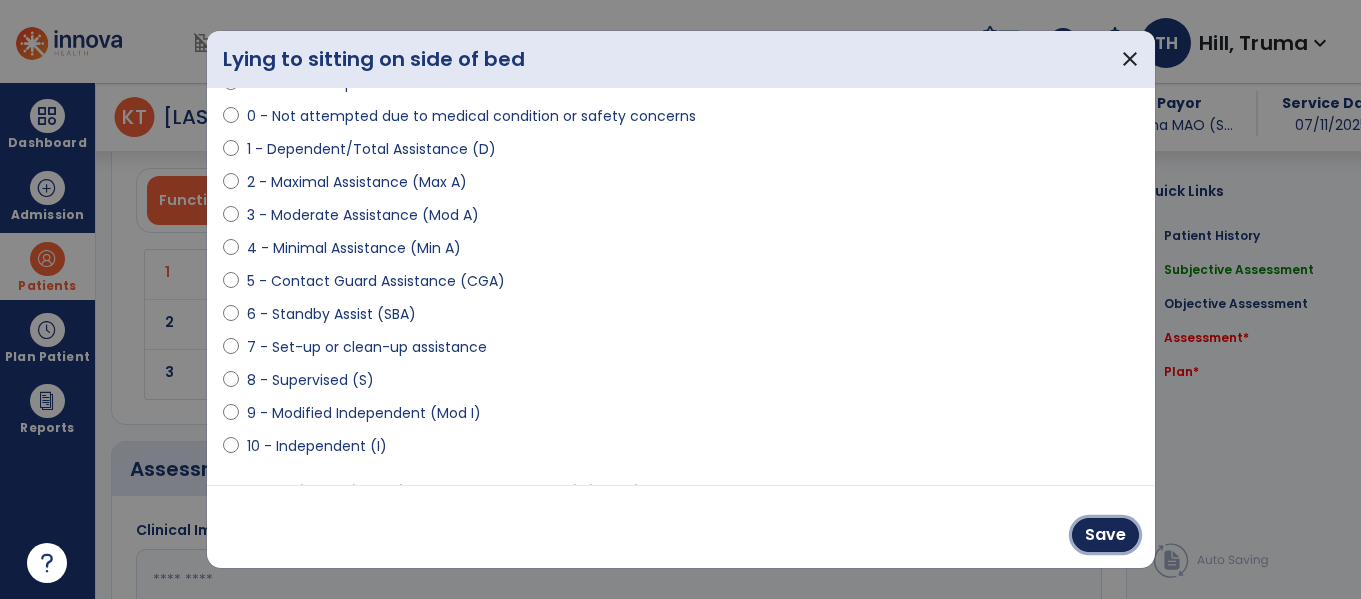 drag, startPoint x: 1104, startPoint y: 542, endPoint x: 955, endPoint y: 519, distance: 150.76472 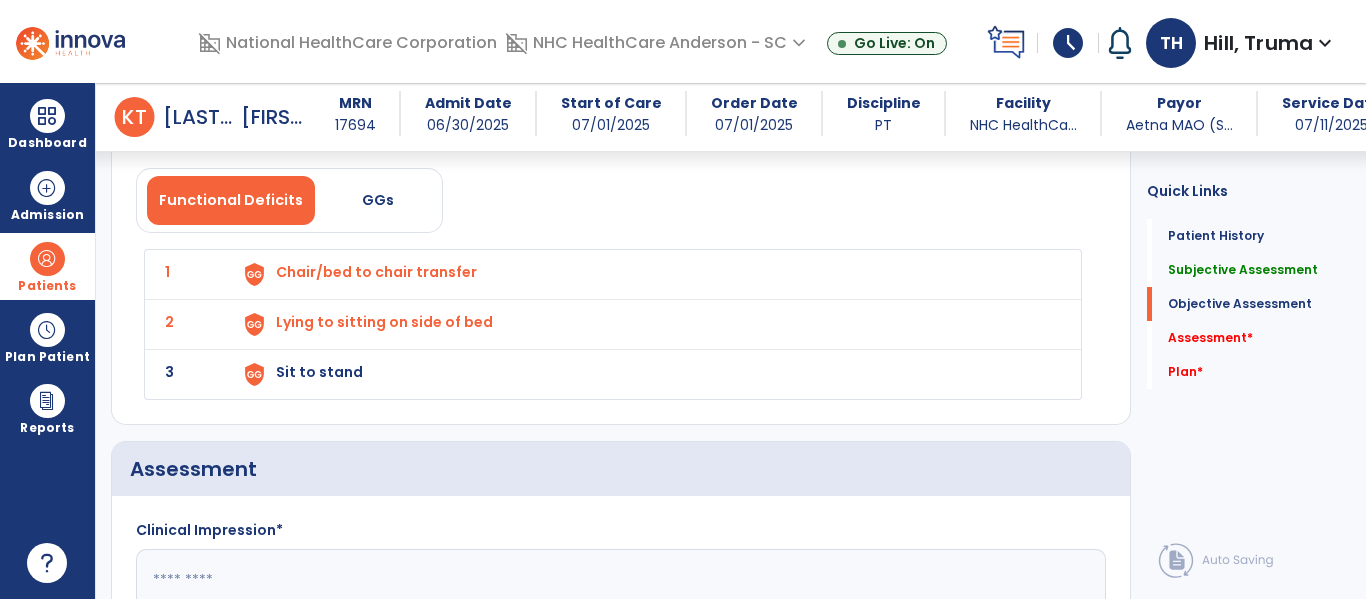 click on "Sit to stand" at bounding box center (376, 272) 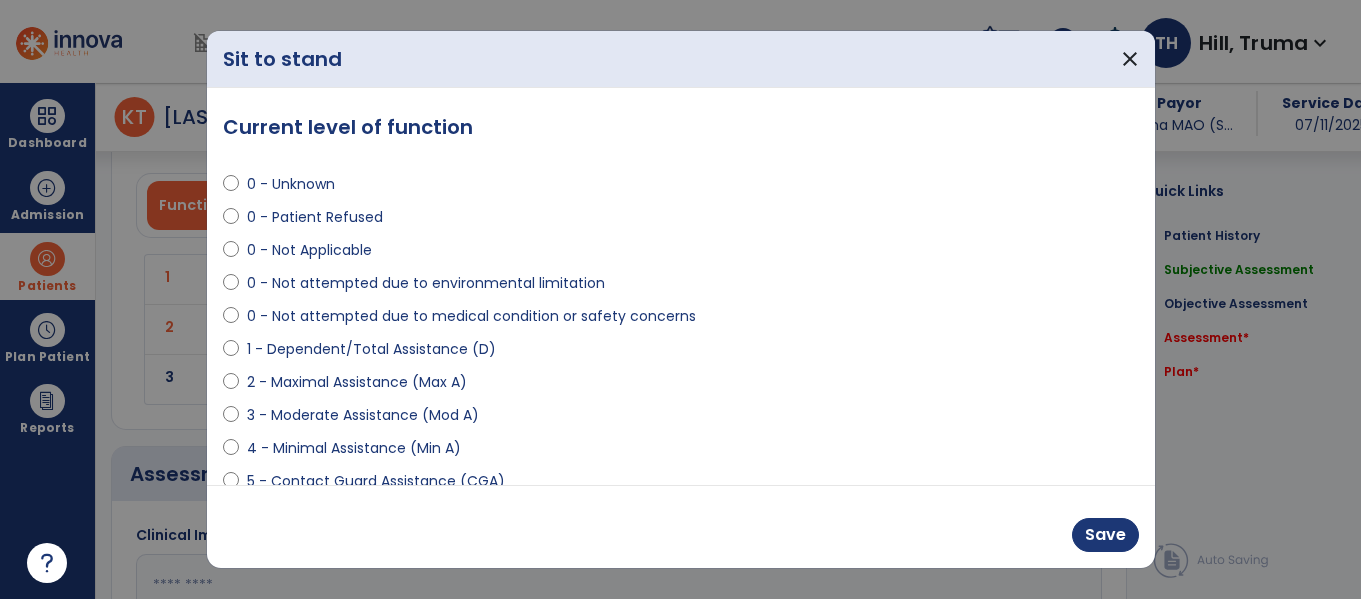 scroll, scrollTop: 2700, scrollLeft: 0, axis: vertical 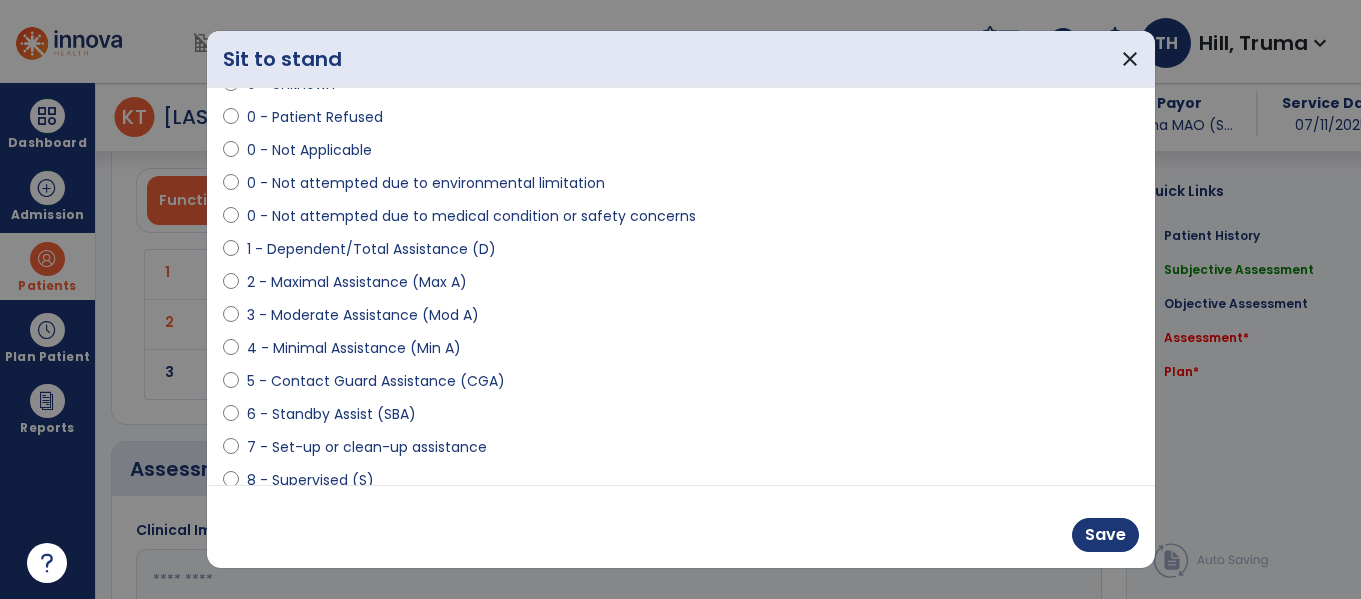 click on "6 - Standby Assist (SBA)" at bounding box center [331, 414] 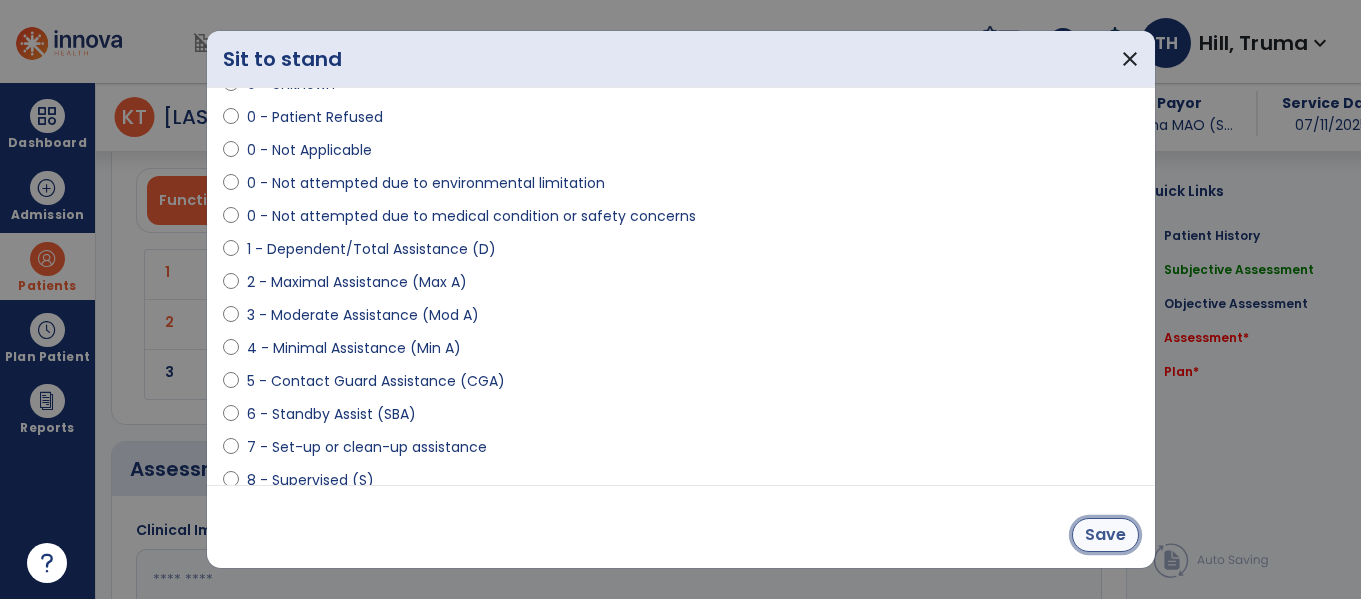 click on "Save" at bounding box center (1105, 535) 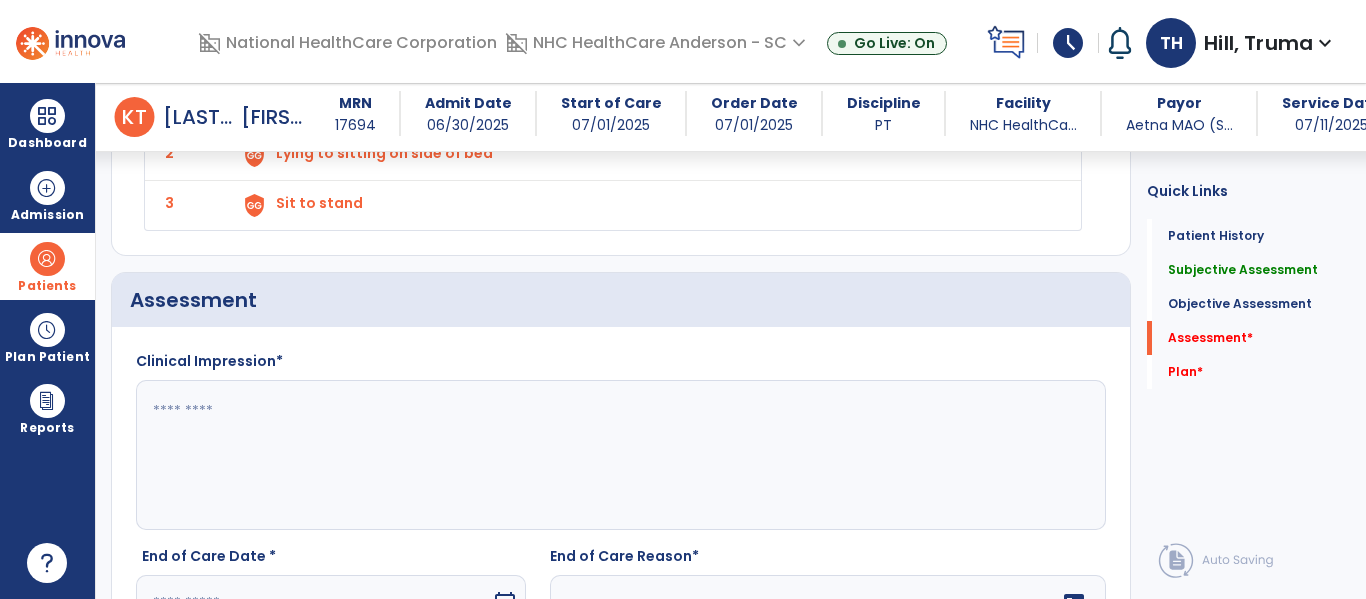 scroll, scrollTop: 3000, scrollLeft: 0, axis: vertical 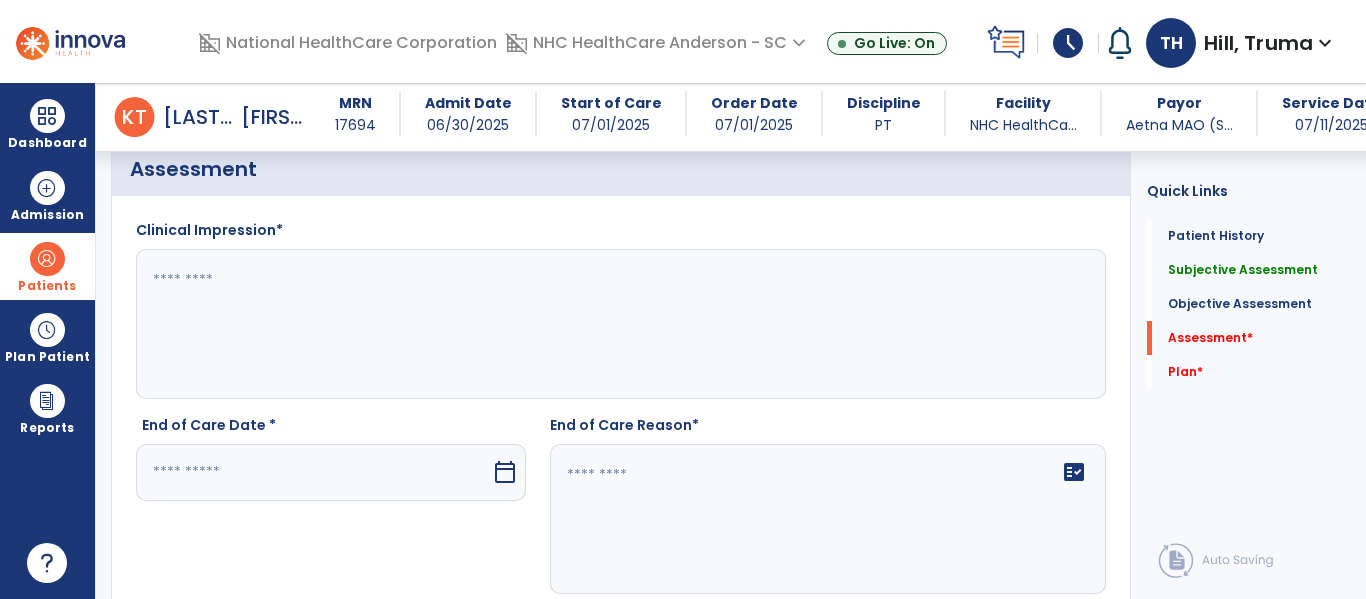 click 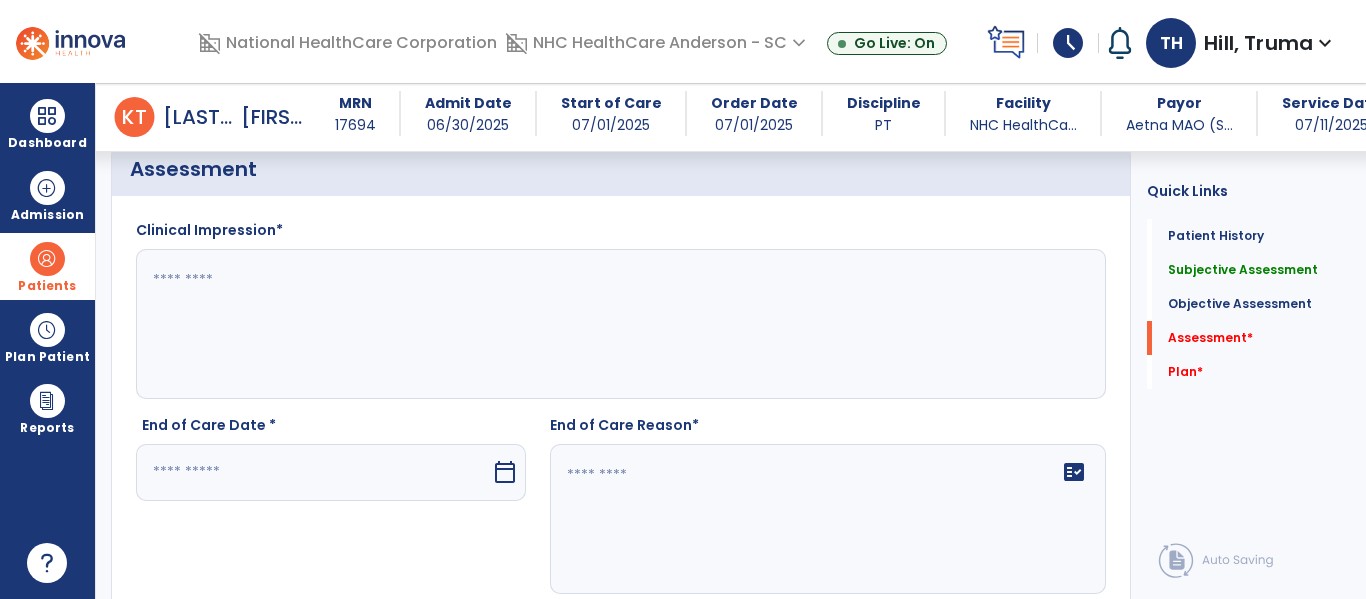 click 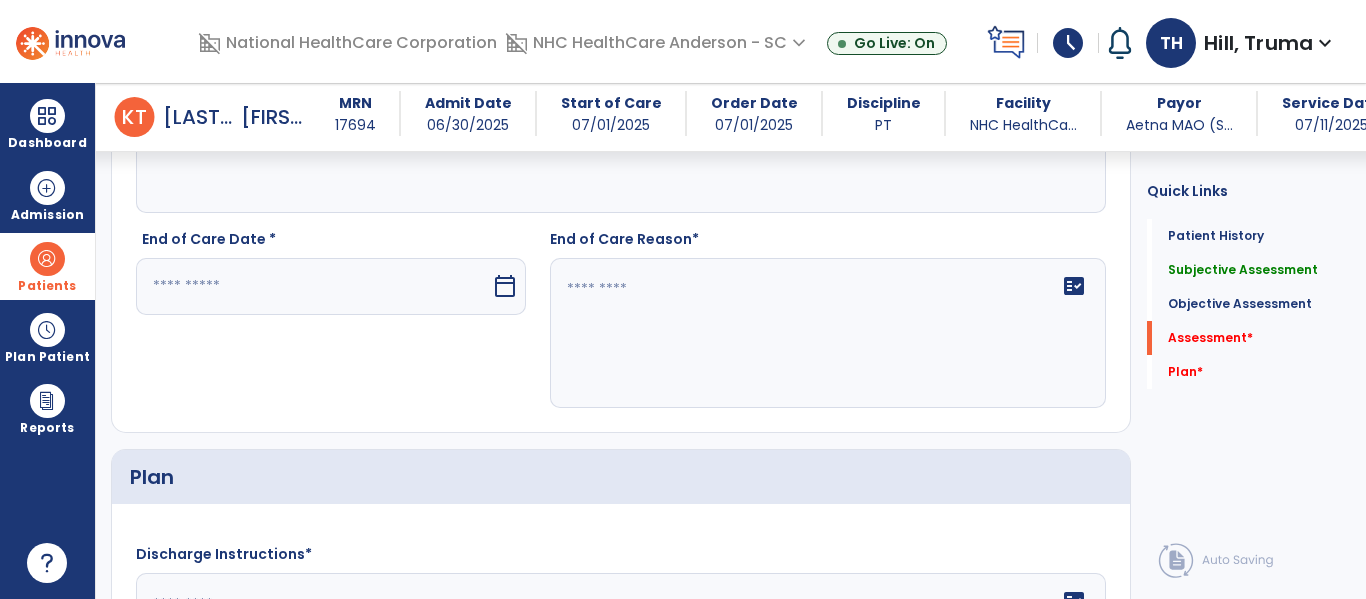 scroll, scrollTop: 3000, scrollLeft: 0, axis: vertical 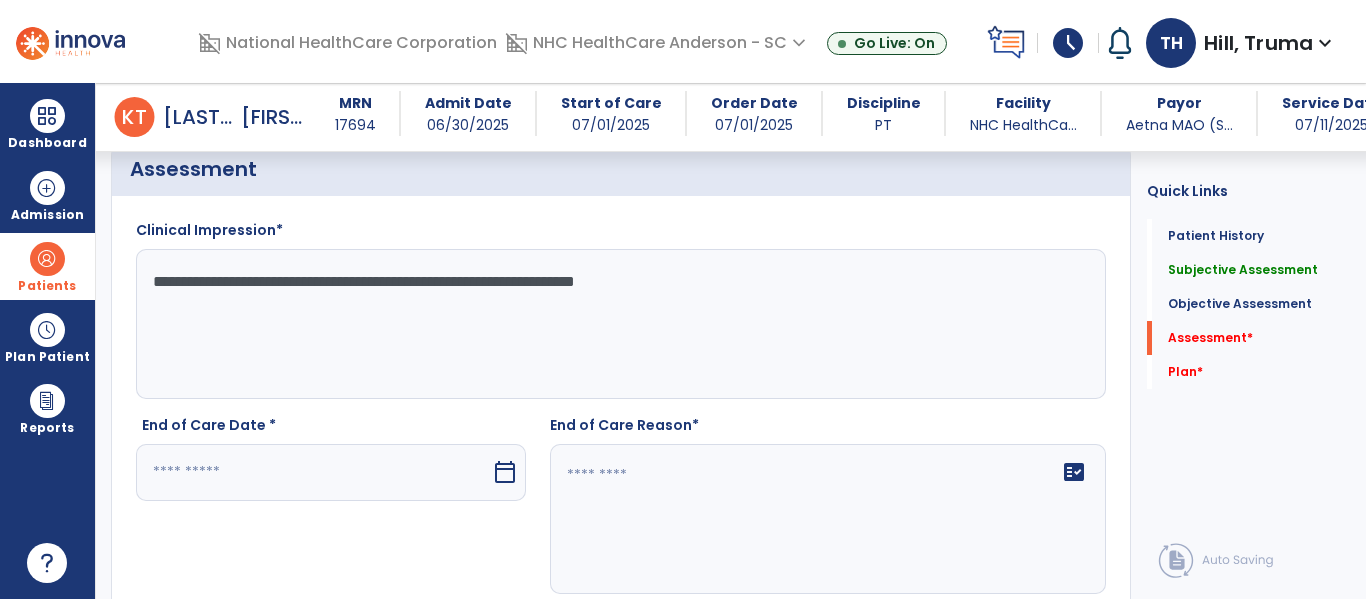click on "**********" 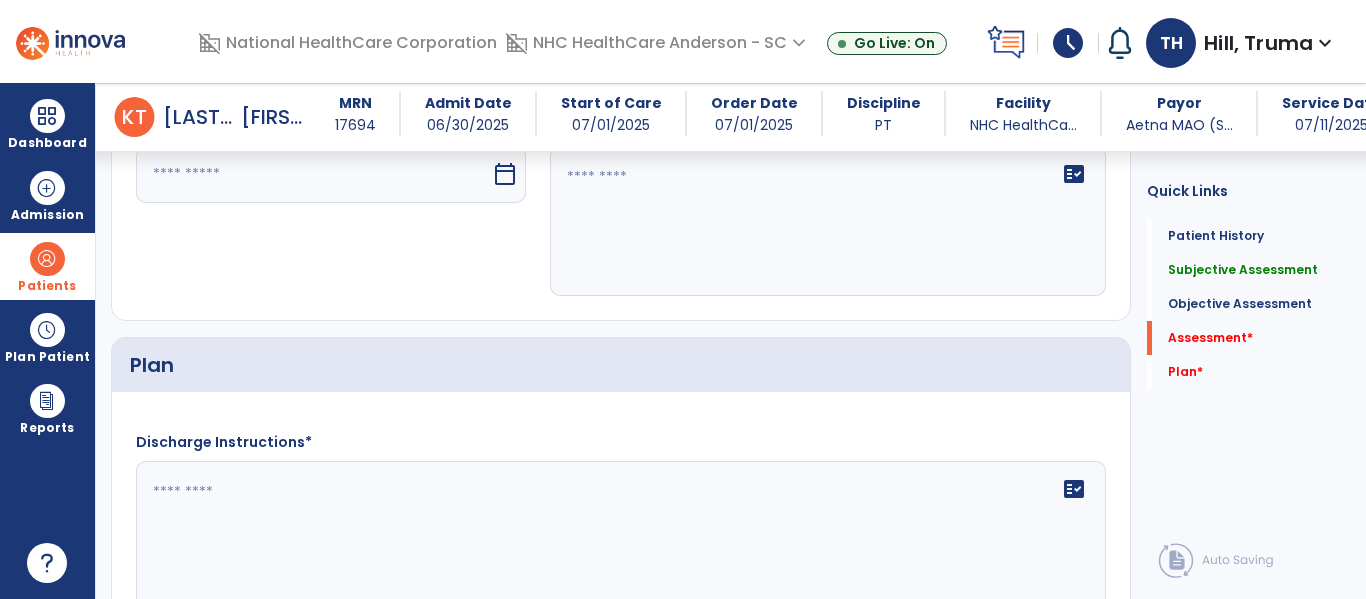 scroll, scrollTop: 3300, scrollLeft: 0, axis: vertical 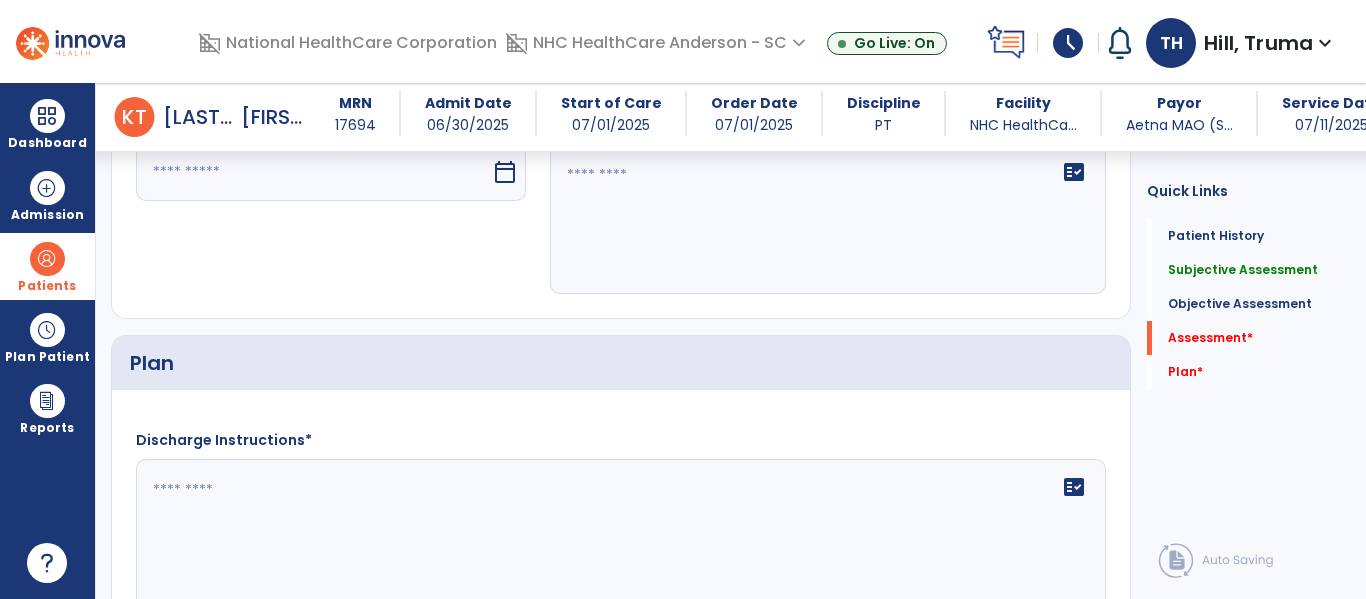type on "**********" 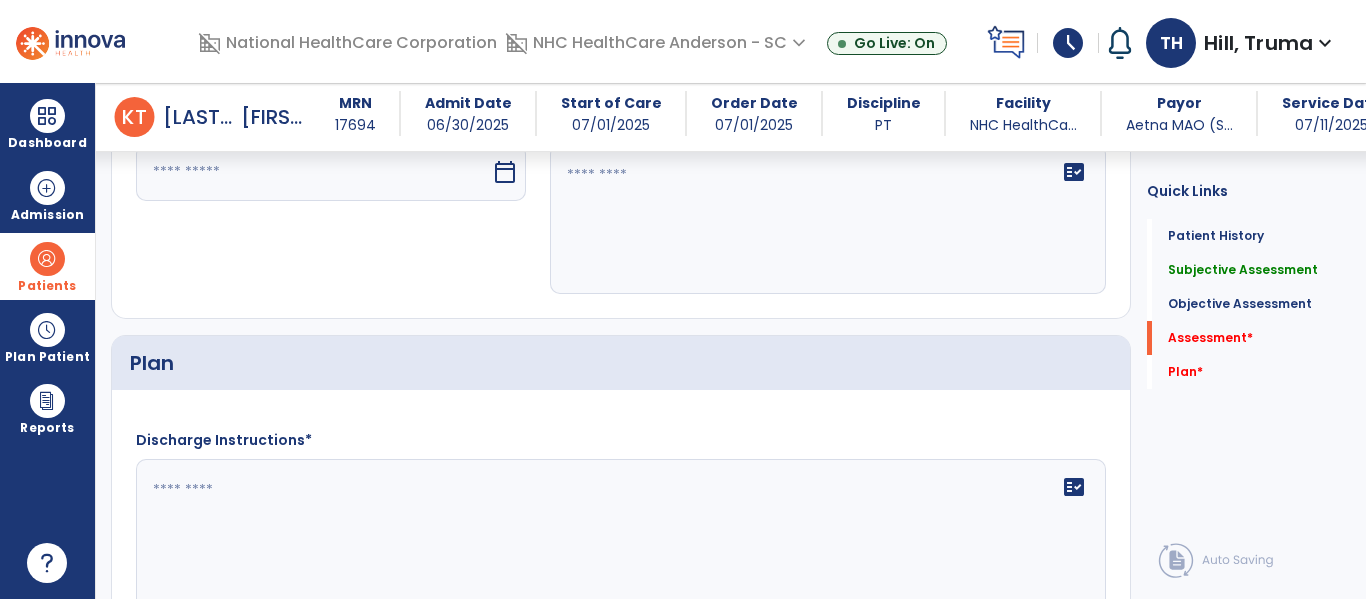 click at bounding box center (313, 172) 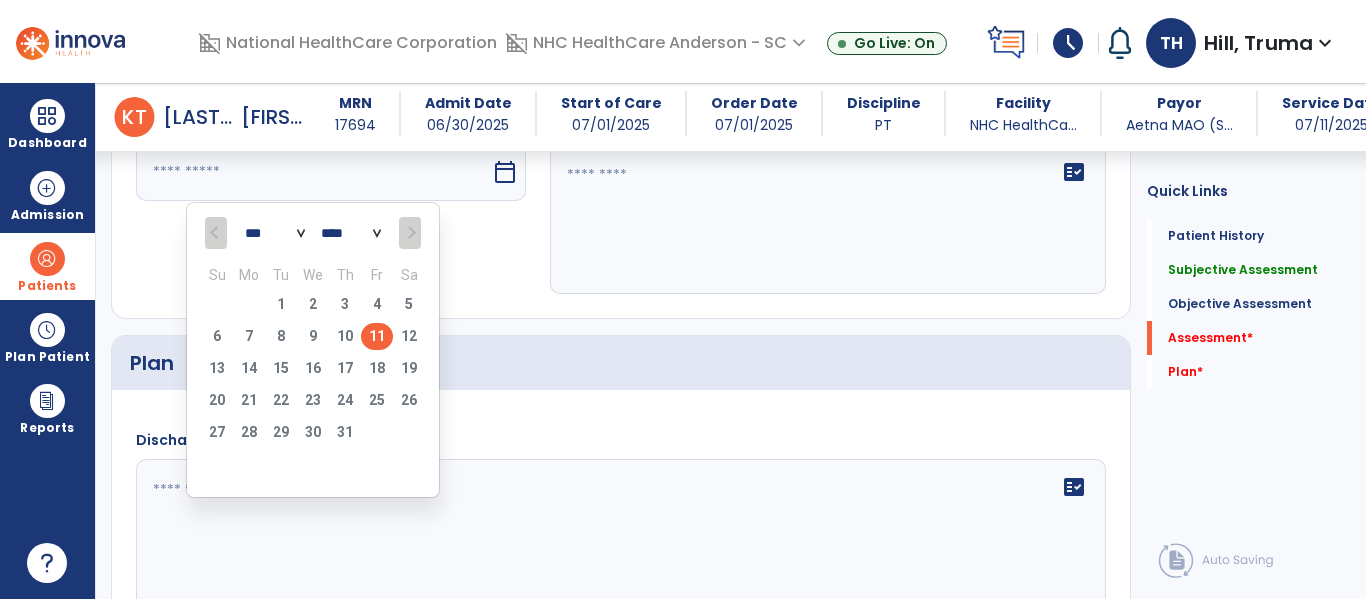click on "11" at bounding box center (377, 336) 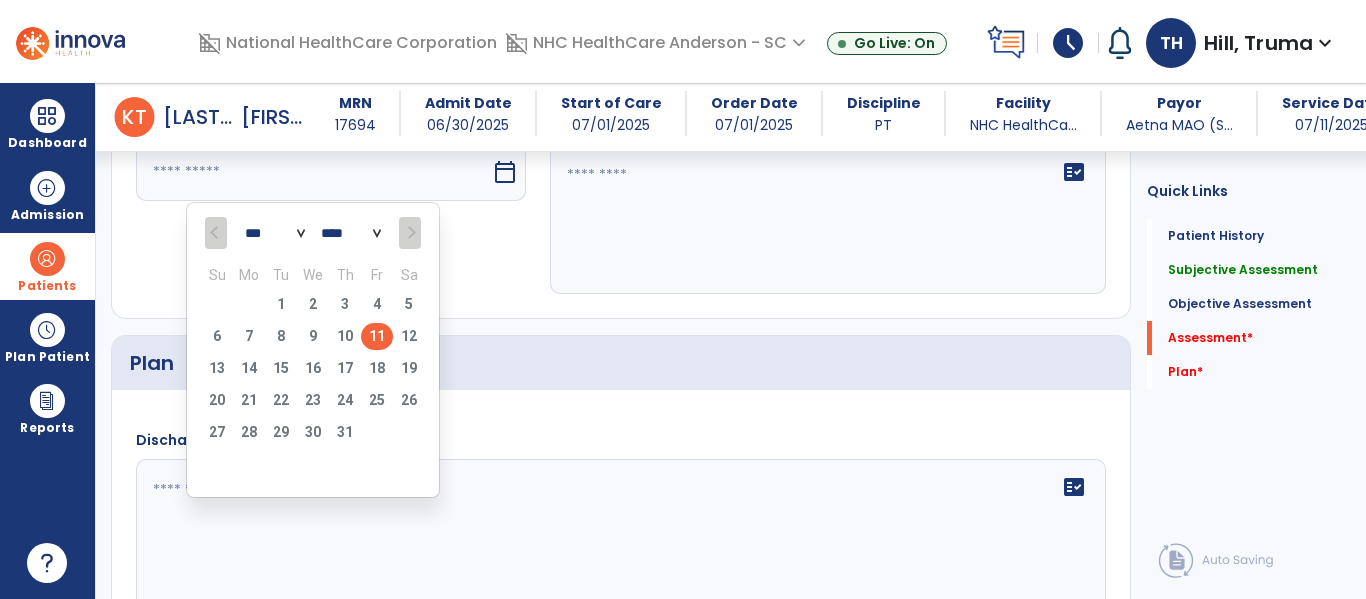 type on "*********" 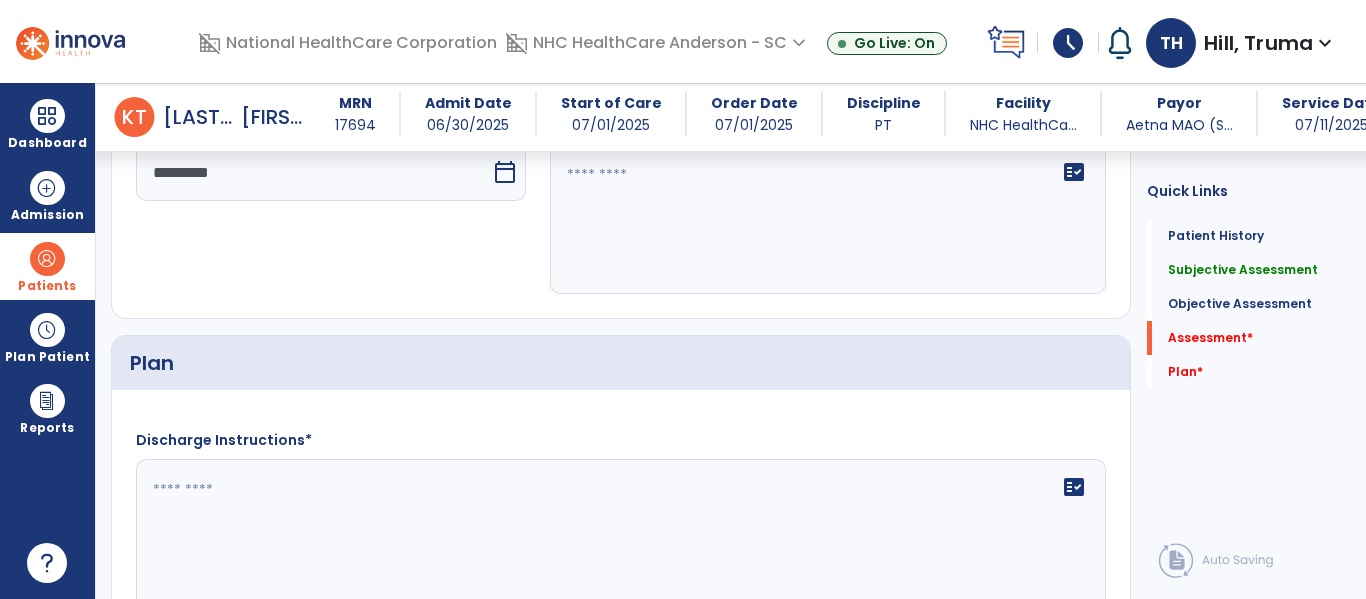click on "fact_check" 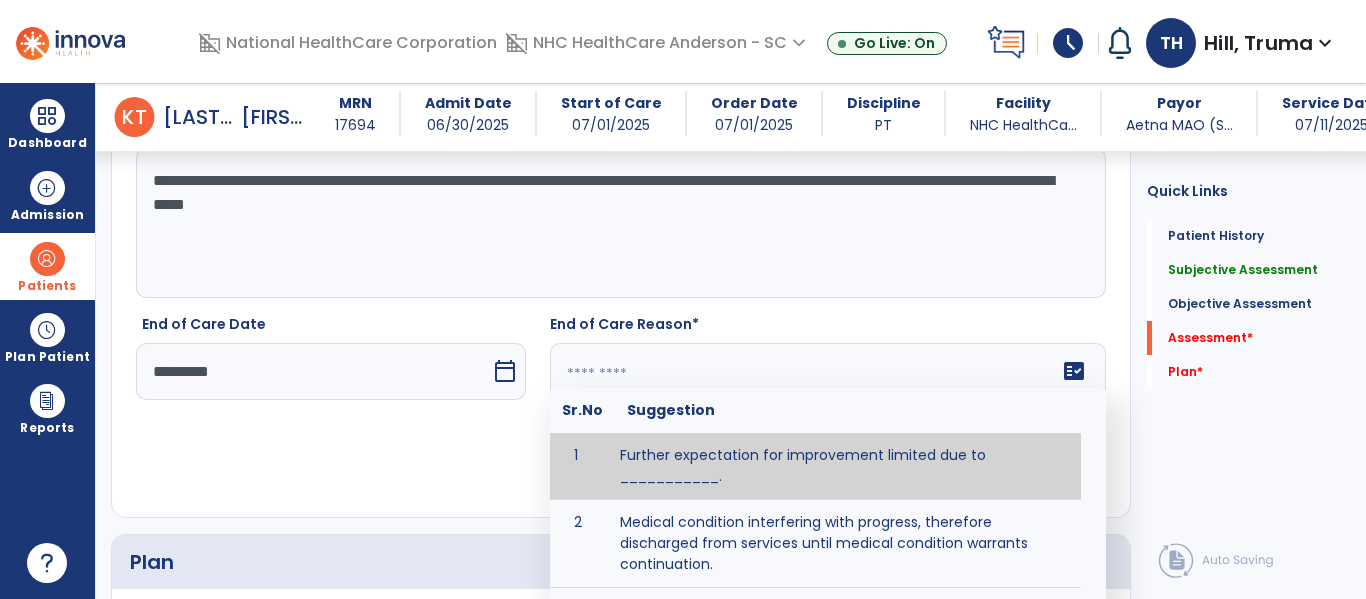 scroll, scrollTop: 3100, scrollLeft: 0, axis: vertical 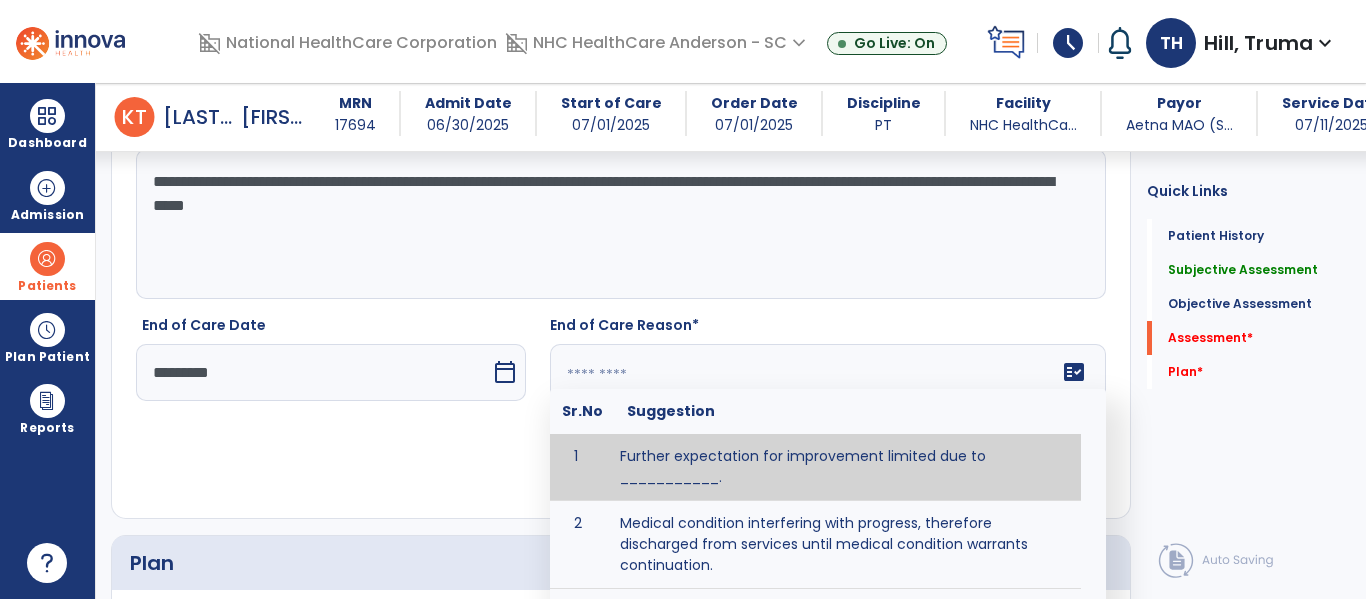 paste on "**********" 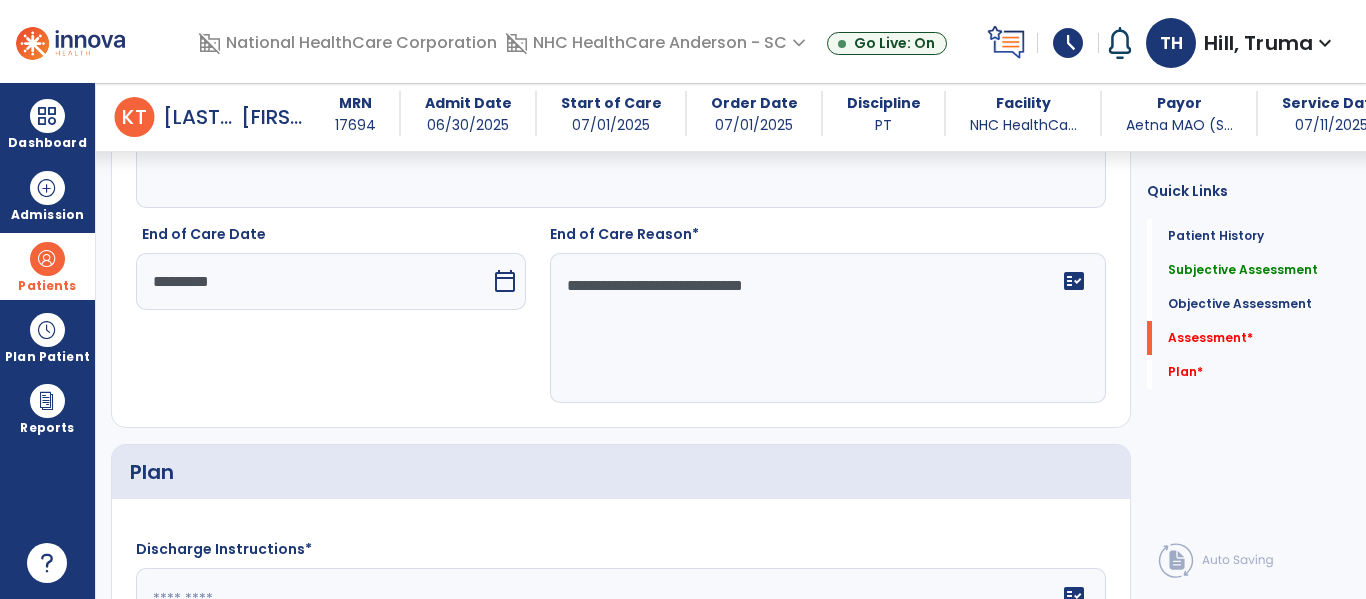 scroll, scrollTop: 3300, scrollLeft: 0, axis: vertical 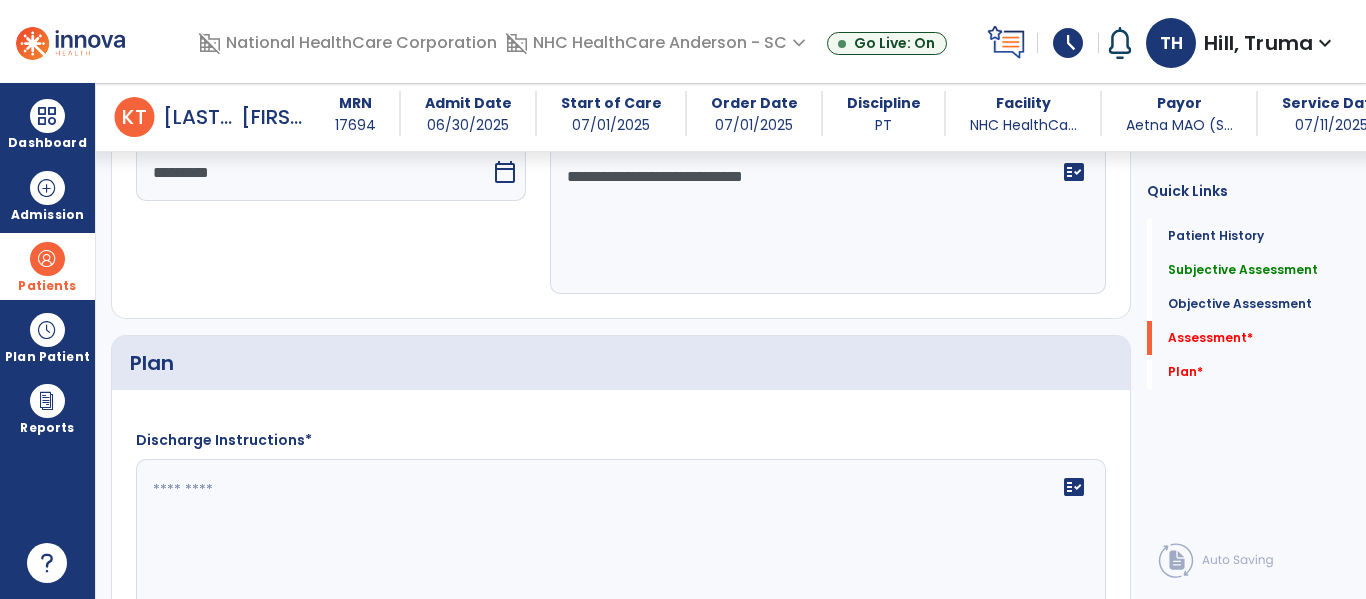 type on "**********" 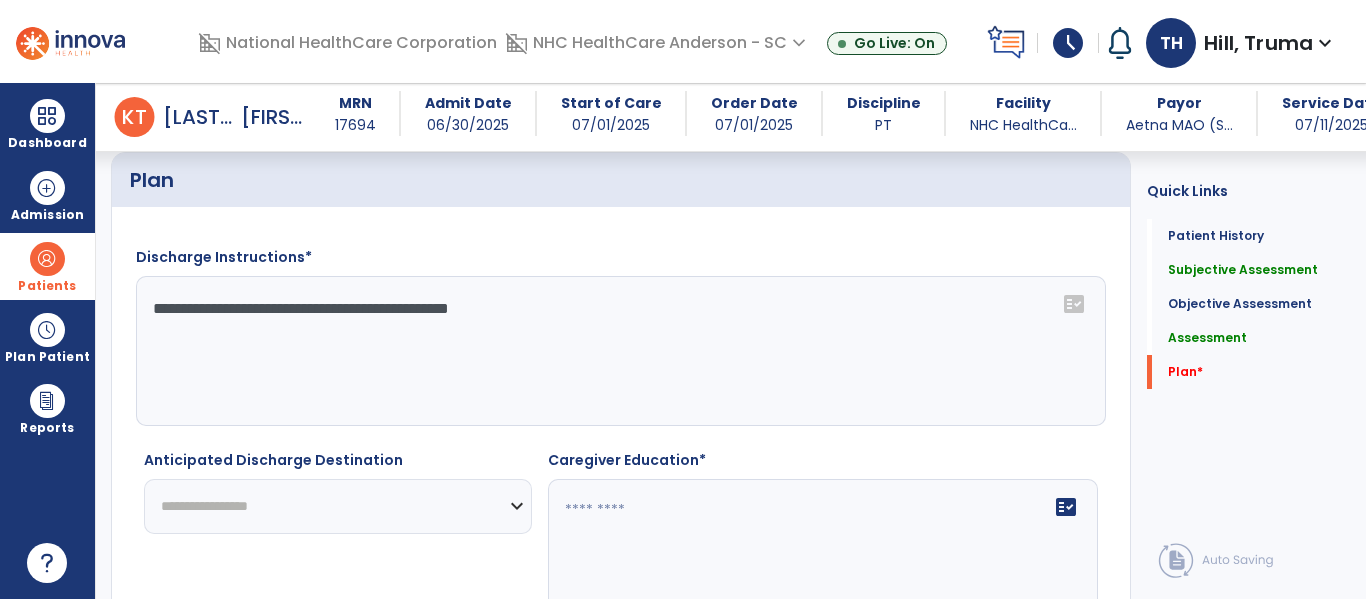 scroll, scrollTop: 3500, scrollLeft: 0, axis: vertical 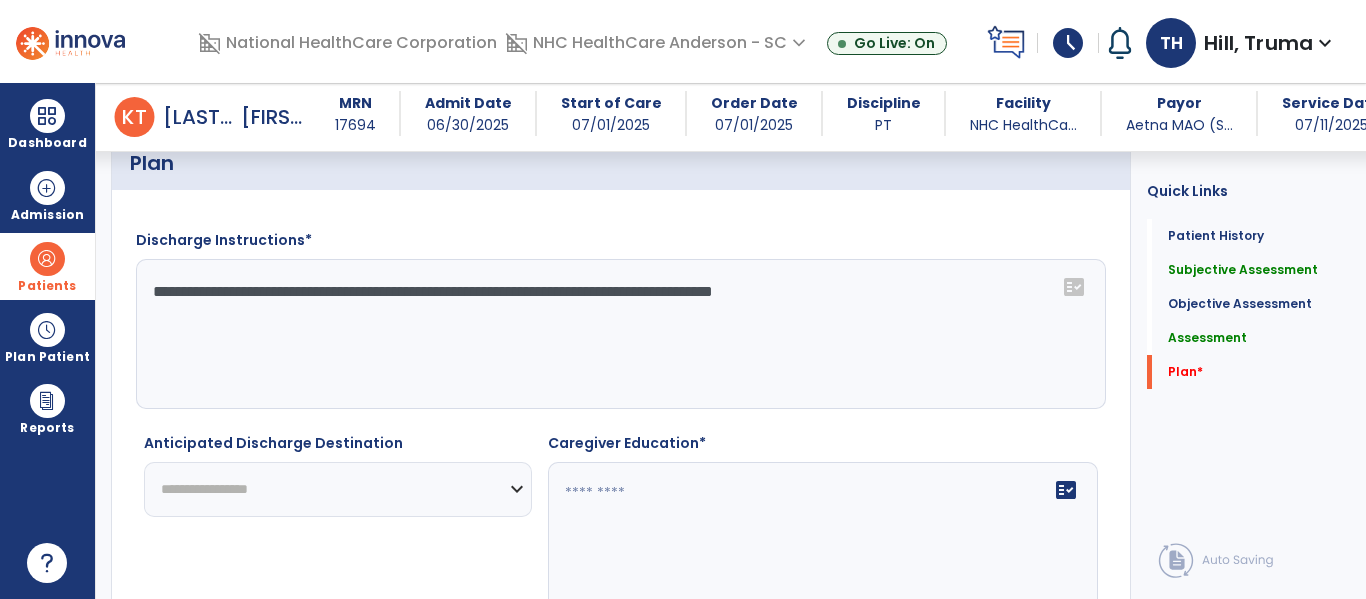type on "**********" 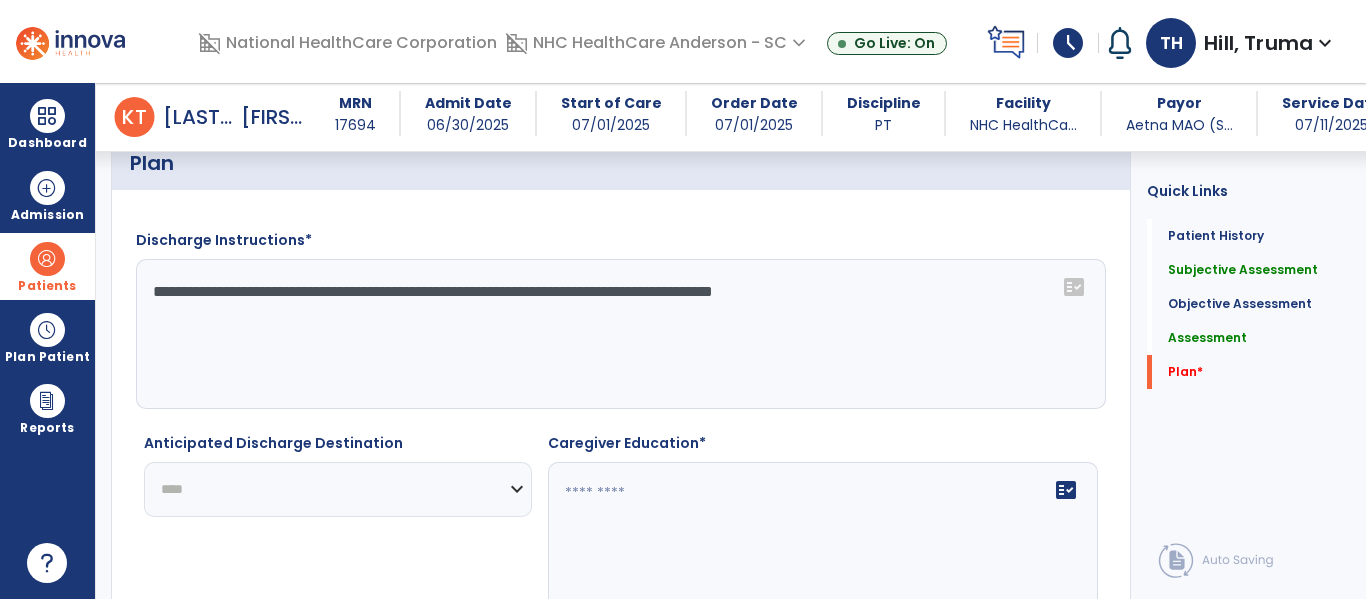 click on "**********" 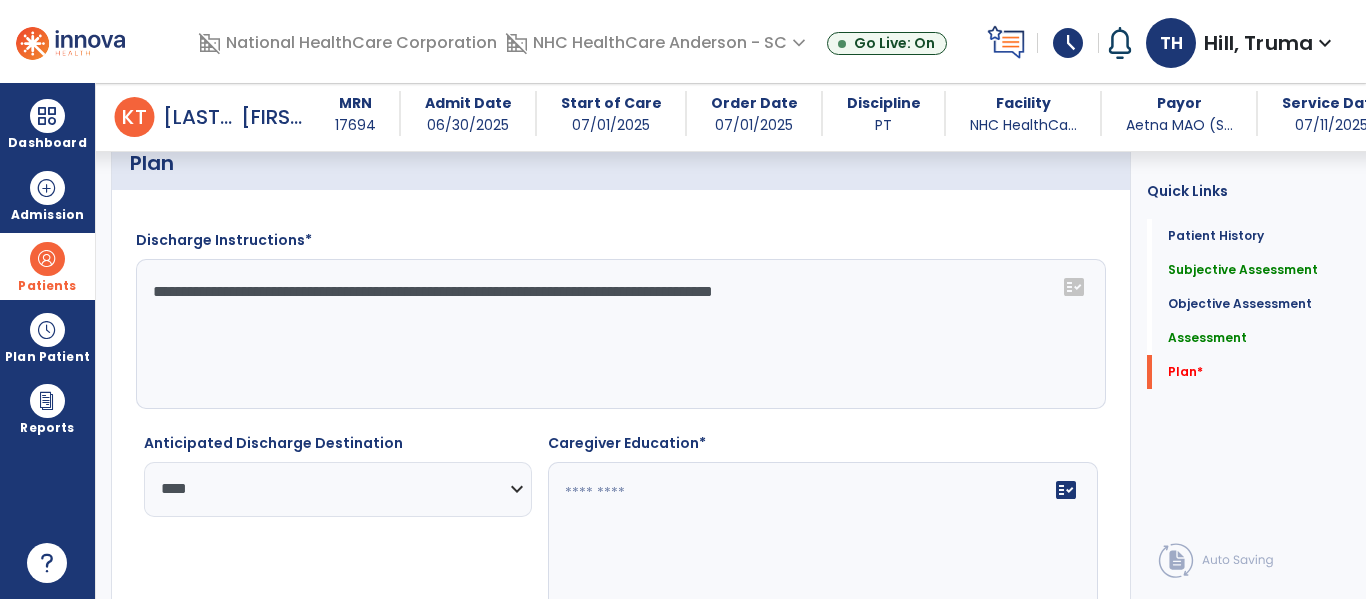 click 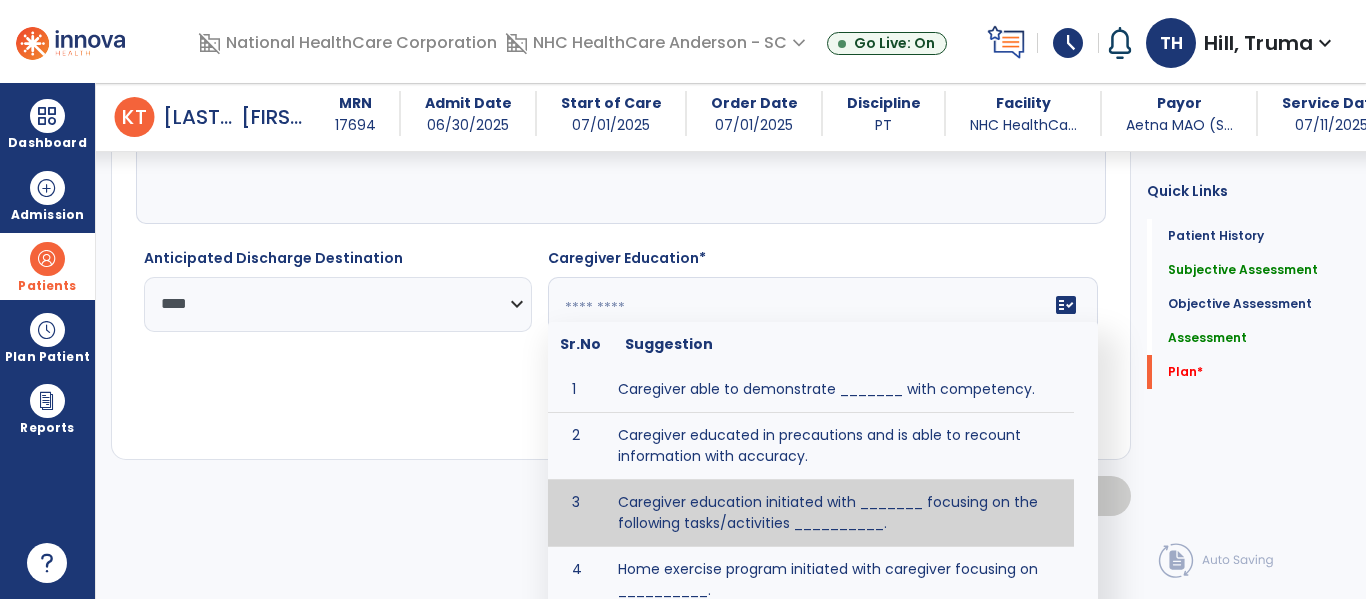 scroll, scrollTop: 3700, scrollLeft: 0, axis: vertical 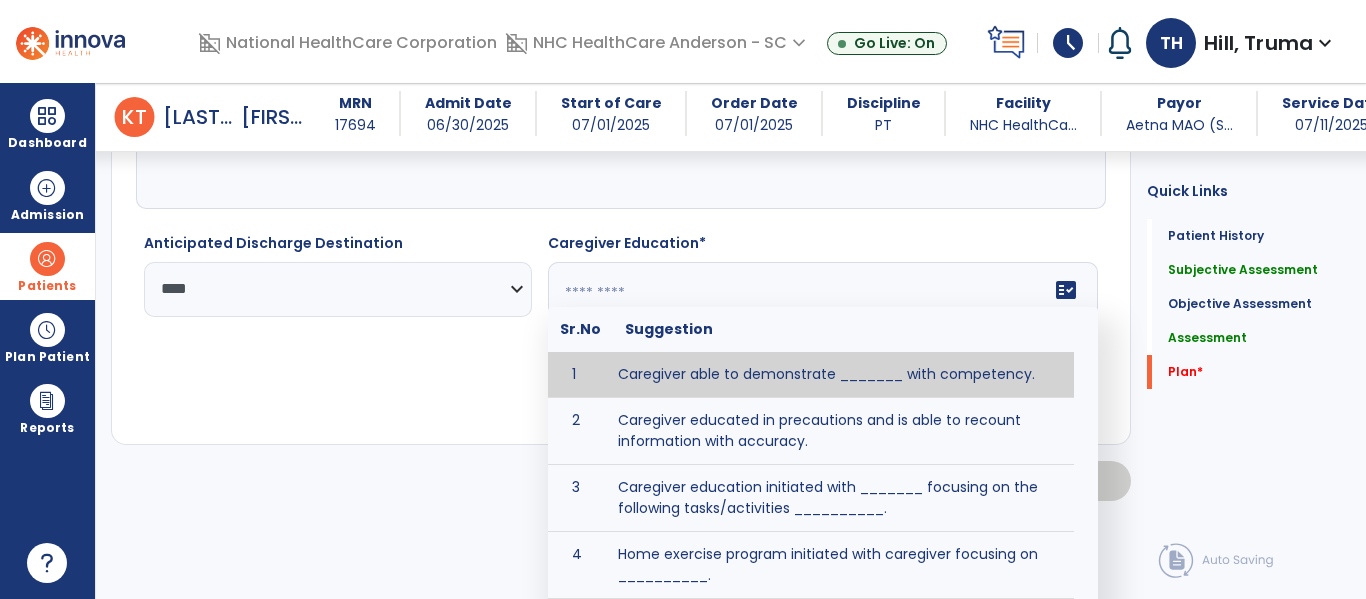 click 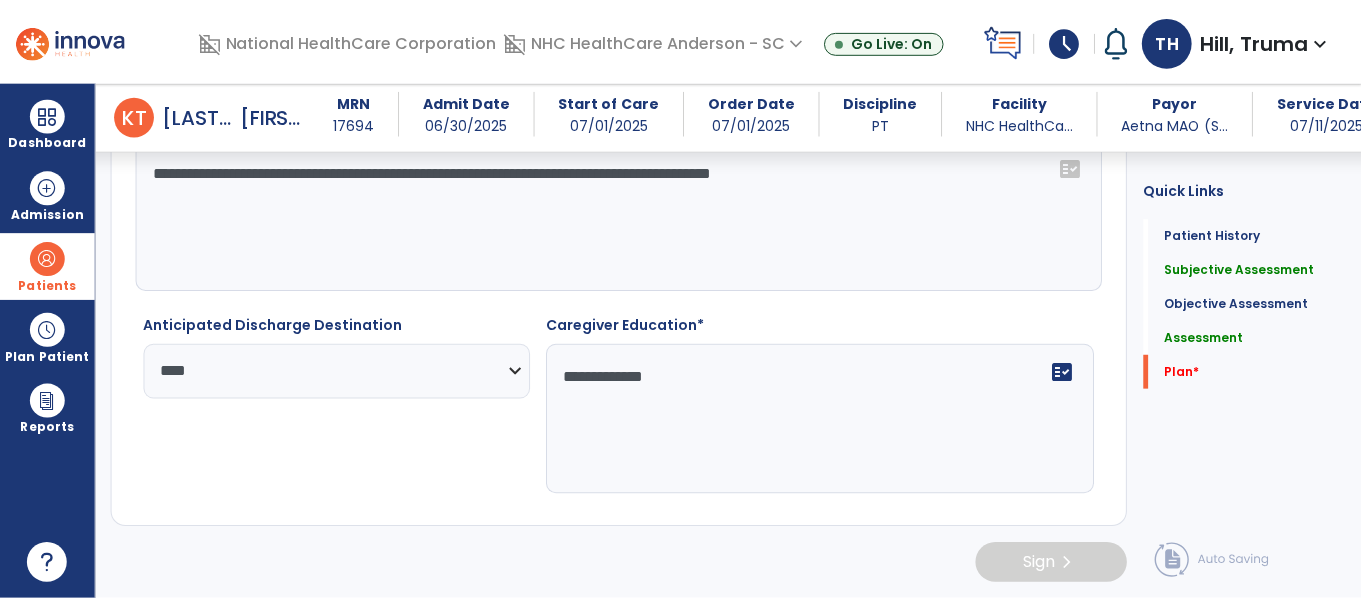 scroll, scrollTop: 3620, scrollLeft: 0, axis: vertical 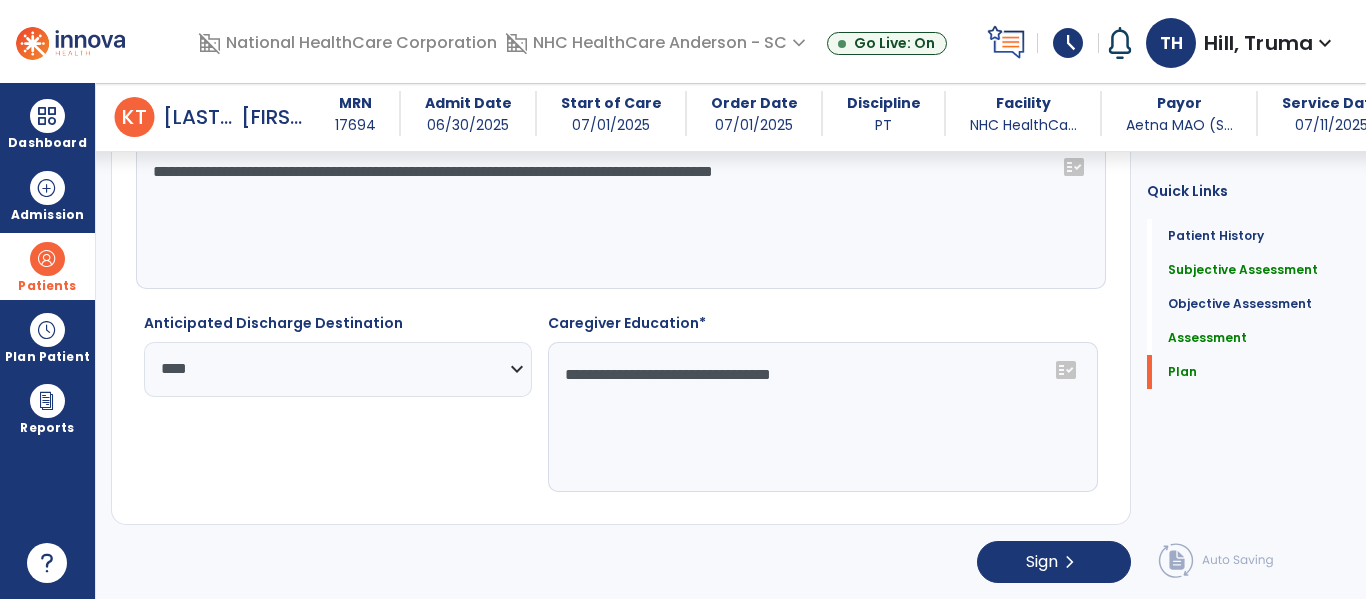 click on "**********" 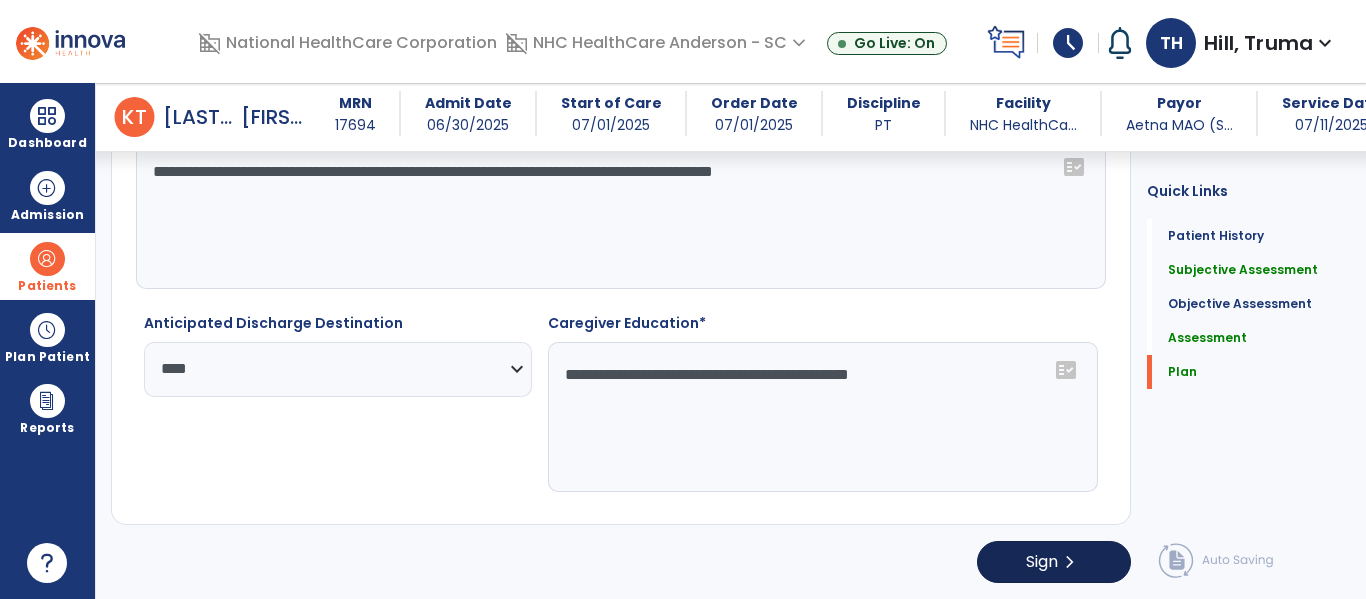 type on "**********" 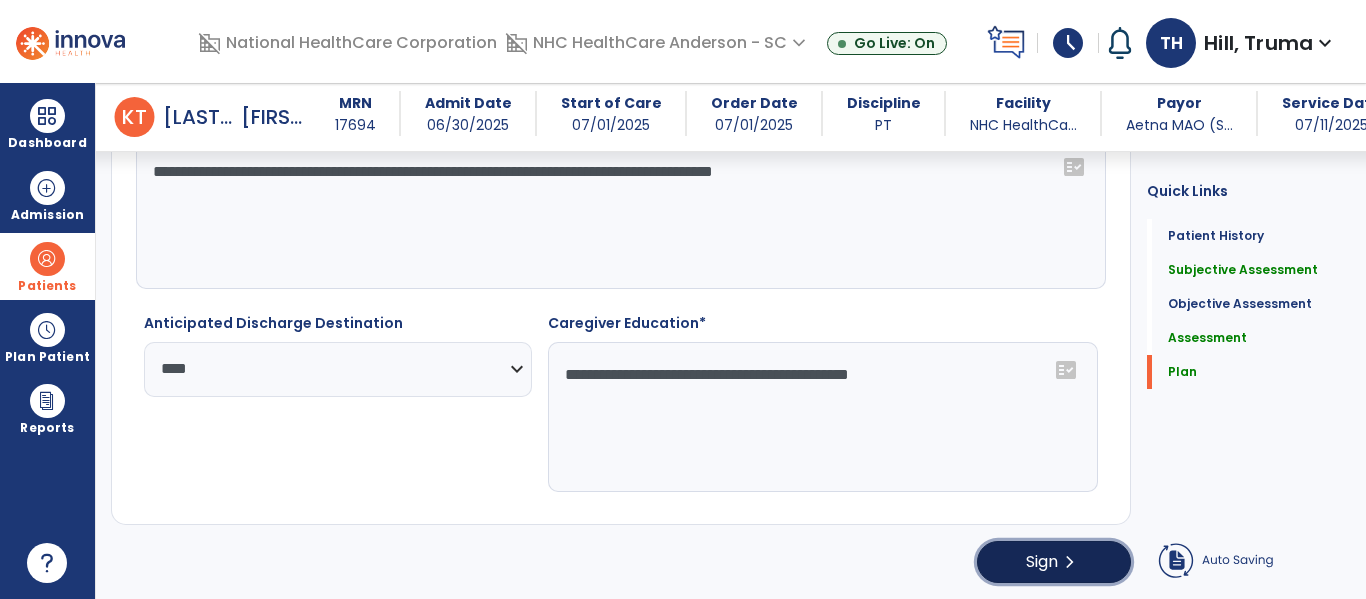 click on "chevron_right" 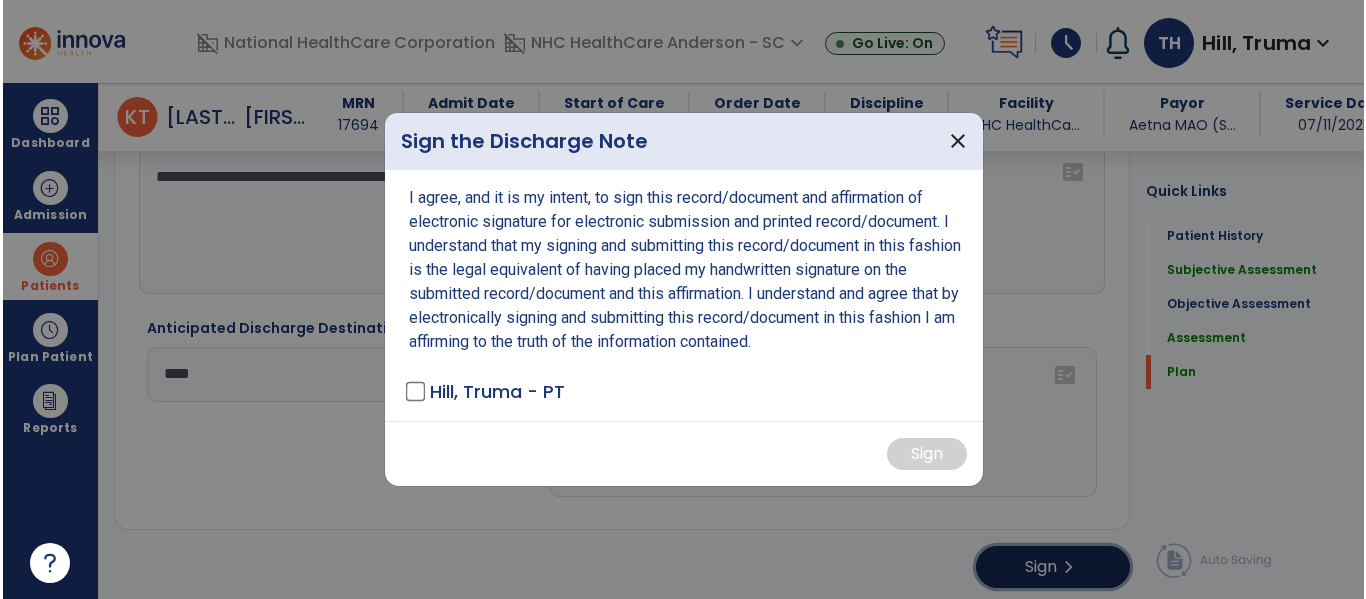 scroll, scrollTop: 3620, scrollLeft: 0, axis: vertical 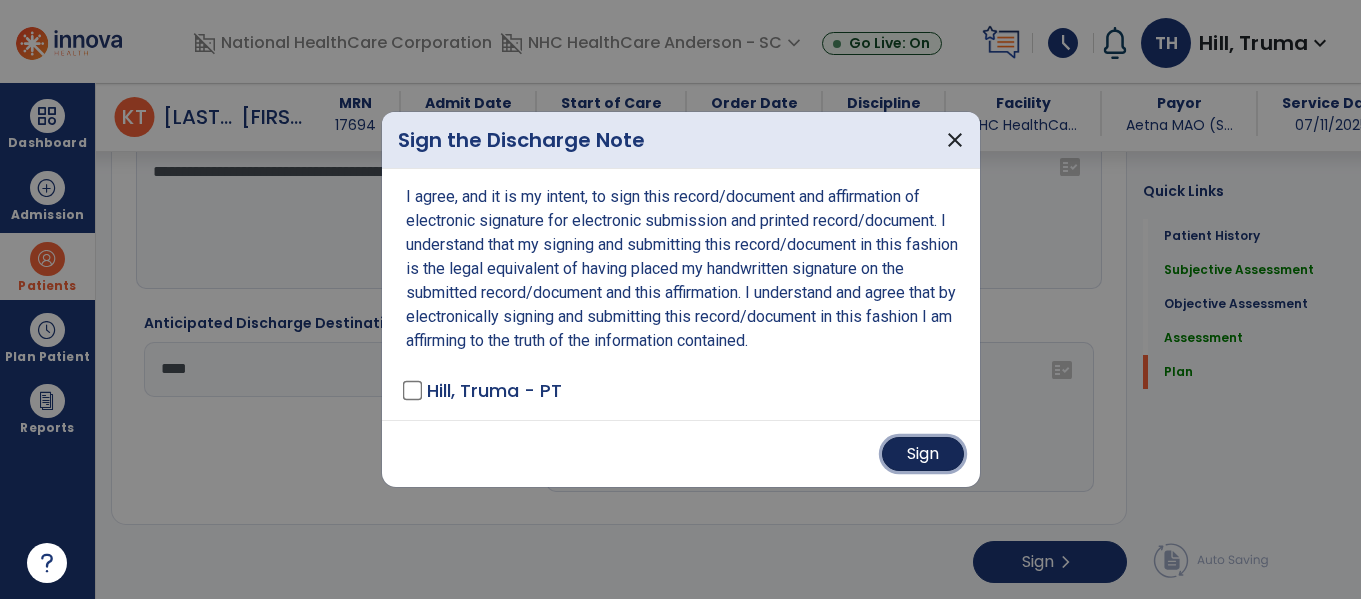 click on "Sign" at bounding box center [923, 454] 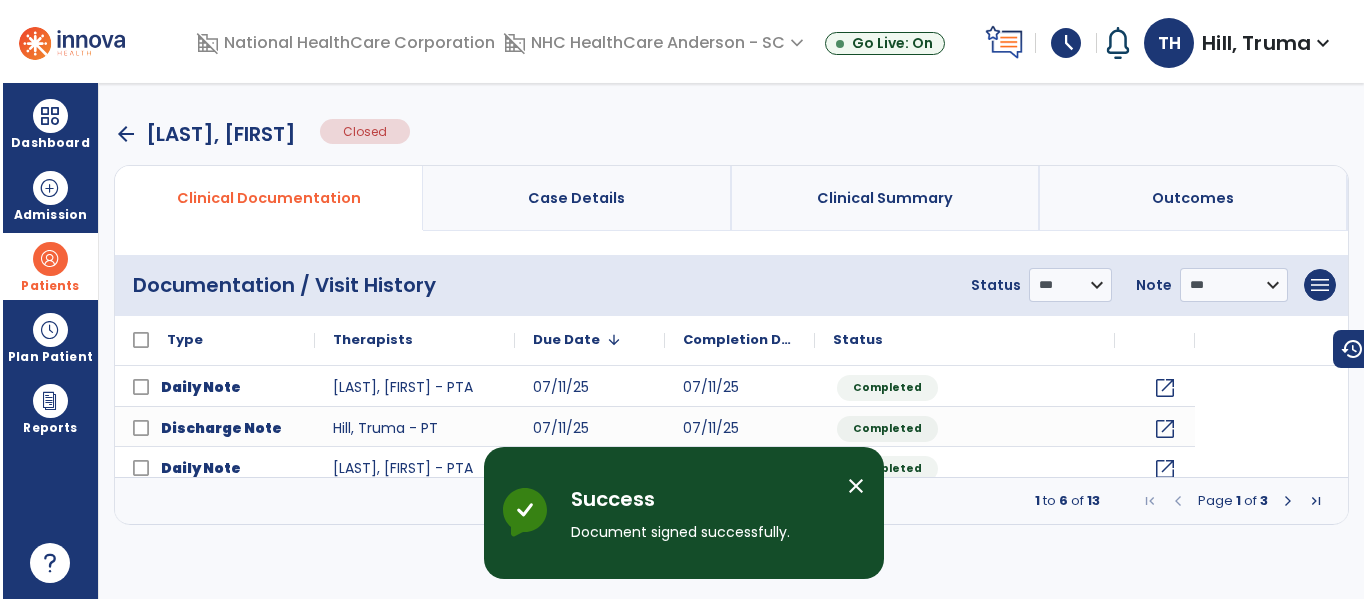 scroll, scrollTop: 0, scrollLeft: 0, axis: both 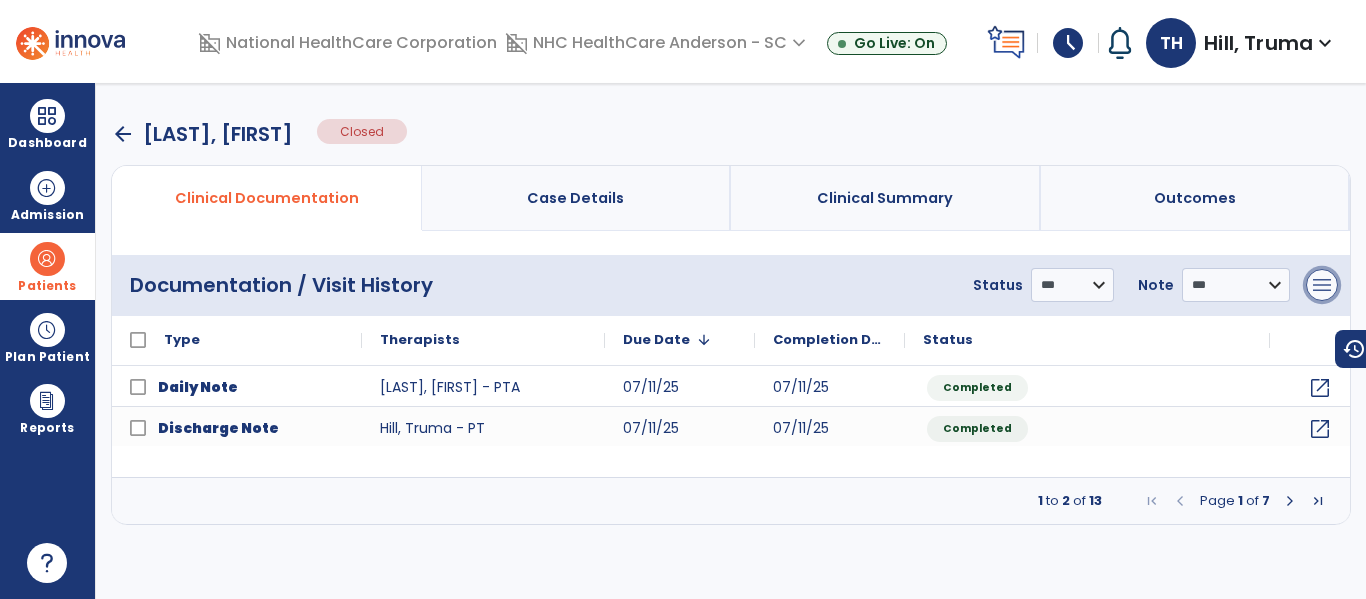 click on "menu" at bounding box center [1322, 285] 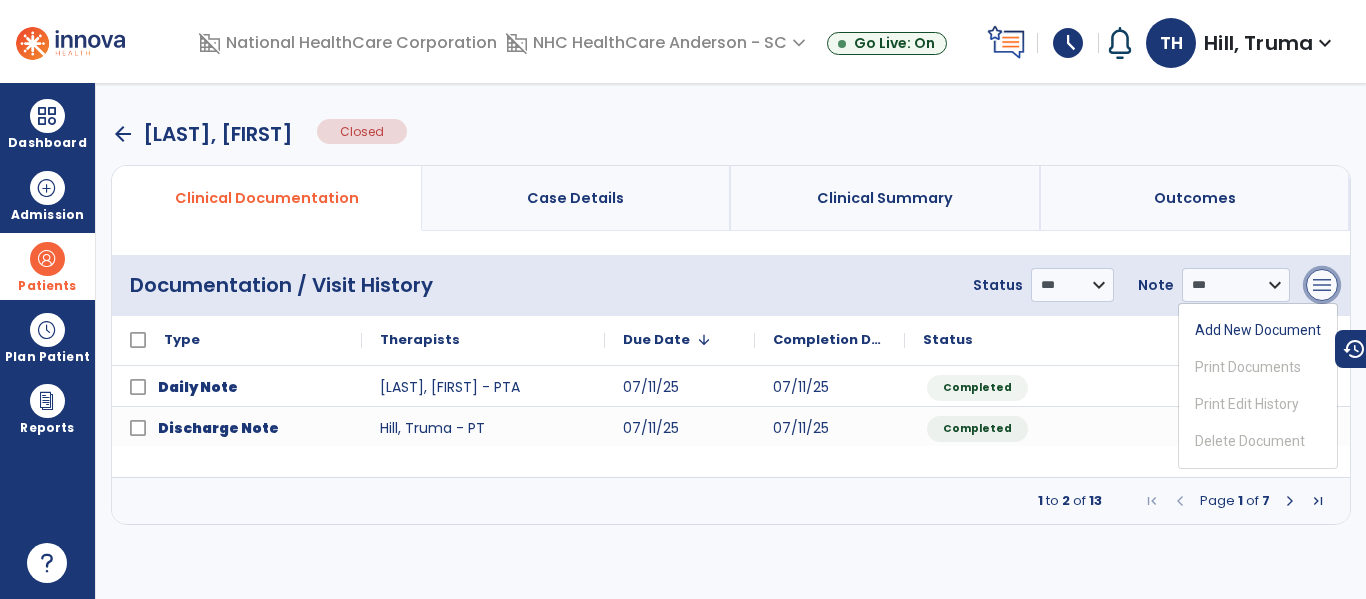 click on "menu" at bounding box center (1322, 285) 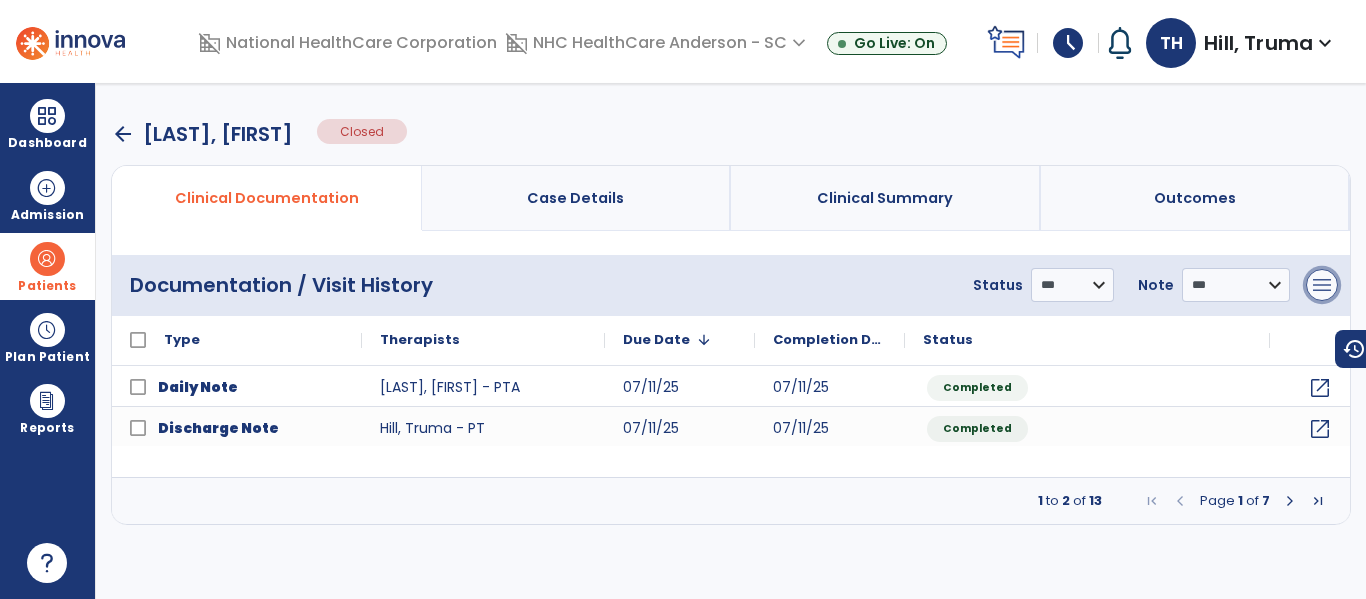 click on "menu" at bounding box center (1322, 285) 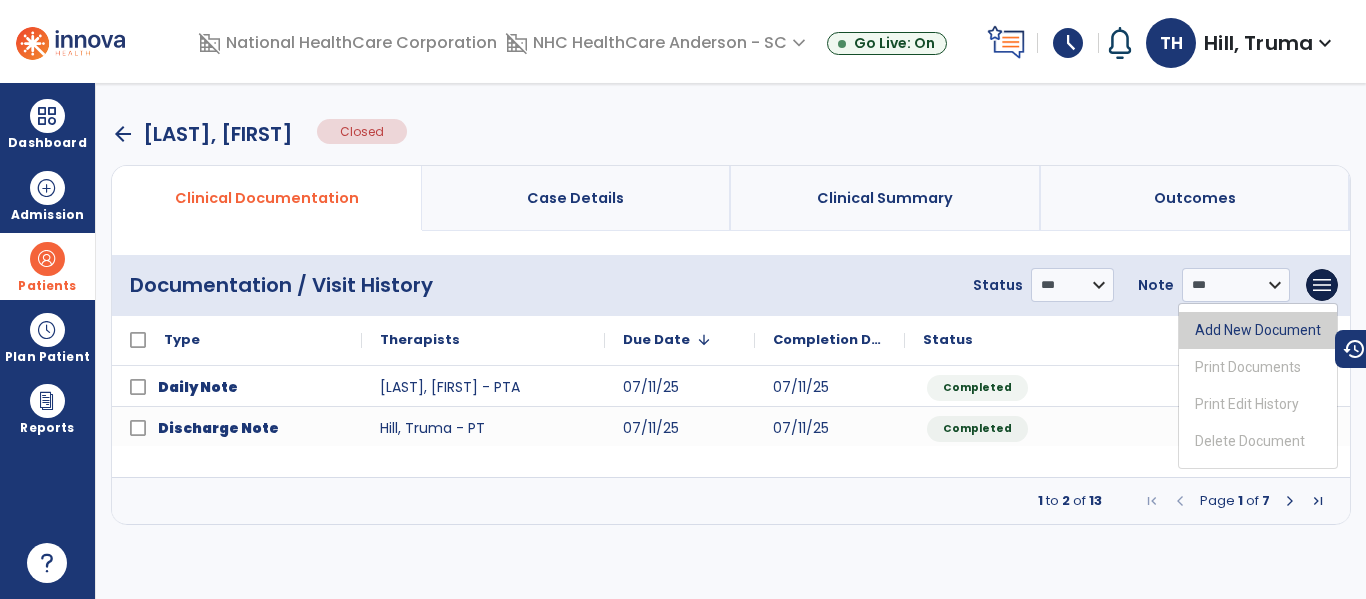 click on "Add New Document" at bounding box center (1258, 330) 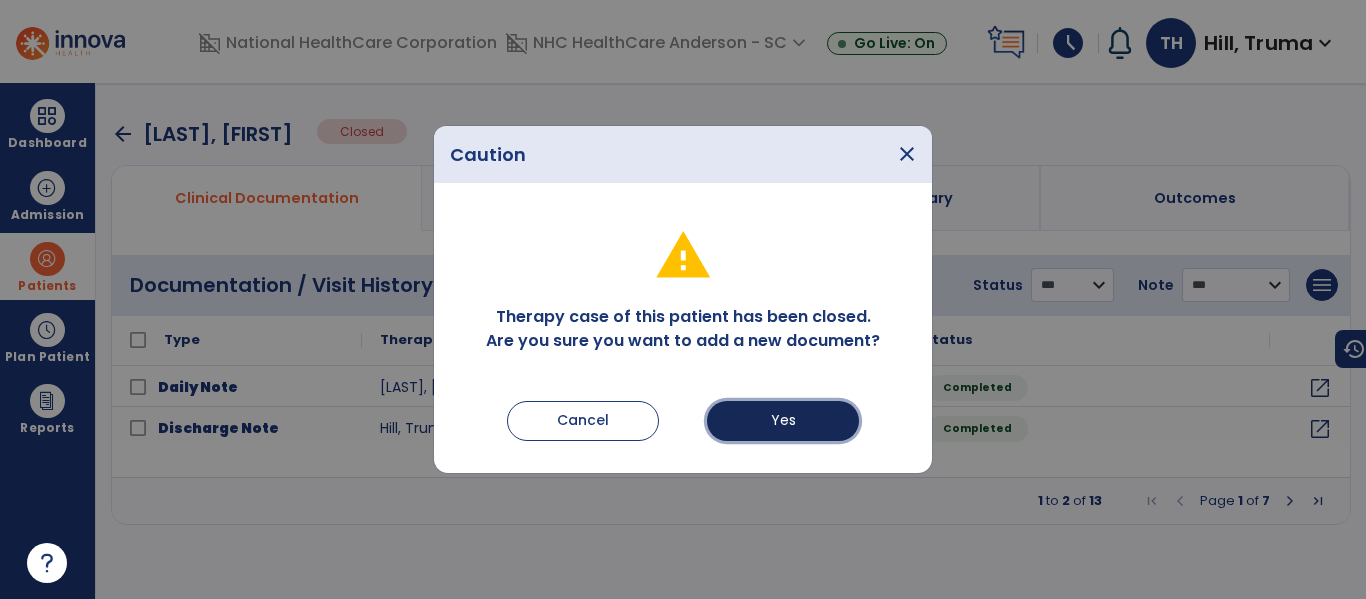 click on "Yes" at bounding box center [783, 421] 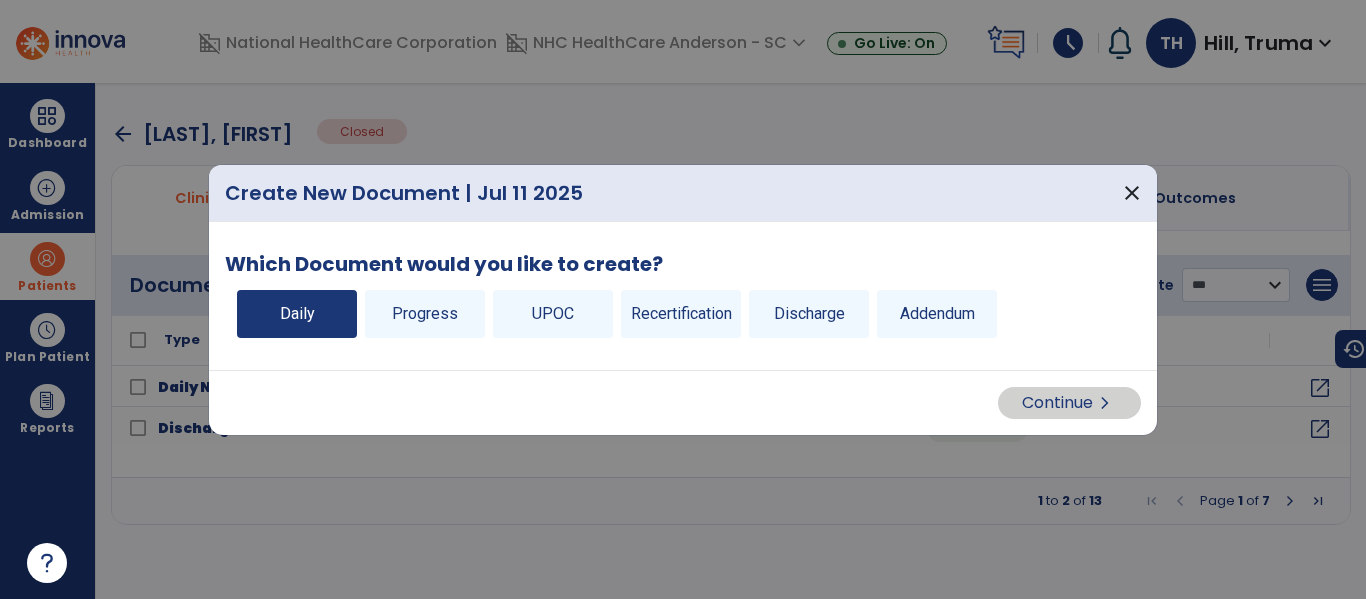 click on "Daily" at bounding box center [297, 314] 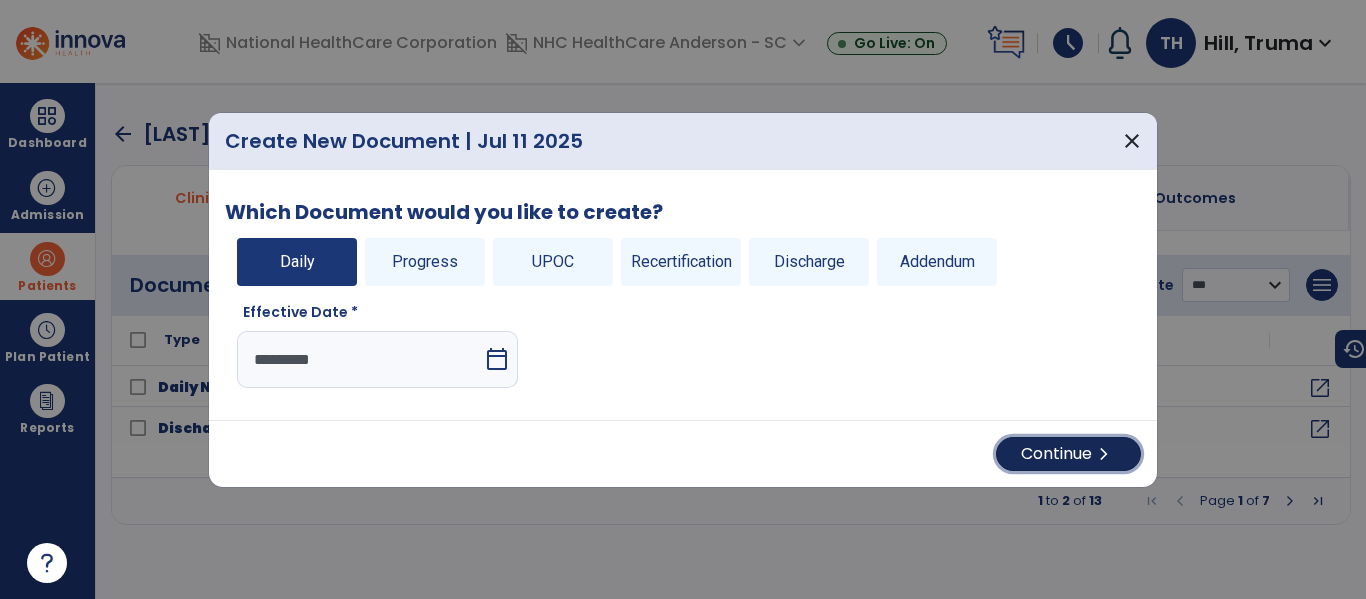 click on "chevron_right" at bounding box center [1104, 454] 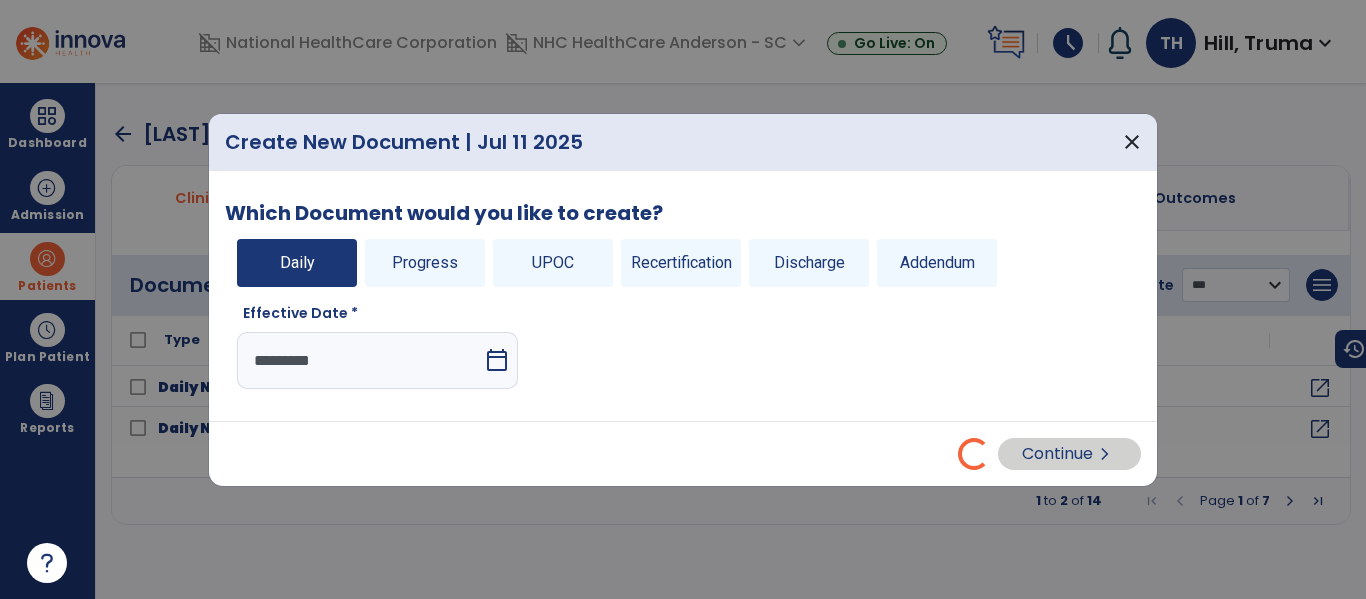select on "*" 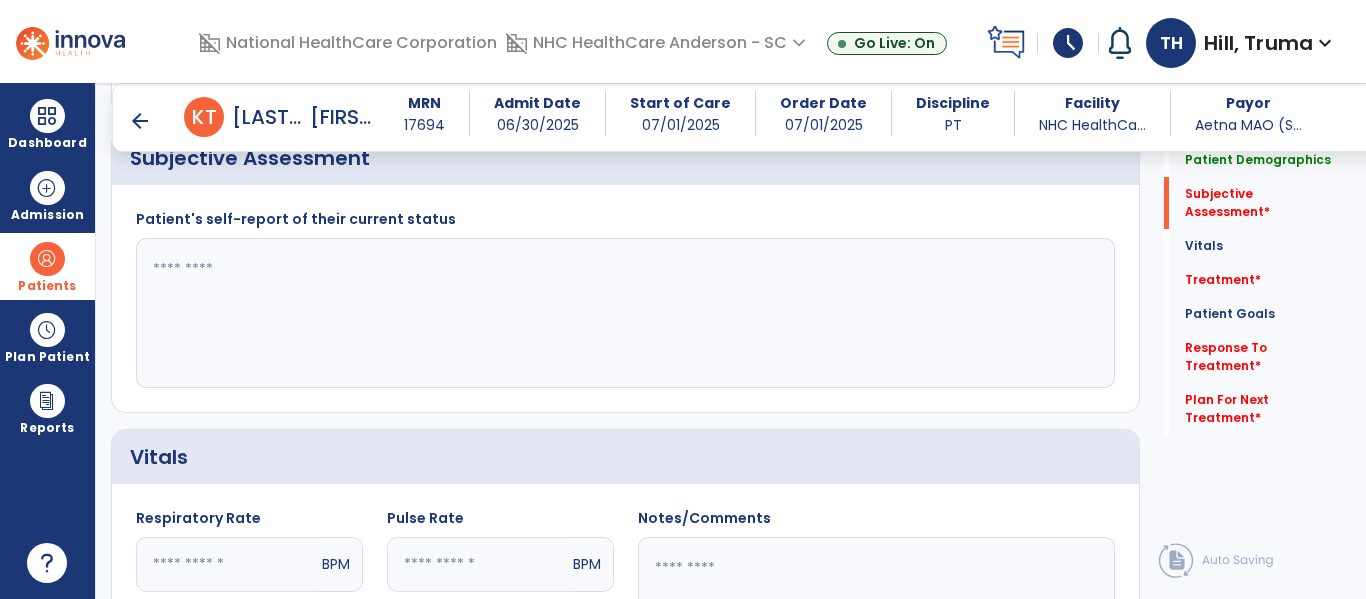 scroll, scrollTop: 900, scrollLeft: 0, axis: vertical 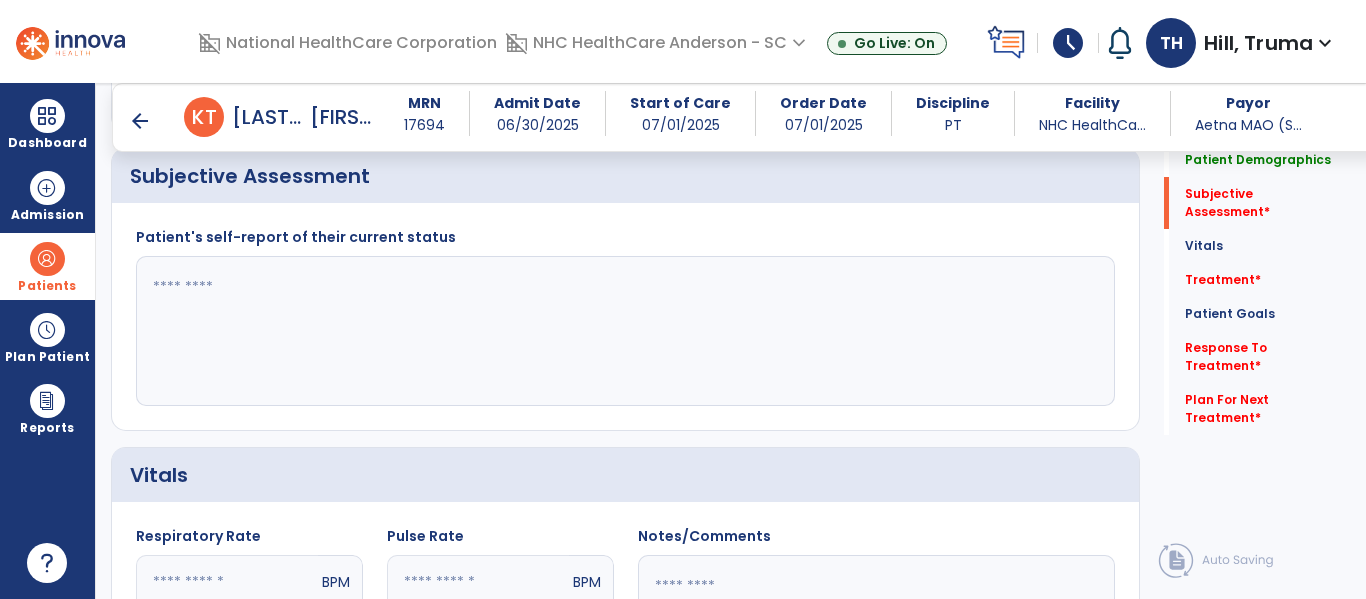 click 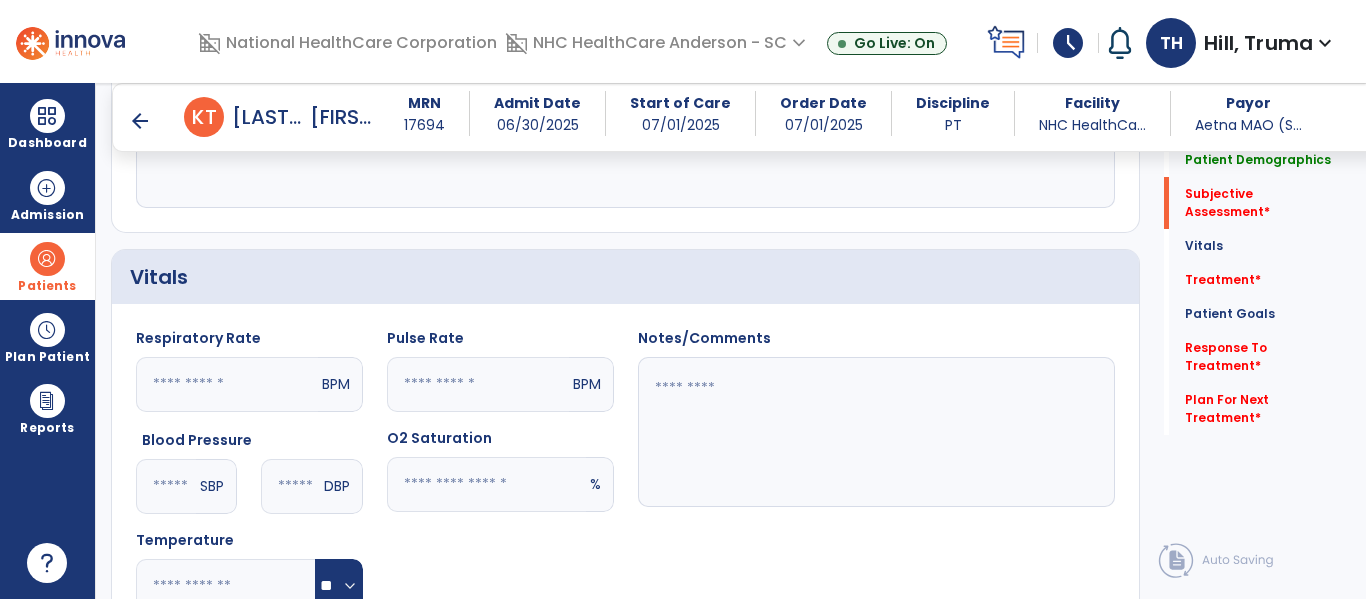 scroll, scrollTop: 1400, scrollLeft: 0, axis: vertical 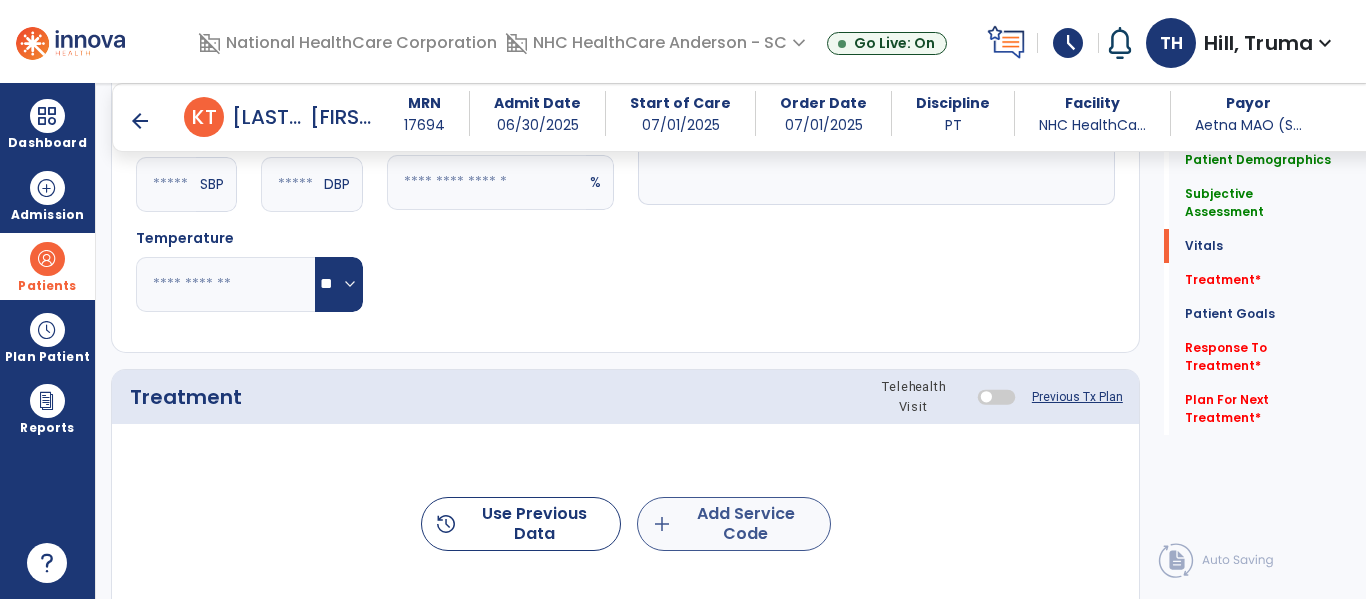 type on "**********" 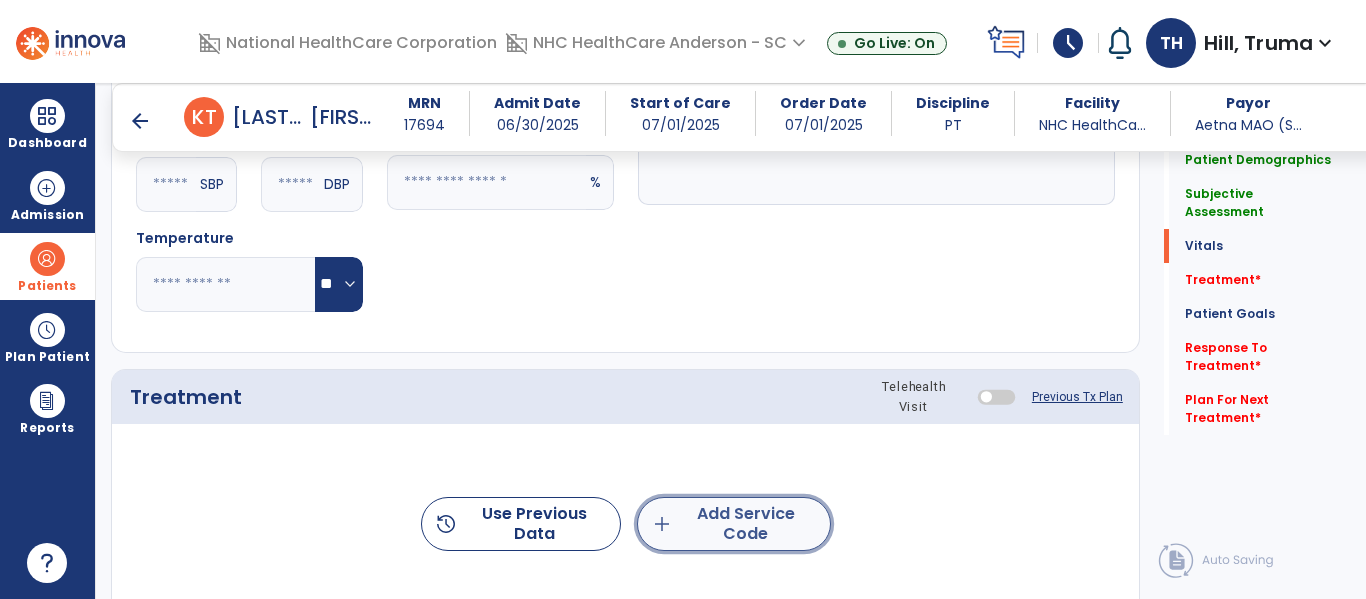 click on "add  Add Service Code" 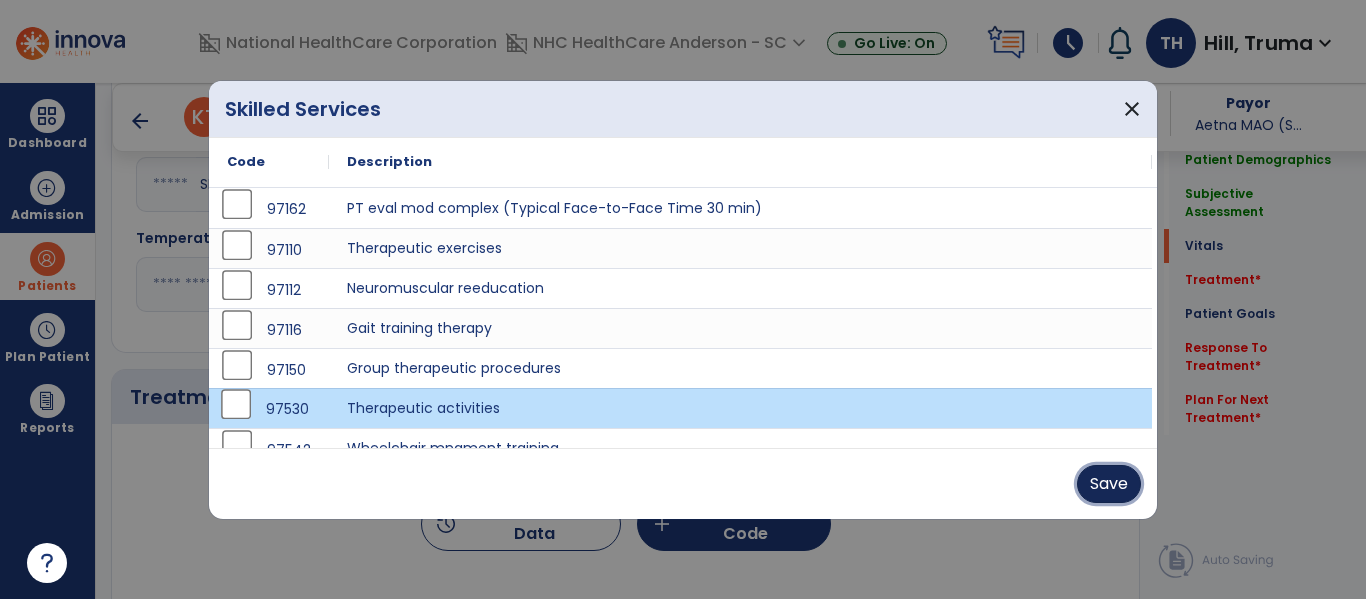 click on "Save" at bounding box center (1109, 484) 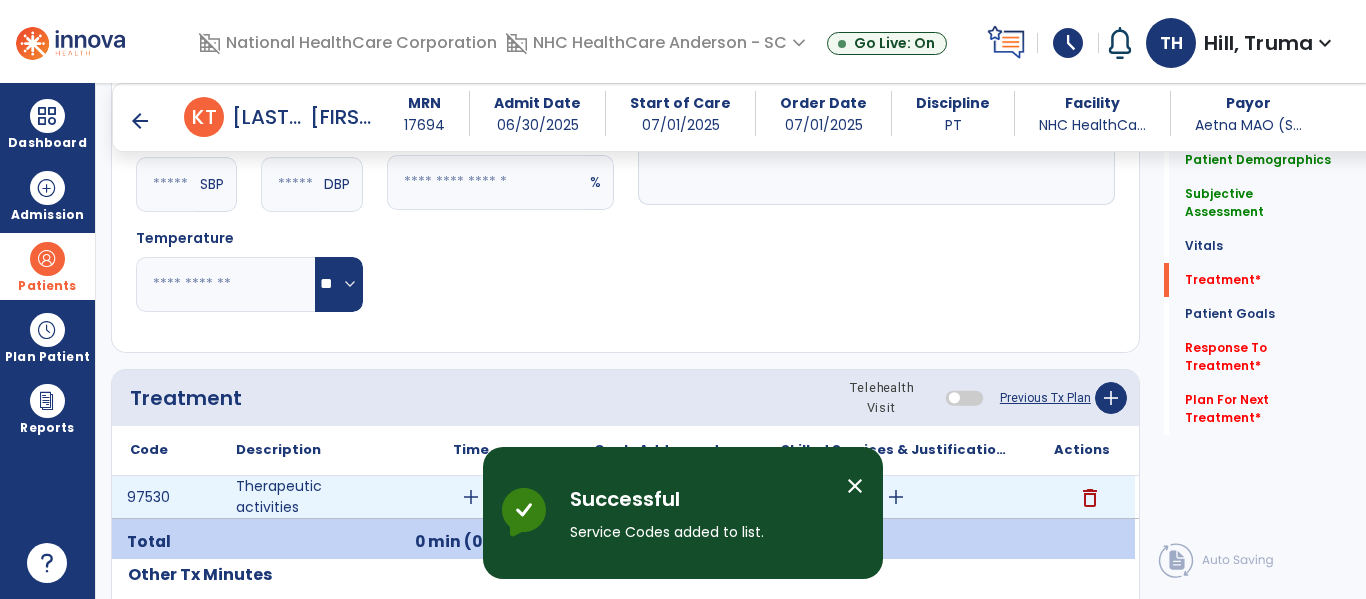 scroll, scrollTop: 1600, scrollLeft: 0, axis: vertical 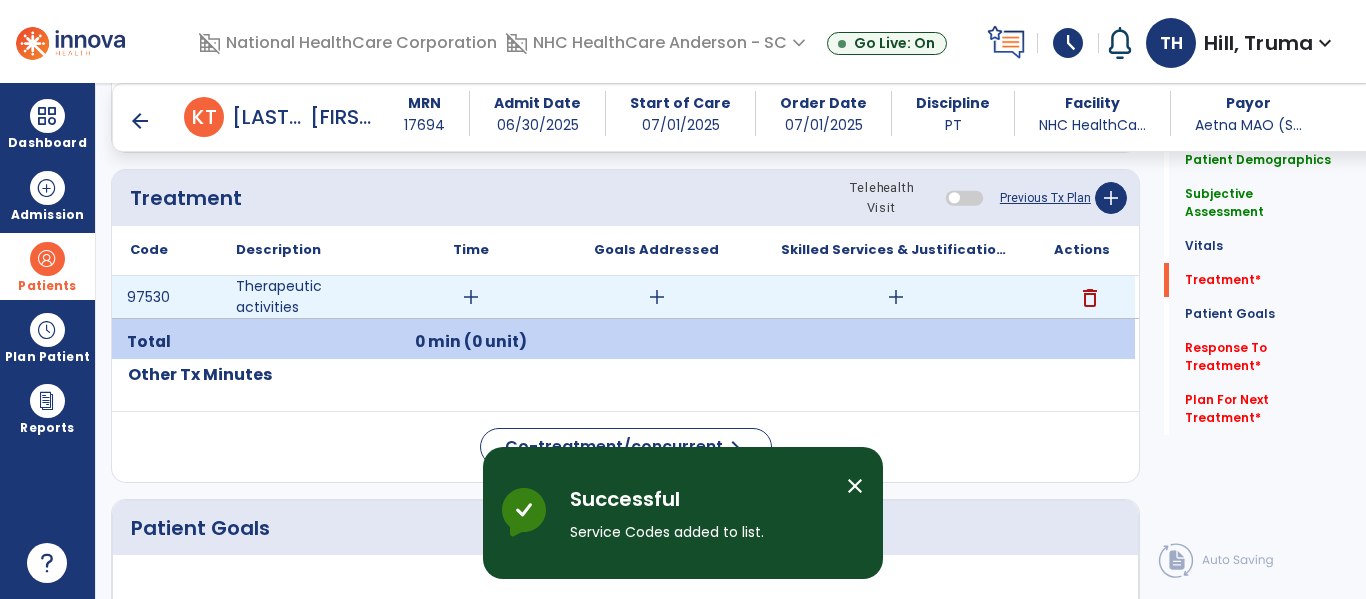 click on "add" at bounding box center (471, 297) 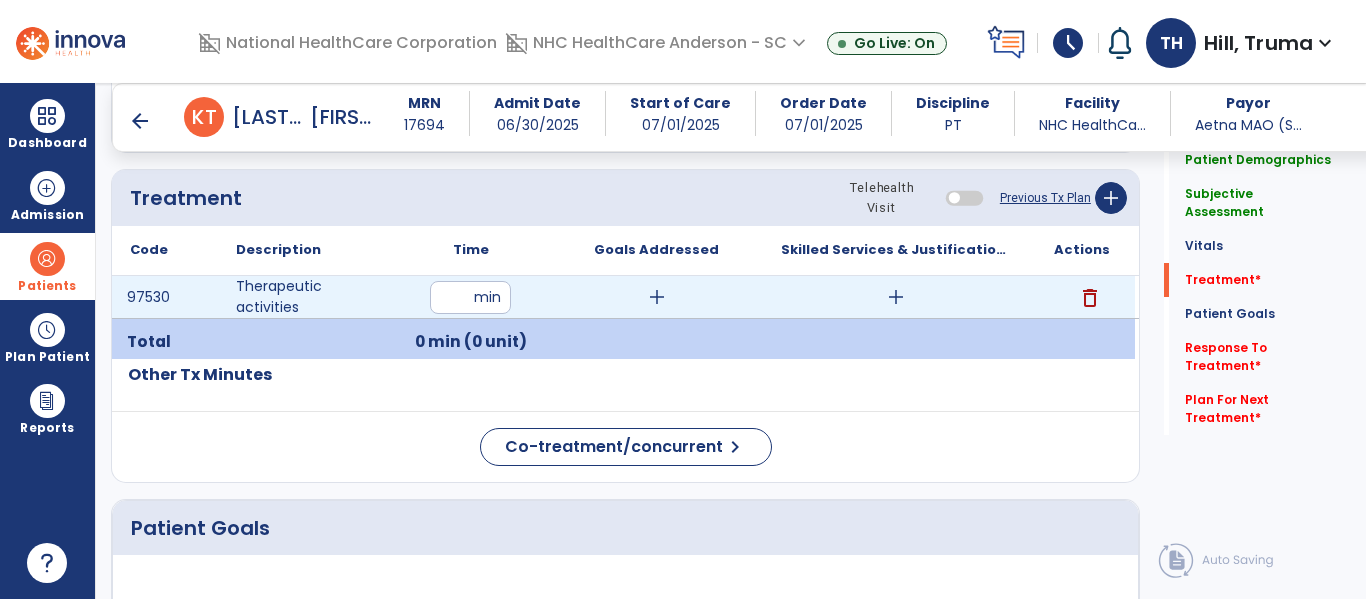 type on "**" 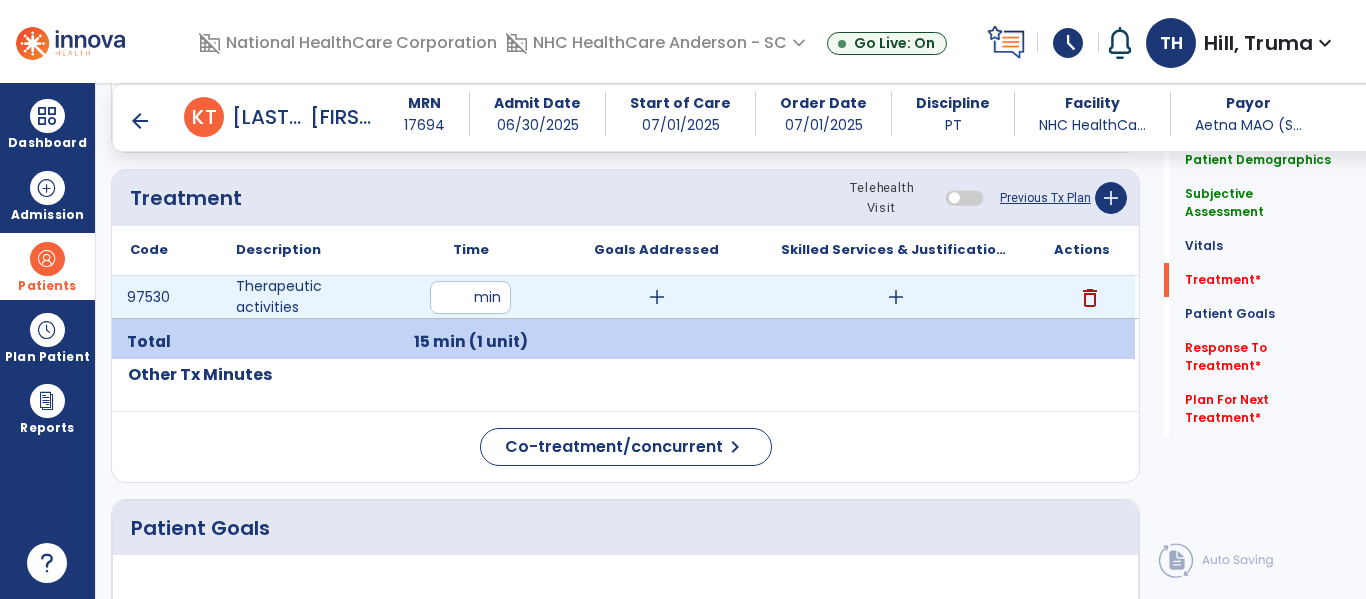 click on "add" at bounding box center [657, 297] 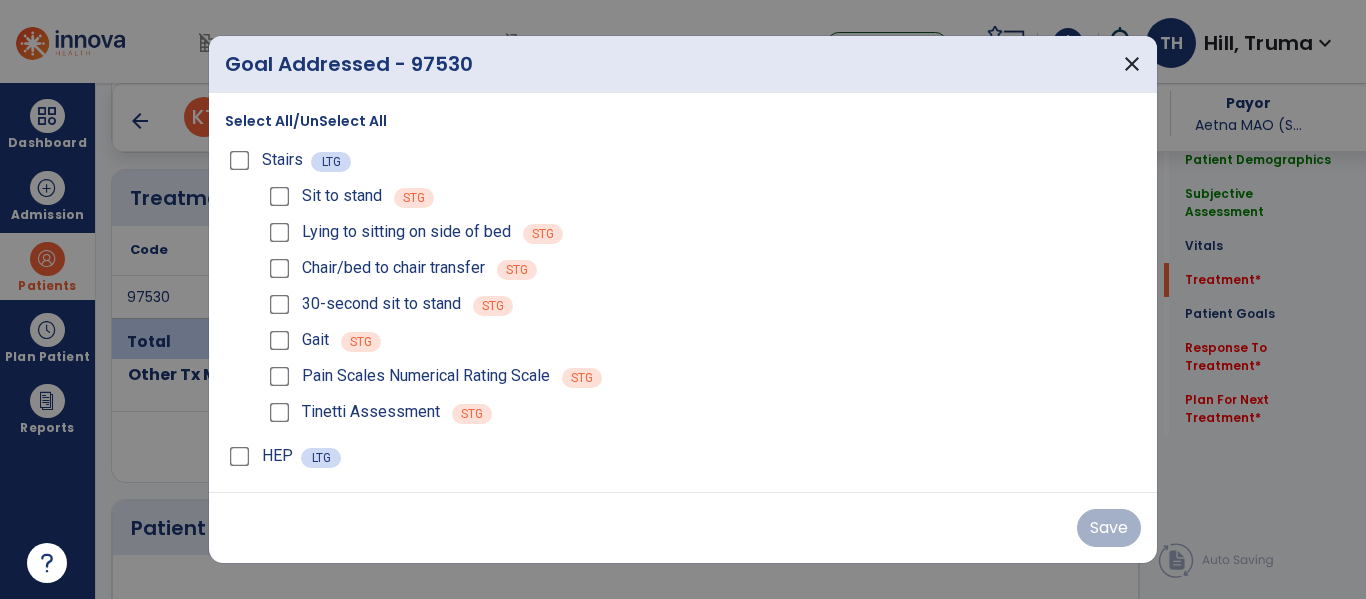 click on "Select All/UnSelect All" at bounding box center [306, 121] 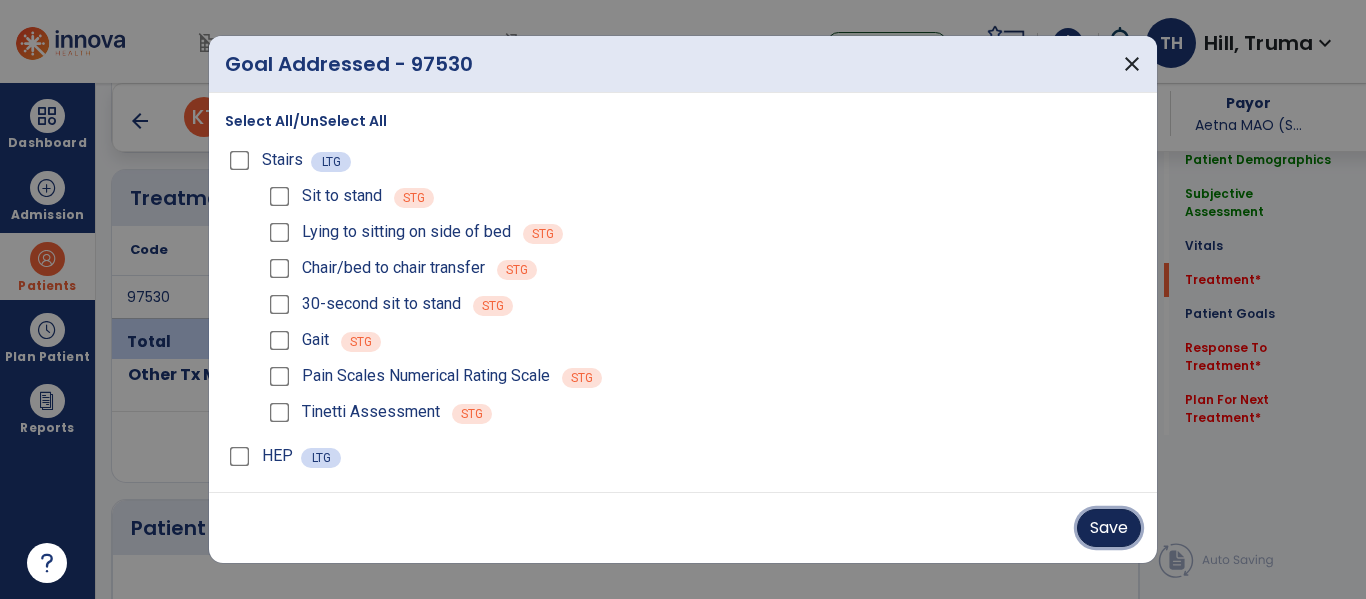 click on "Save" at bounding box center (1109, 528) 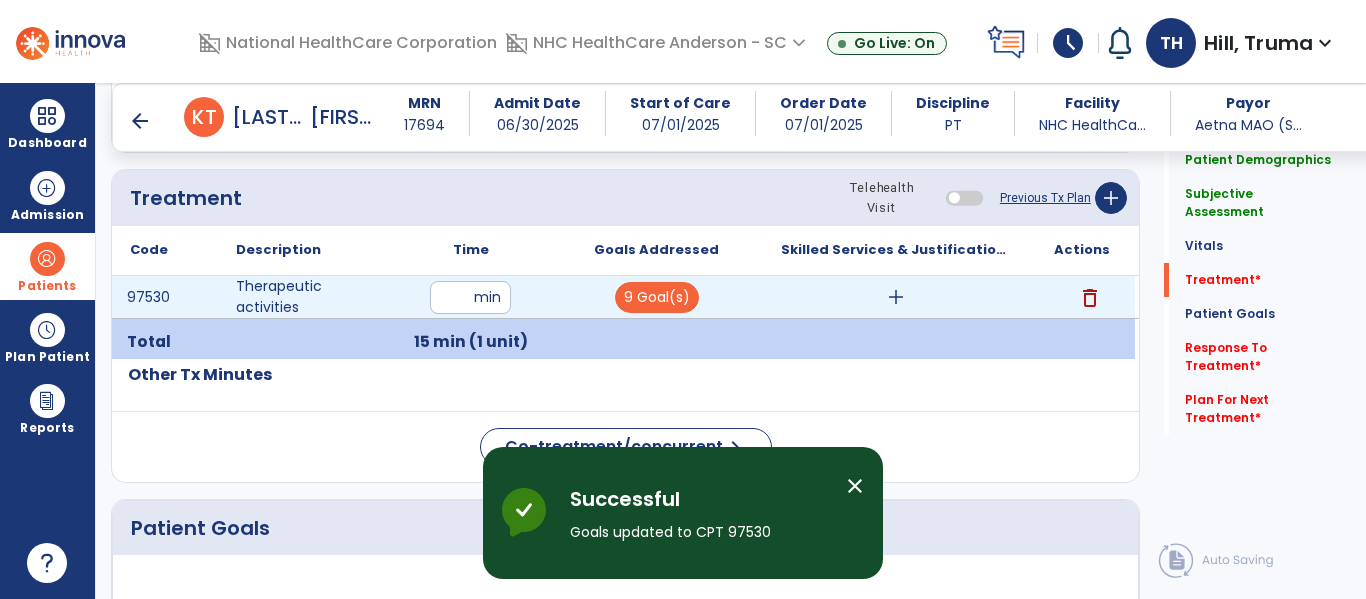 click on "add" at bounding box center [896, 297] 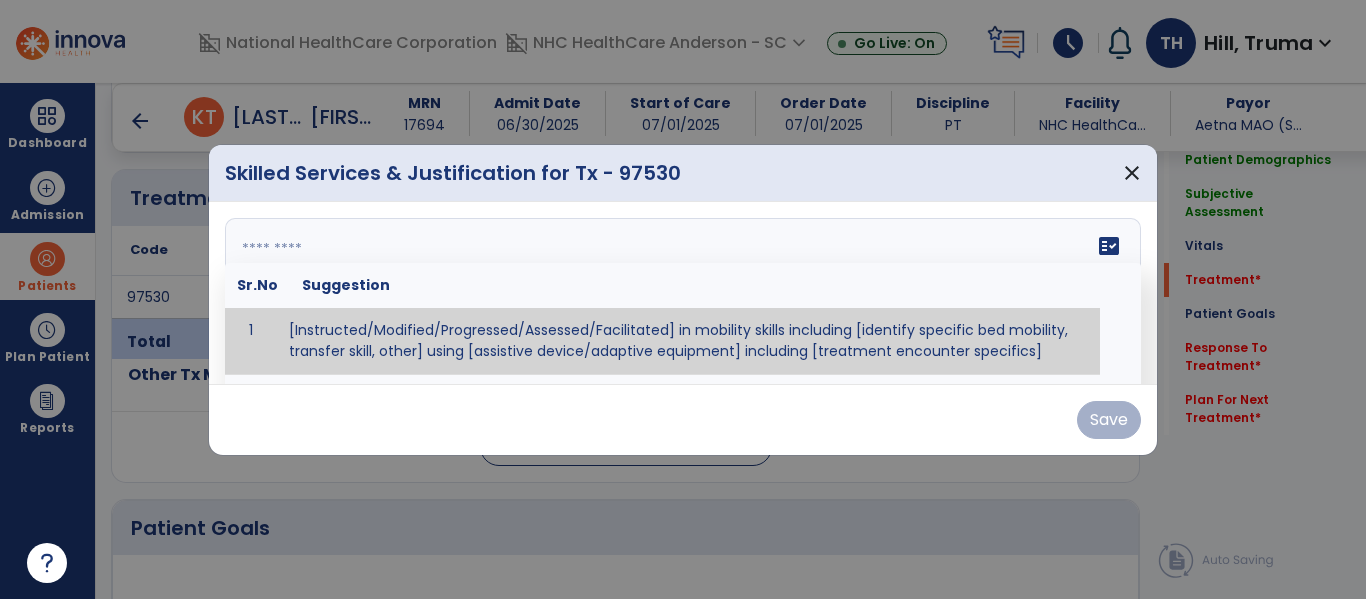 click on "fact_check  Sr.No Suggestion 1 [Instructed/Modified/Progressed/Assessed/Facilitated] in mobility skills including [identify specific bed mobility, transfer skill, other] using [assistive device/adaptive equipment] including [treatment encounter specifics]" at bounding box center [683, 293] 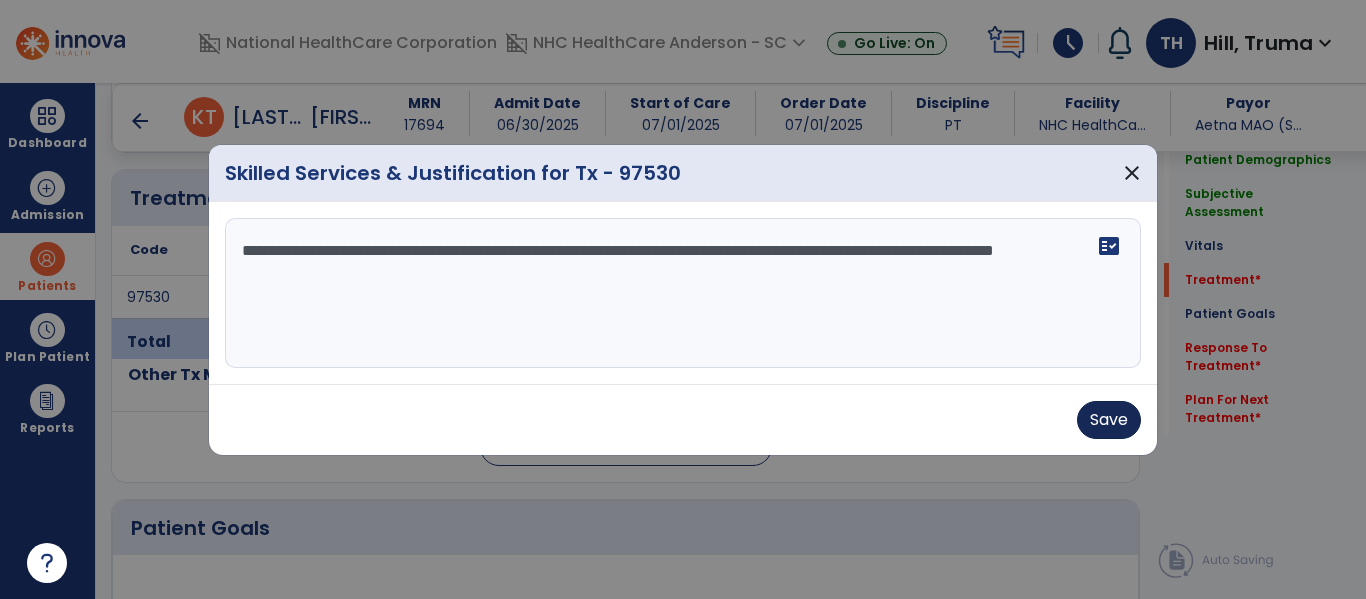 type on "**********" 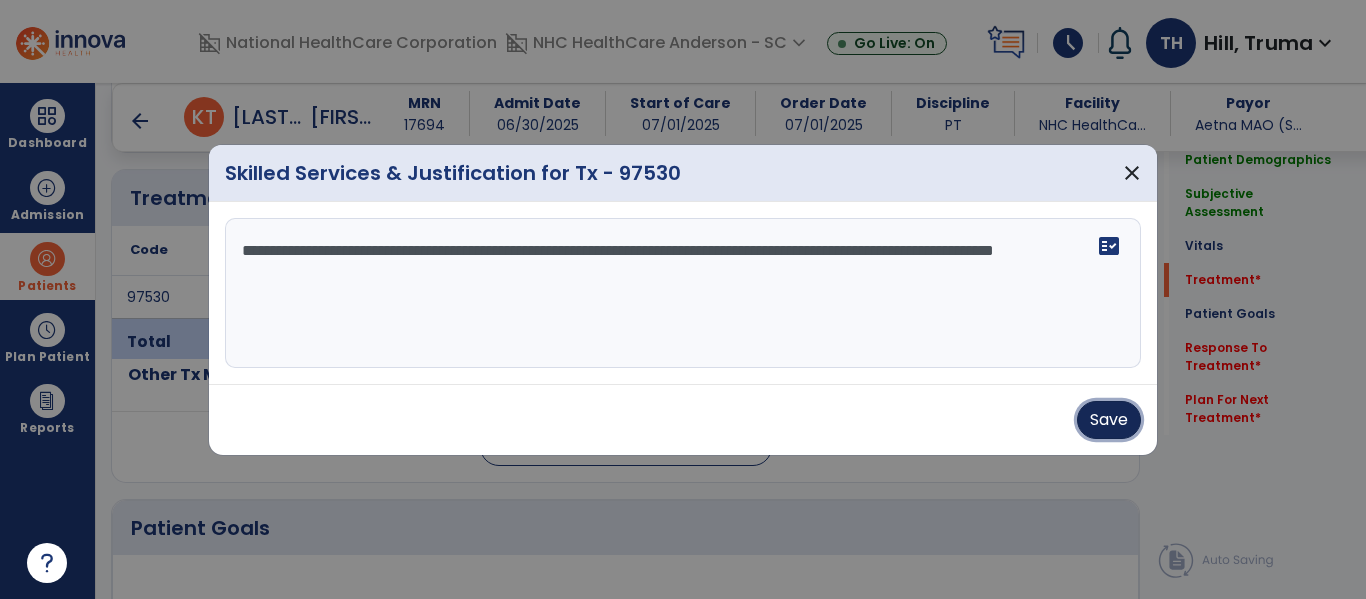 click on "Save" at bounding box center [1109, 420] 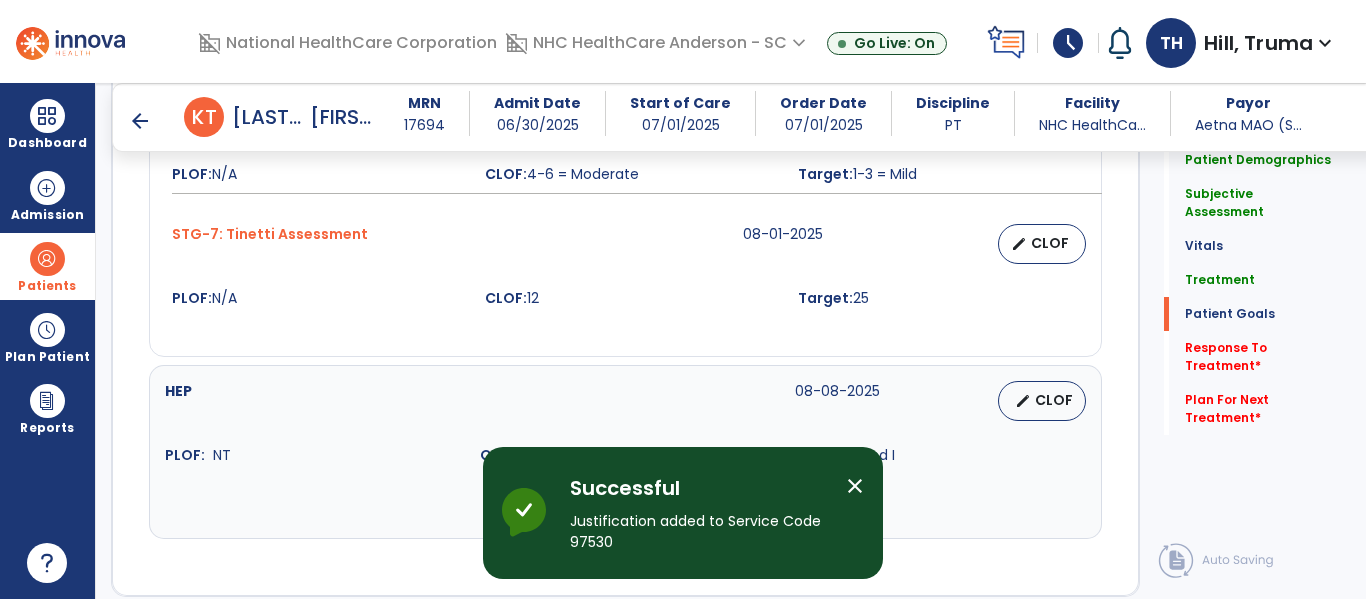 scroll, scrollTop: 3200, scrollLeft: 0, axis: vertical 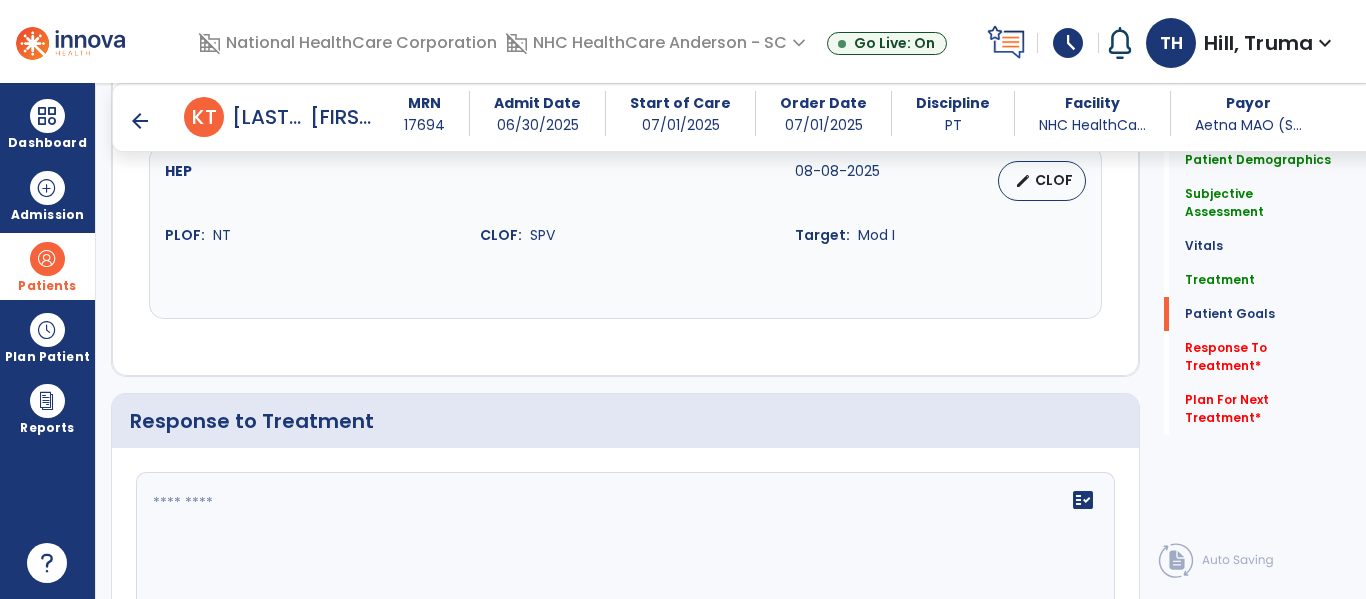 drag, startPoint x: 375, startPoint y: 373, endPoint x: 319, endPoint y: 452, distance: 96.83491 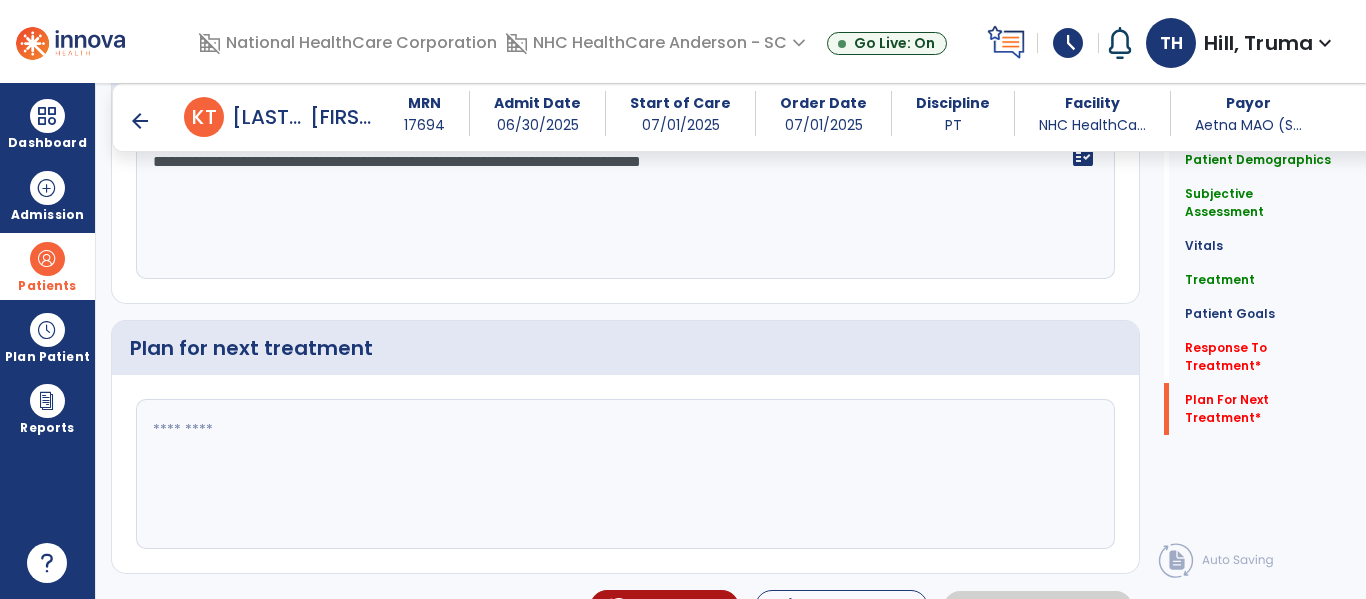 type on "**********" 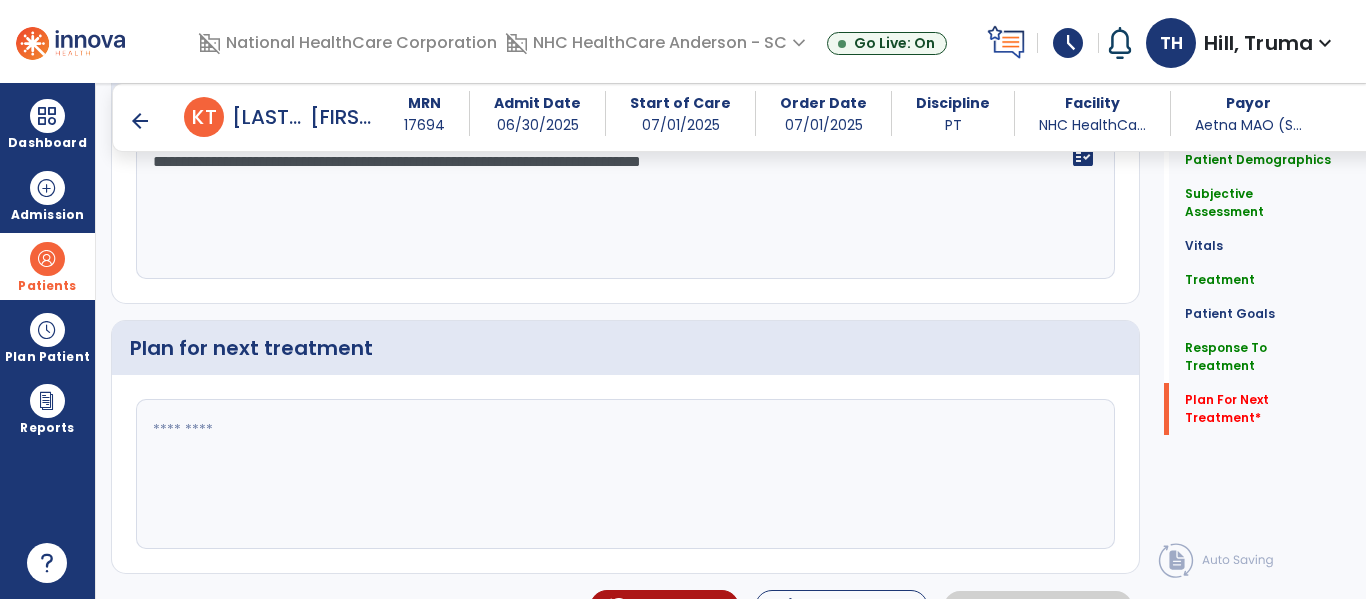 scroll, scrollTop: 3543, scrollLeft: 0, axis: vertical 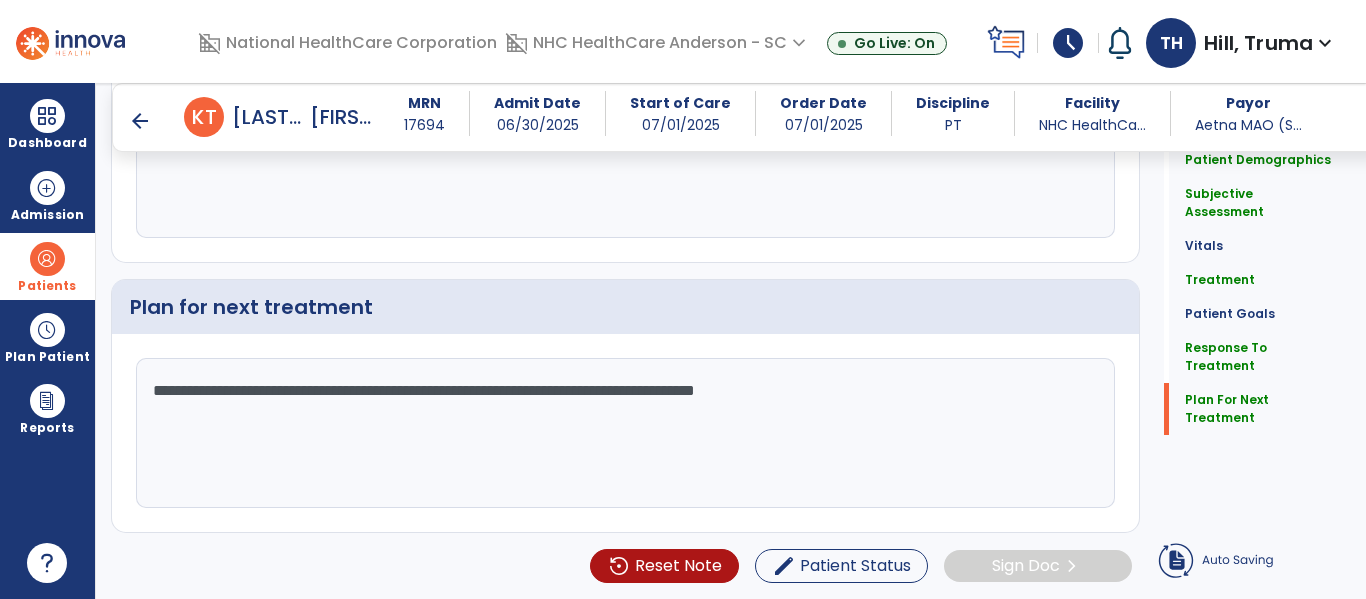 click on "**********" 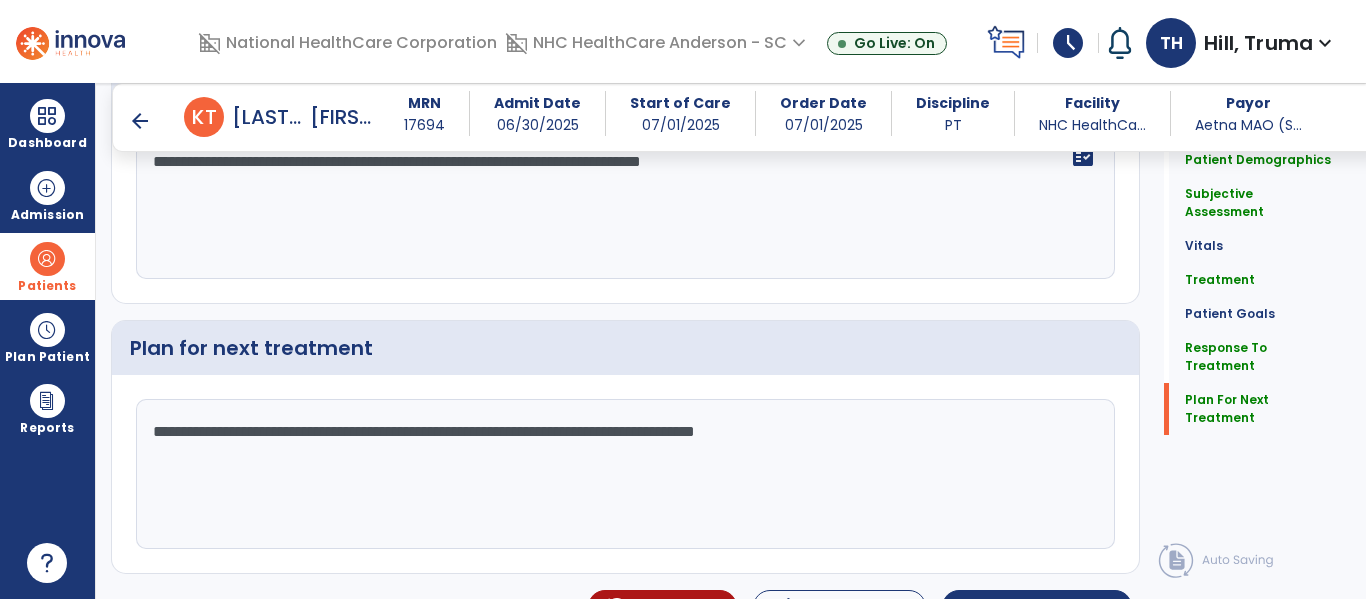 scroll, scrollTop: 3543, scrollLeft: 0, axis: vertical 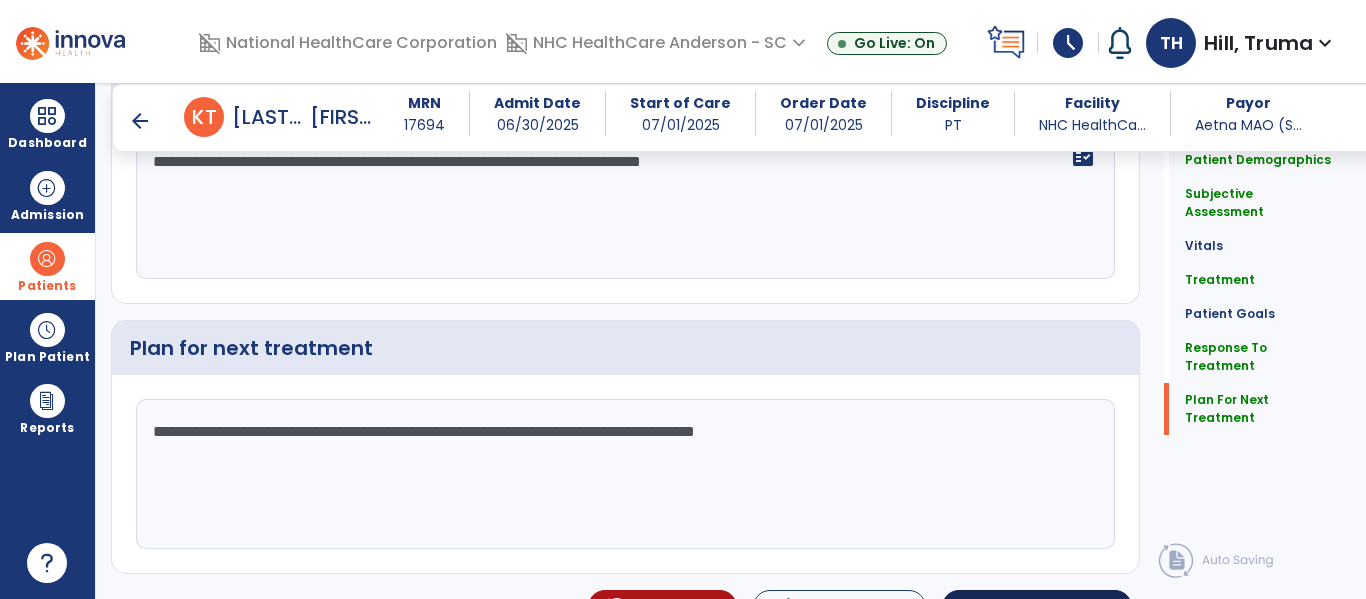 type on "**********" 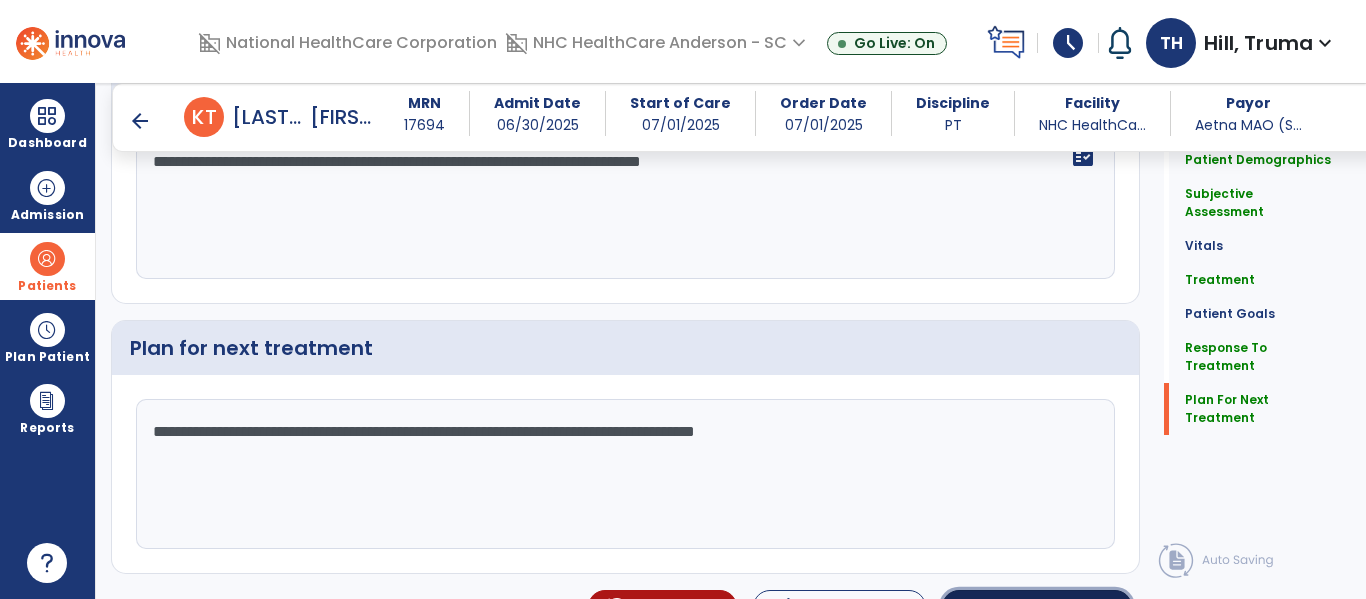 click on "Sign Doc" 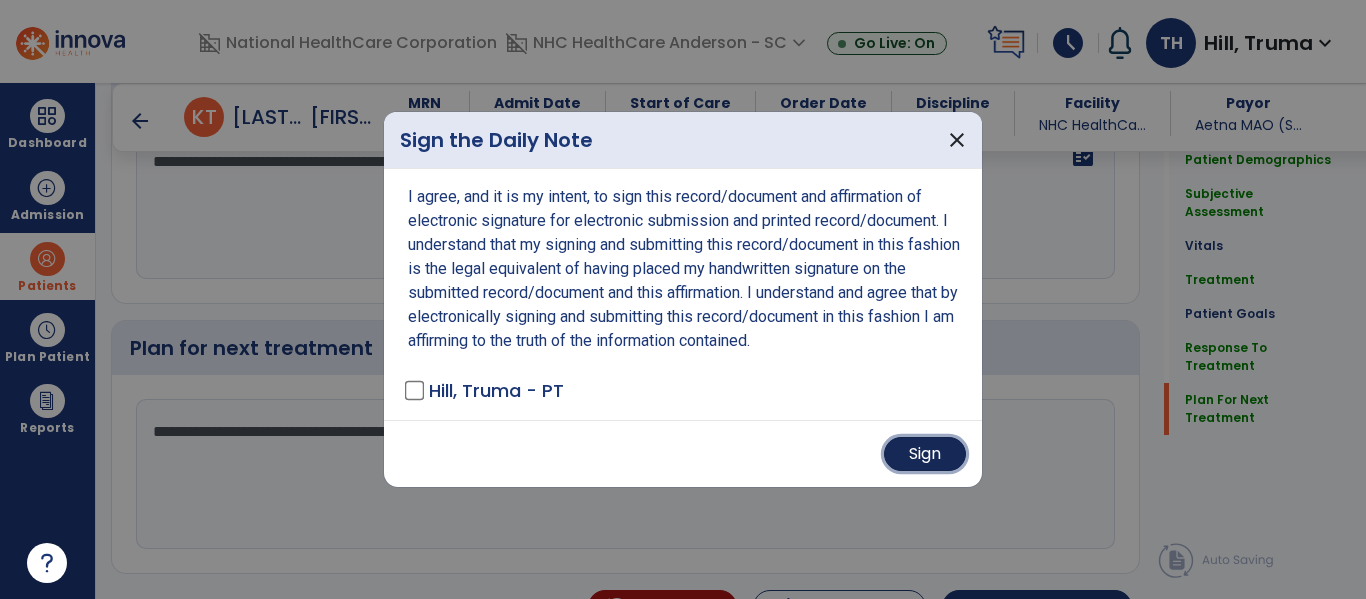 click on "Sign" at bounding box center [925, 454] 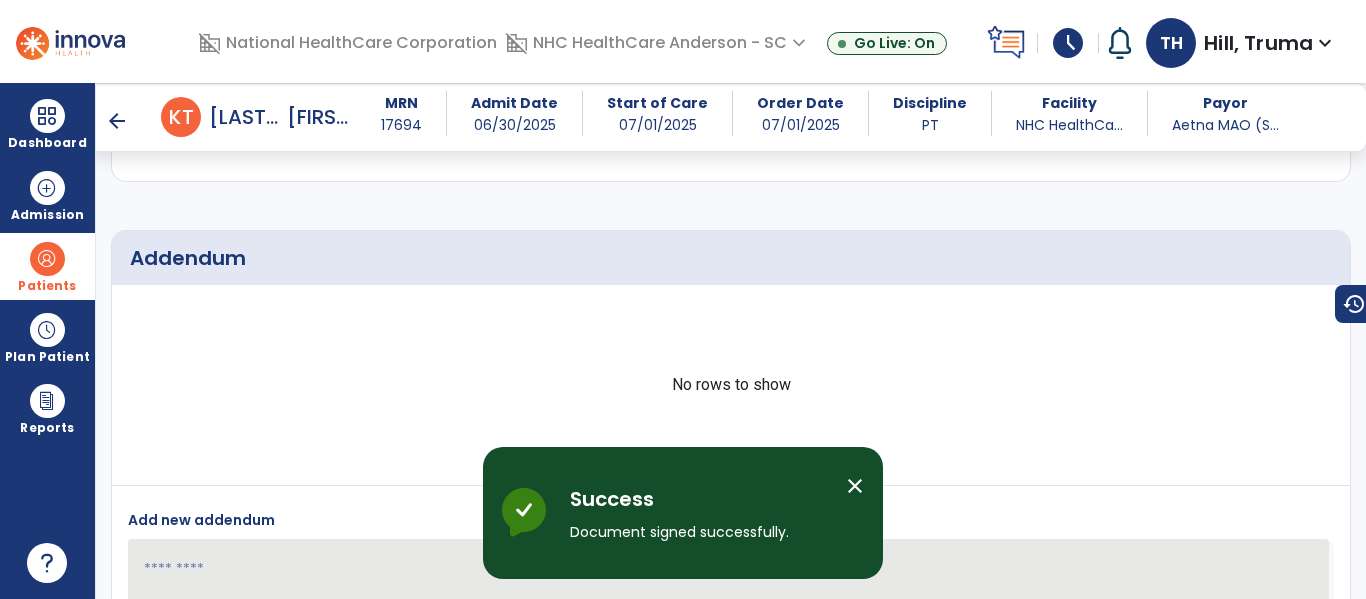 scroll, scrollTop: 5196, scrollLeft: 0, axis: vertical 